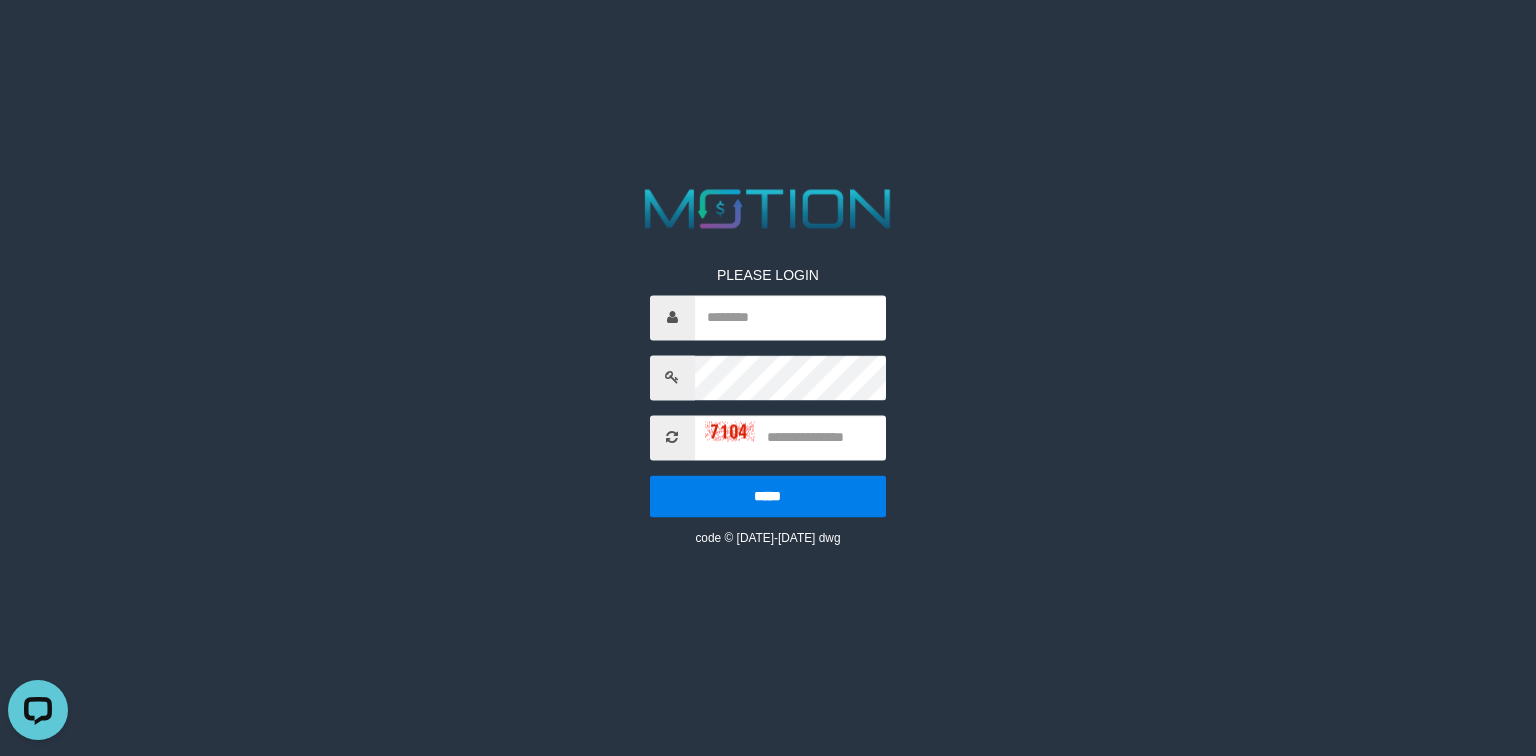 scroll, scrollTop: 0, scrollLeft: 0, axis: both 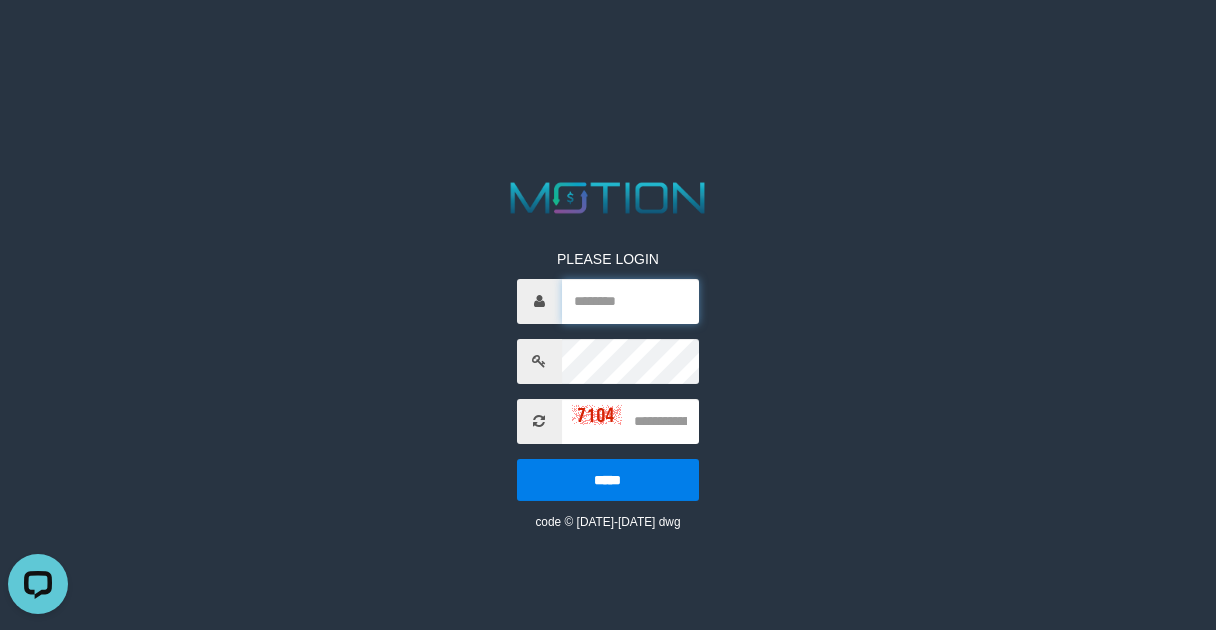 type on "*********" 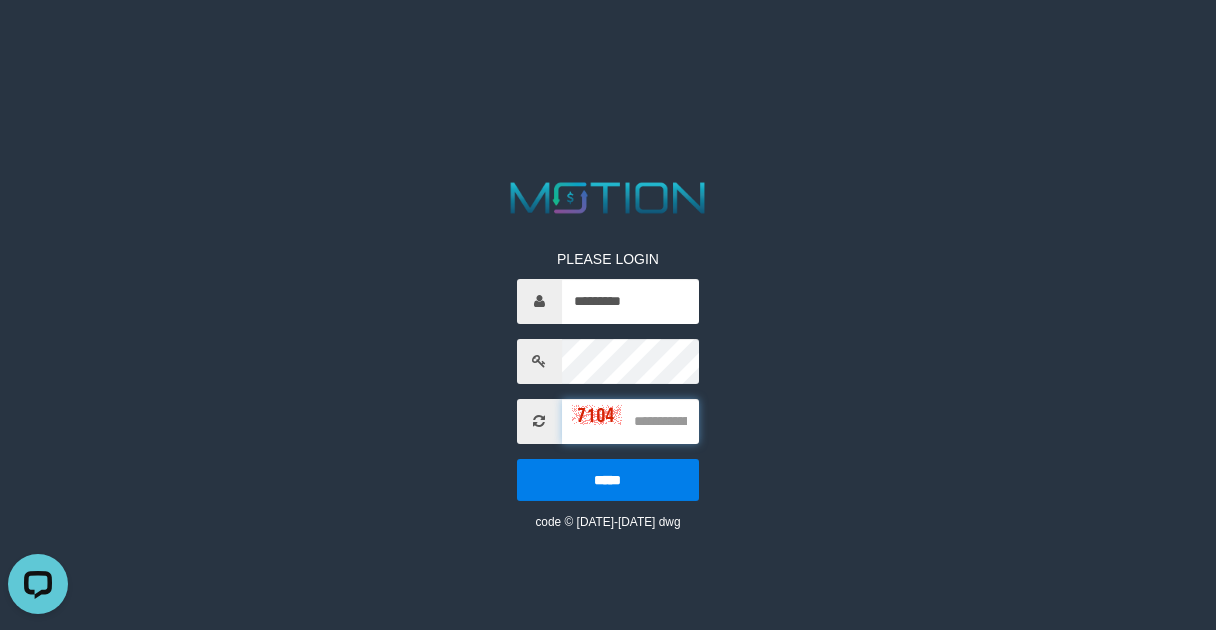 click at bounding box center (631, 421) 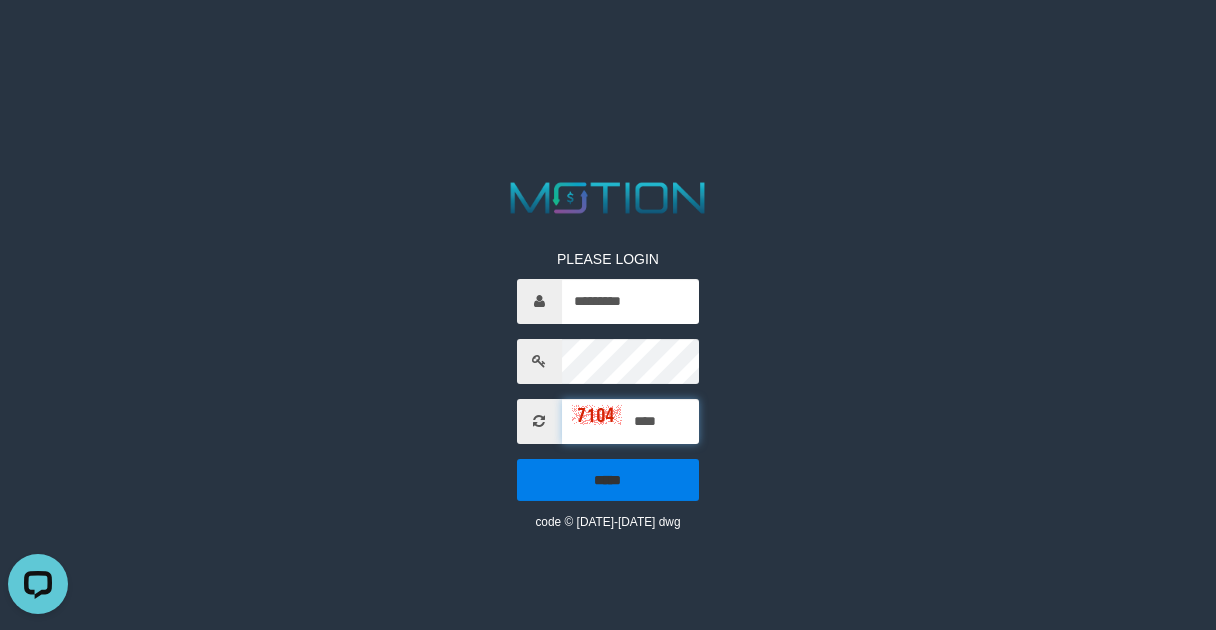 type on "****" 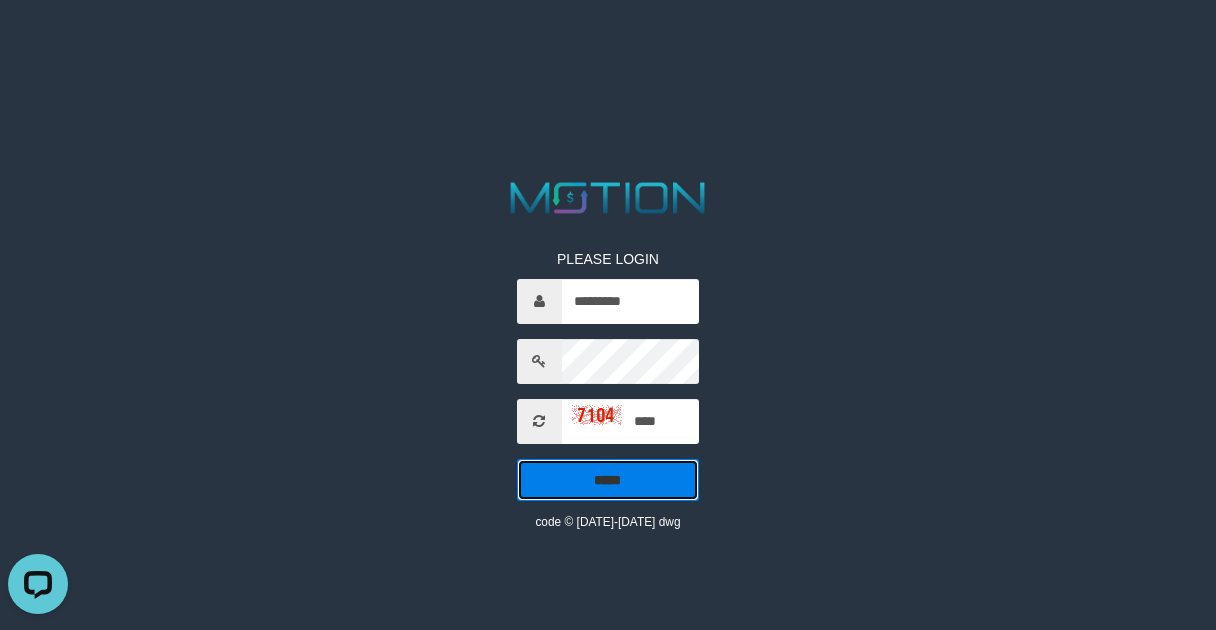 click on "*****" at bounding box center [608, 480] 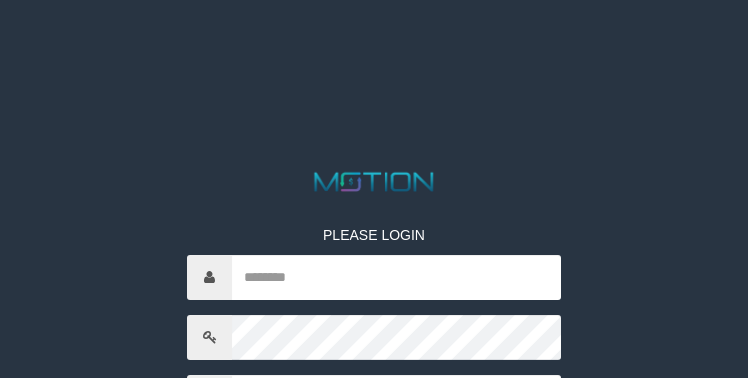 scroll, scrollTop: 0, scrollLeft: 0, axis: both 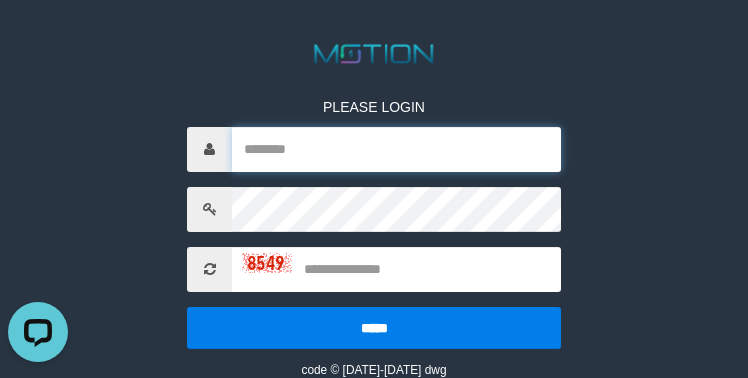 type on "*********" 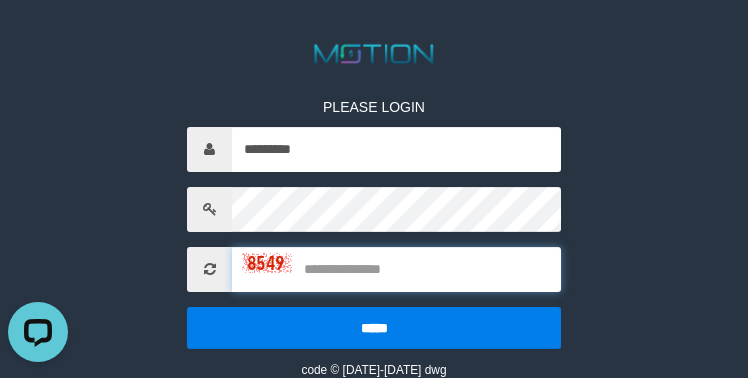 click at bounding box center [396, 269] 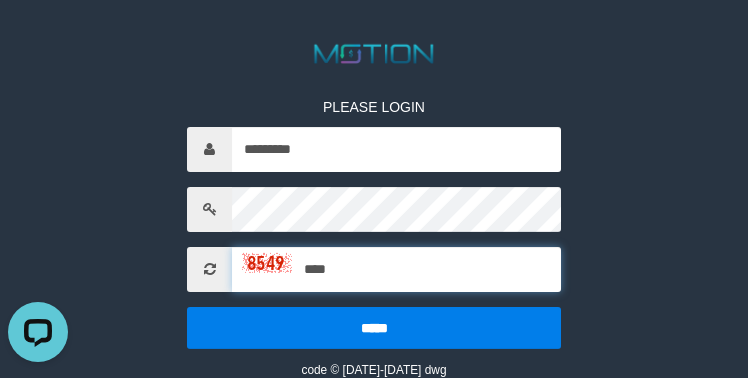 type on "****" 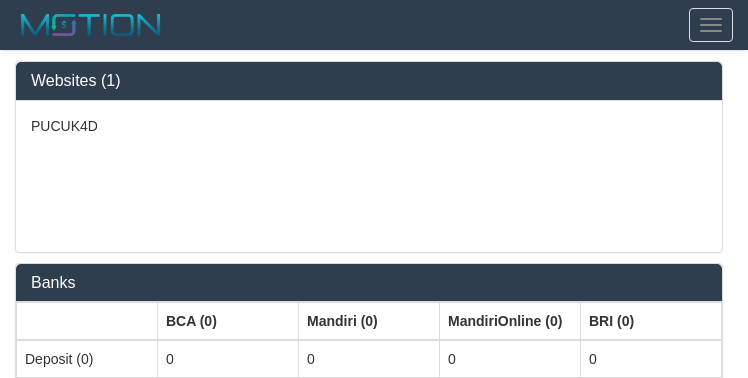 select on "***" 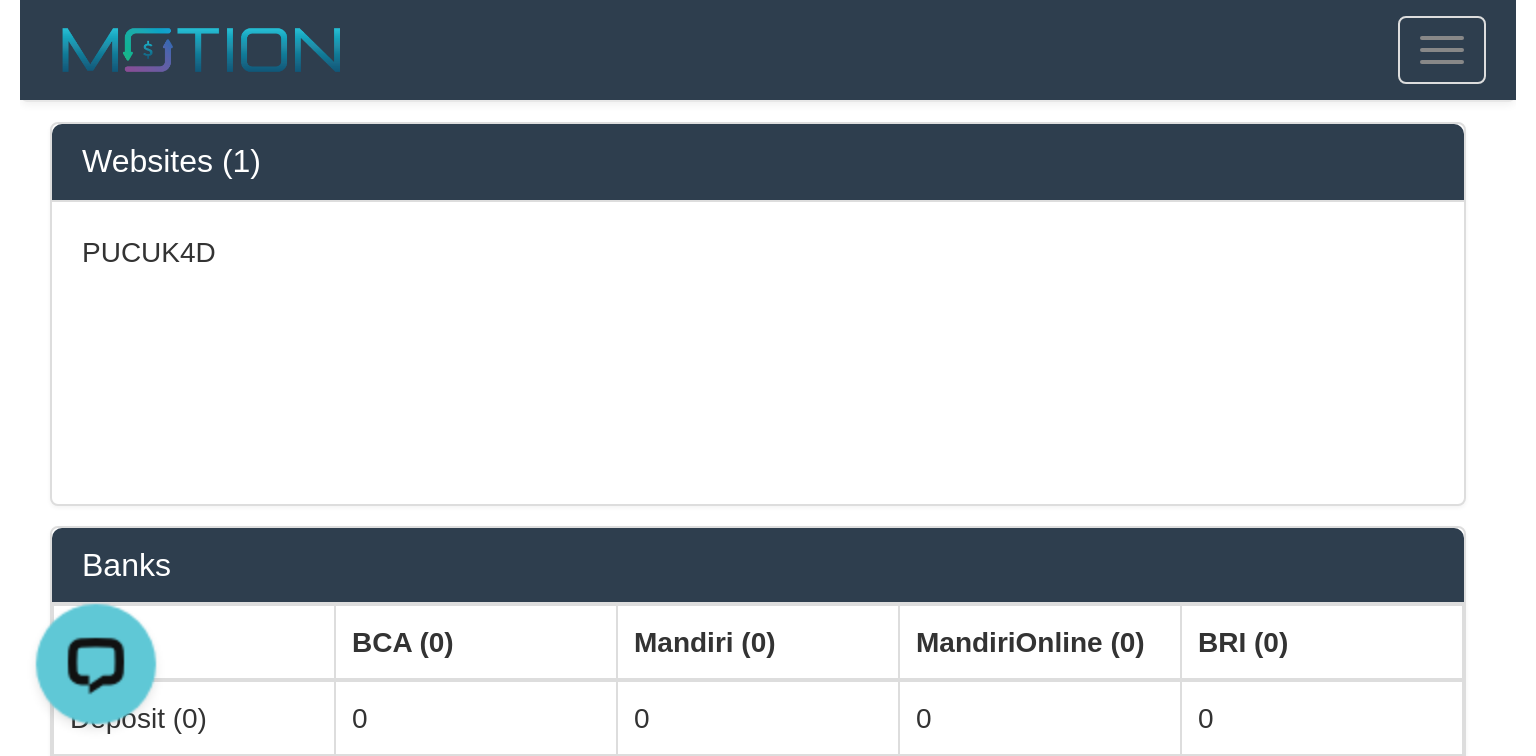 scroll, scrollTop: 0, scrollLeft: 0, axis: both 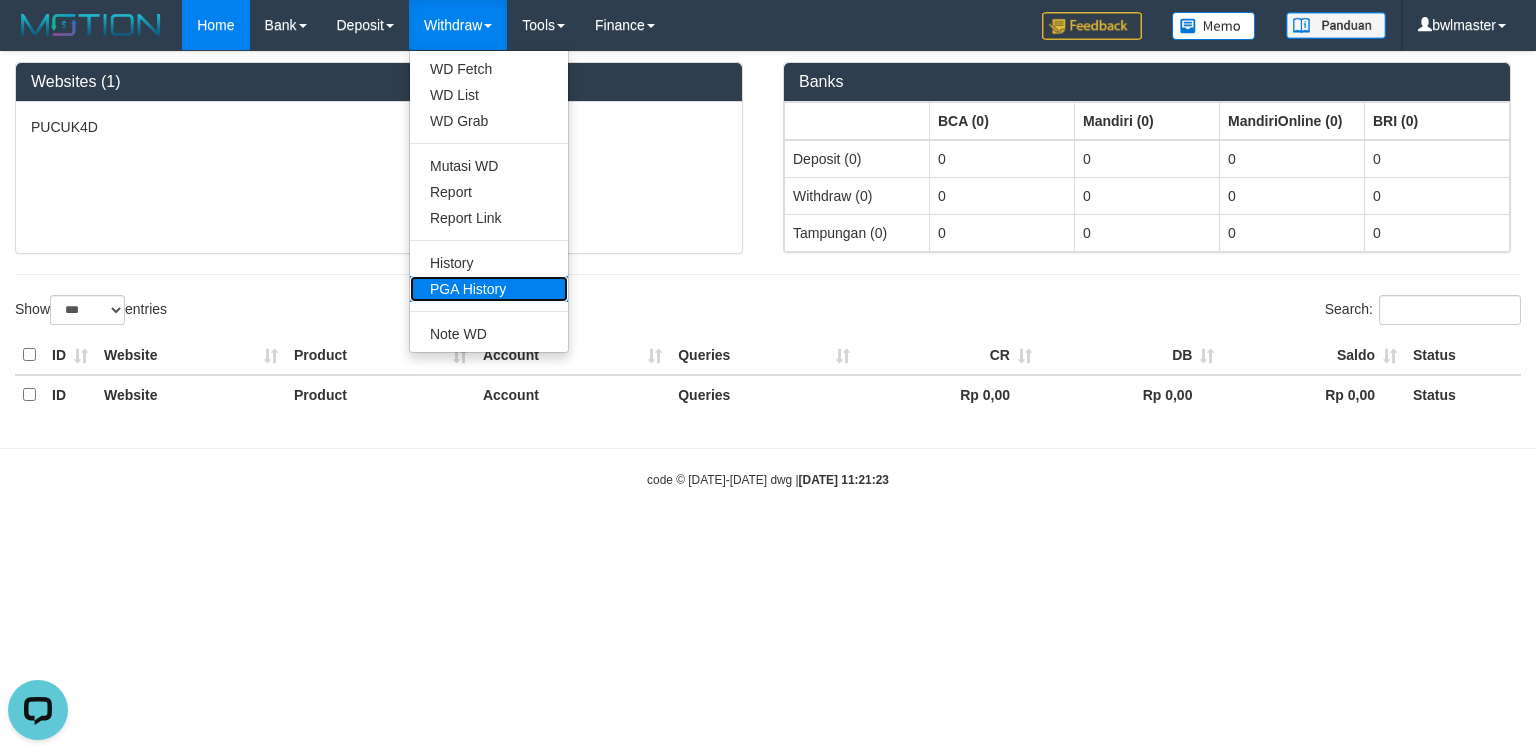 click on "PGA History" at bounding box center (489, 289) 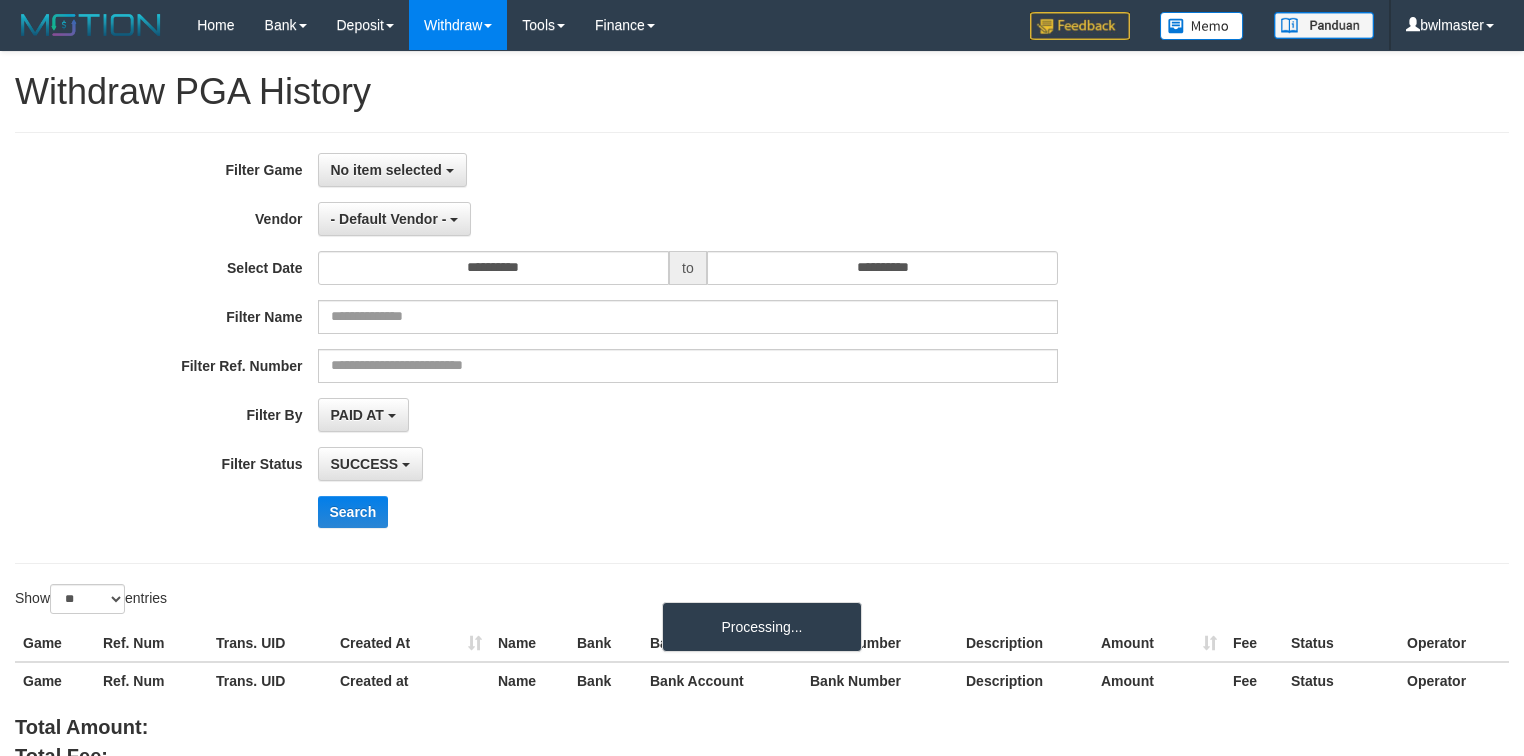 select 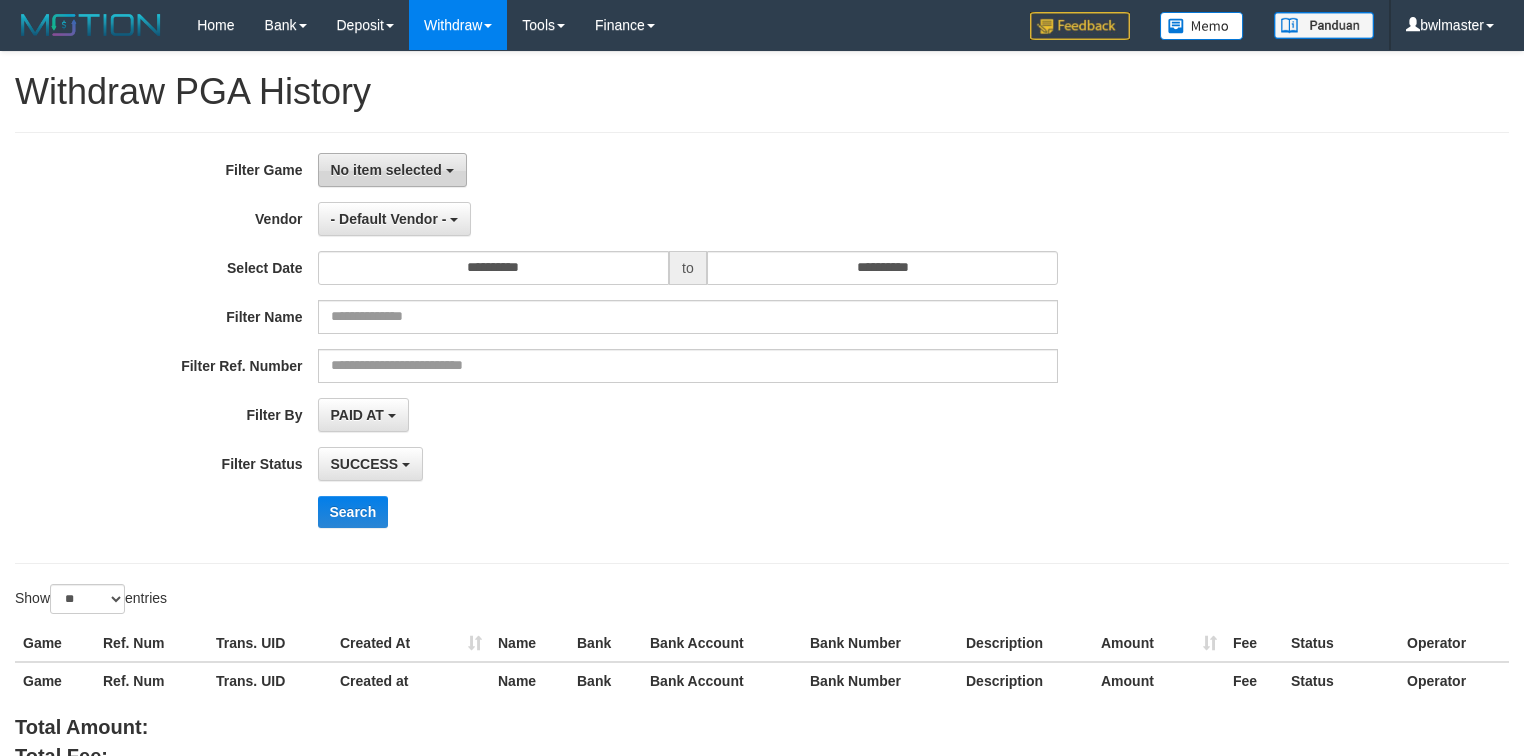 click on "No item selected" at bounding box center [386, 170] 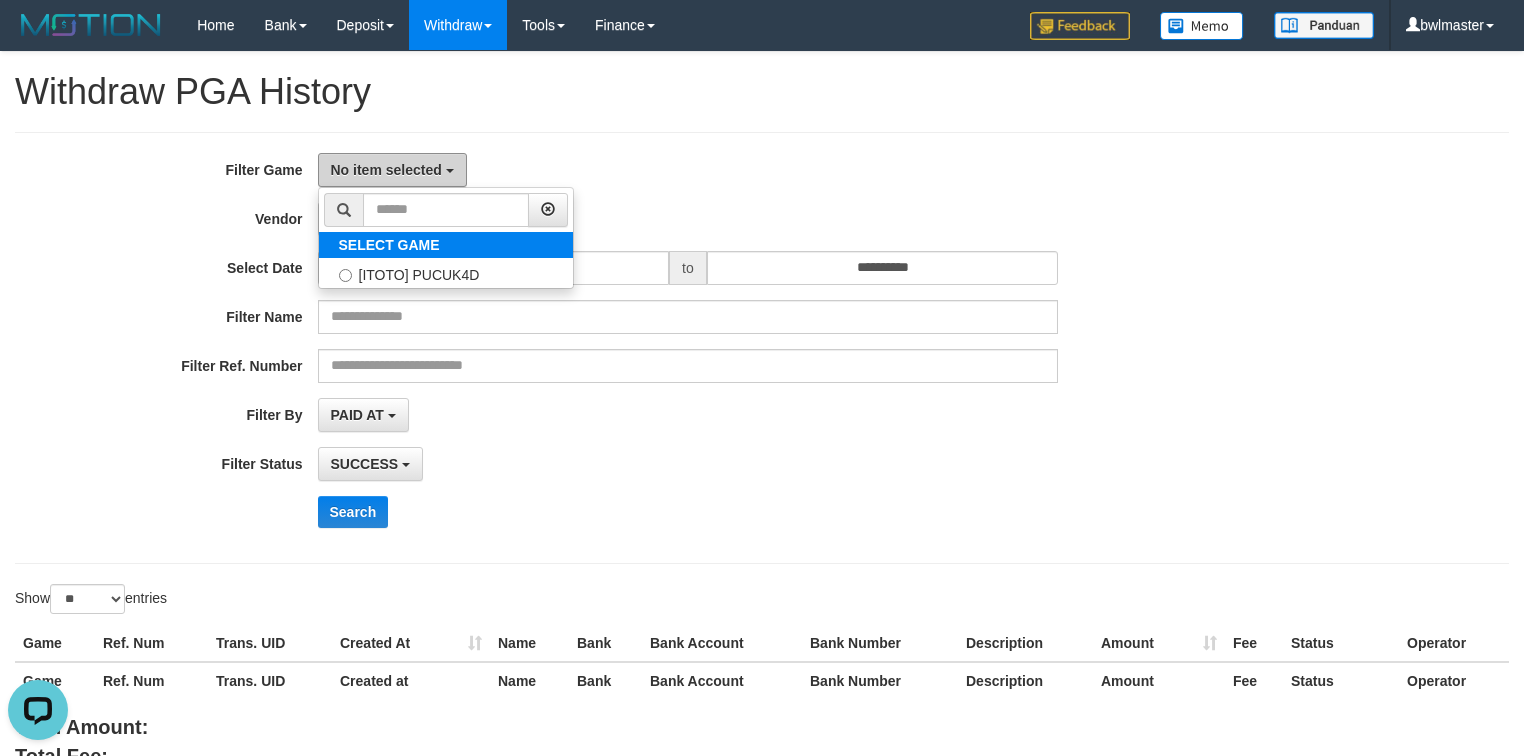 scroll, scrollTop: 0, scrollLeft: 0, axis: both 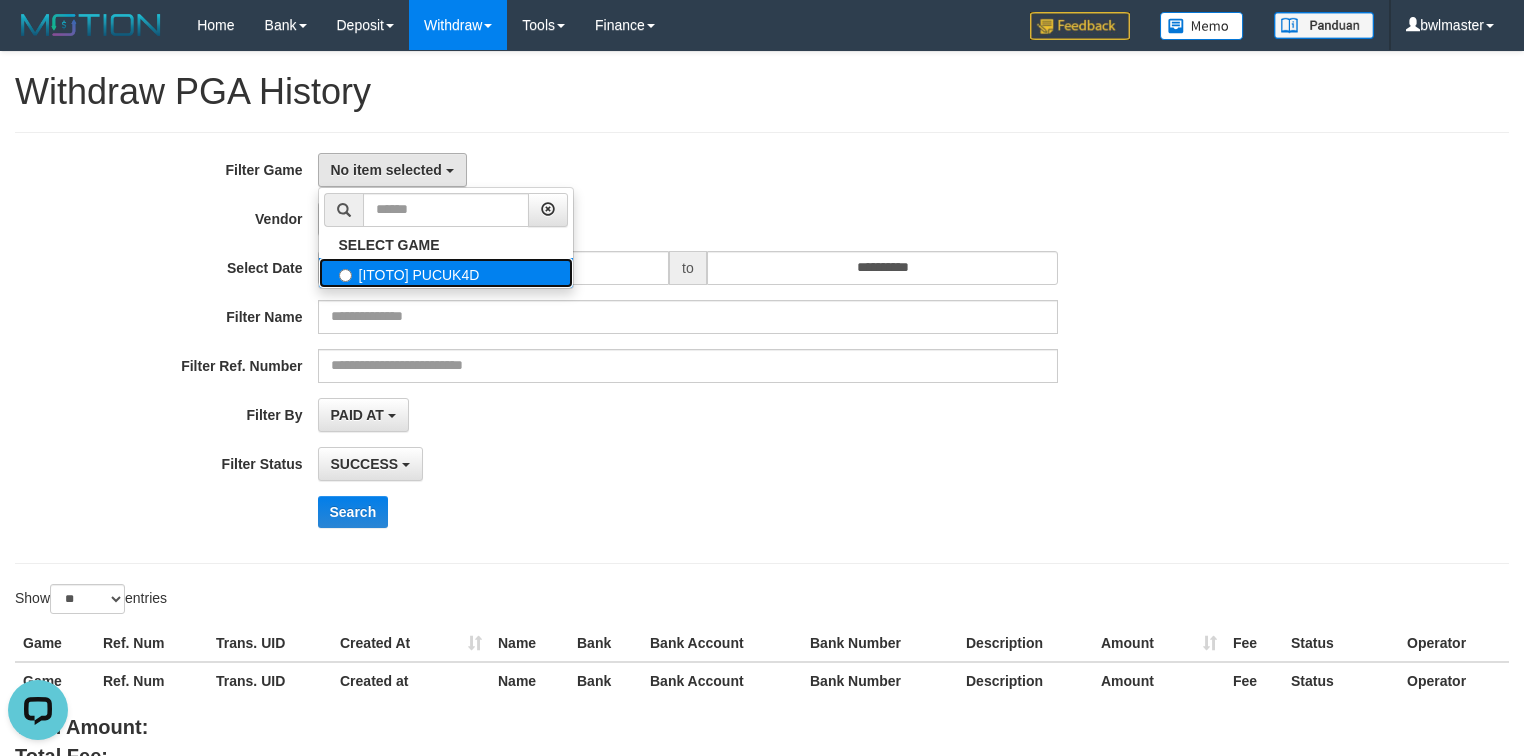 click on "[ITOTO] PUCUK4D" at bounding box center [446, 273] 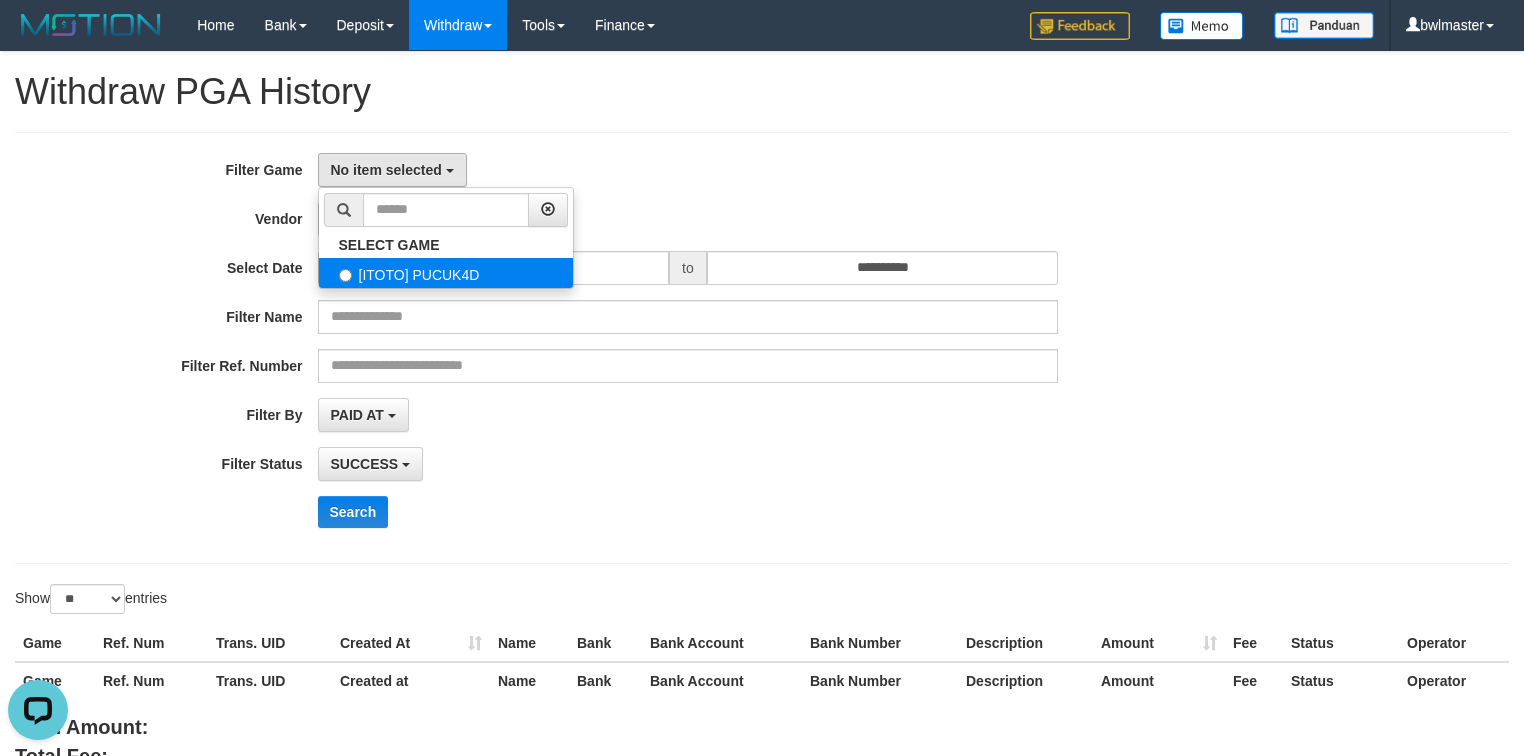 select on "****" 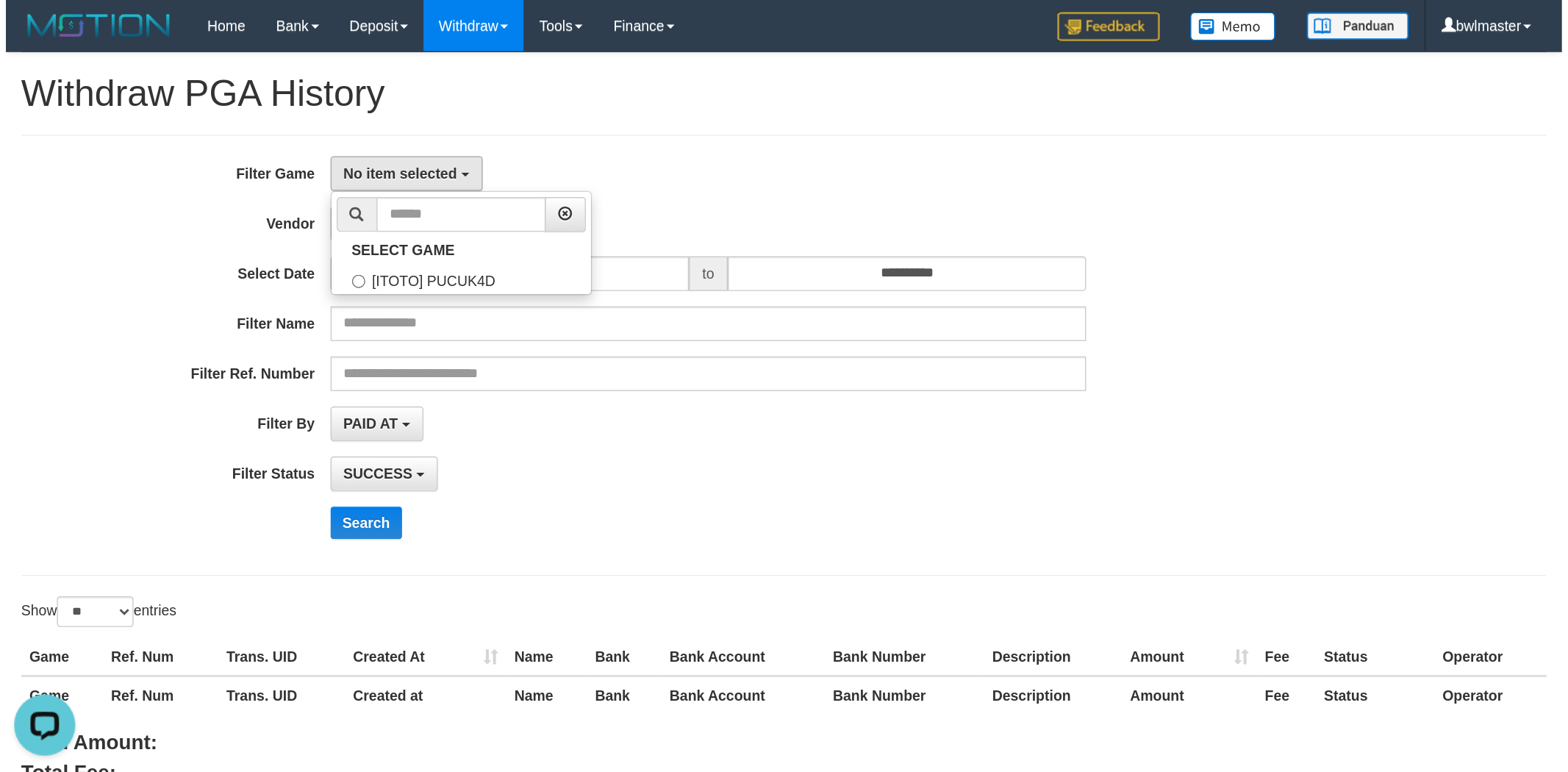 scroll, scrollTop: 12, scrollLeft: 0, axis: vertical 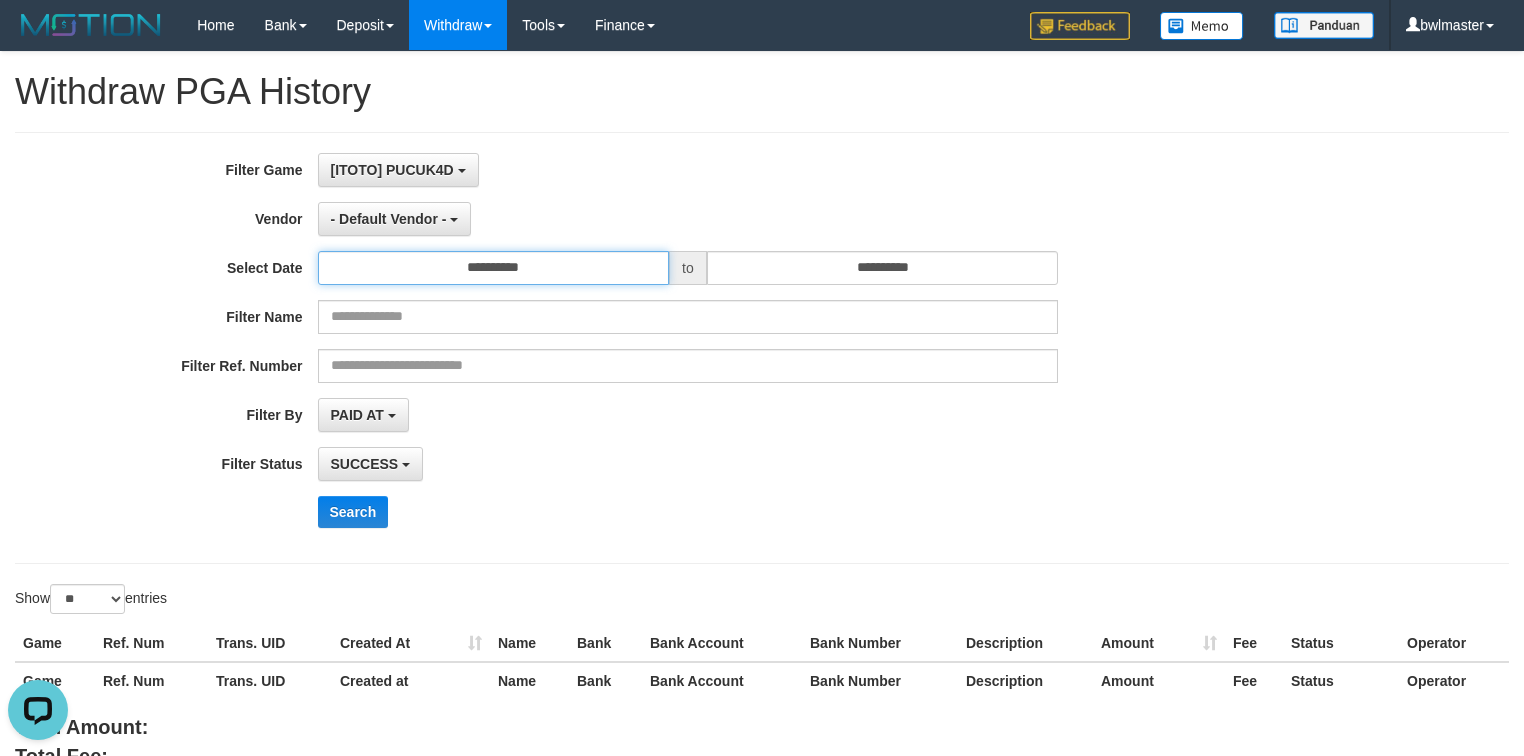 click on "**********" at bounding box center [494, 268] 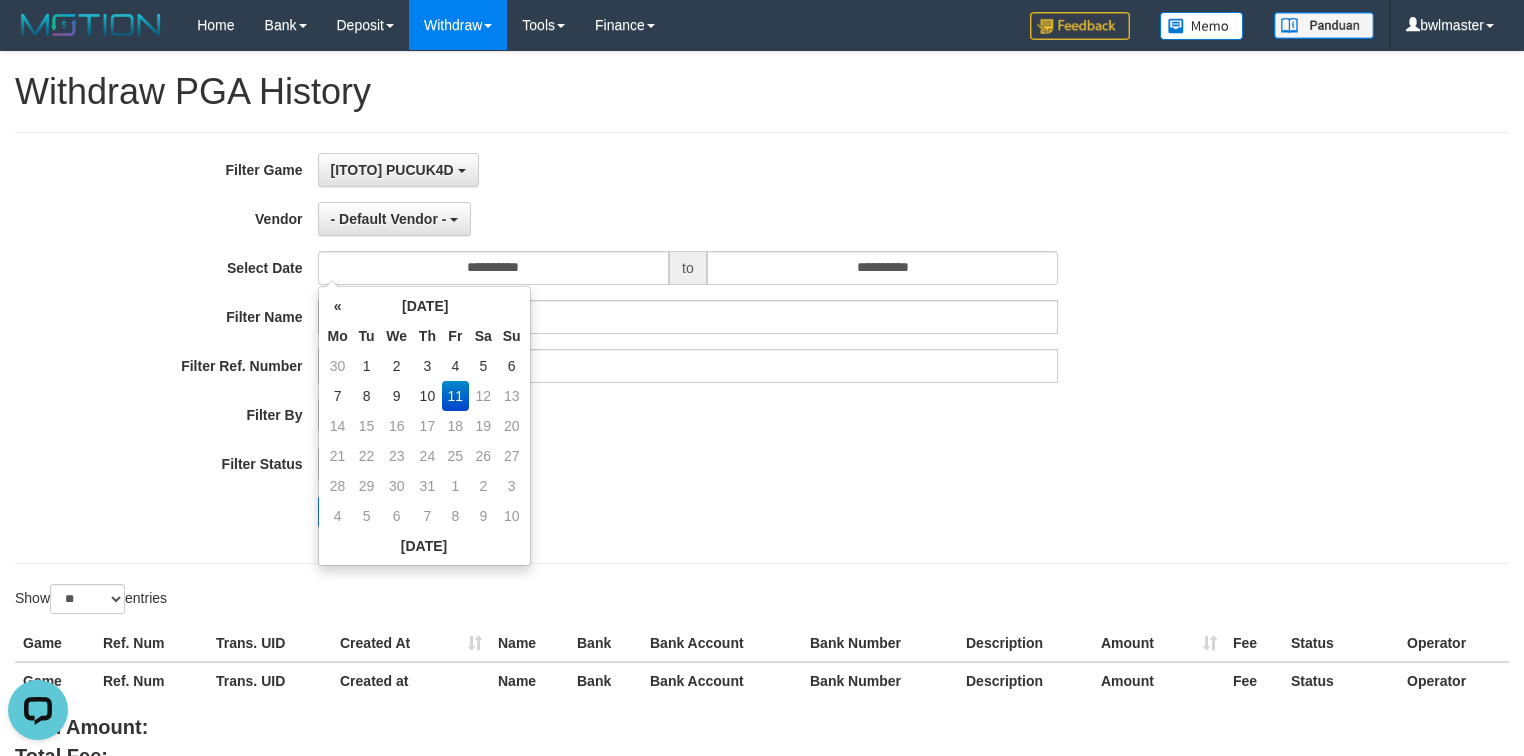 click on "11" at bounding box center (455, 396) 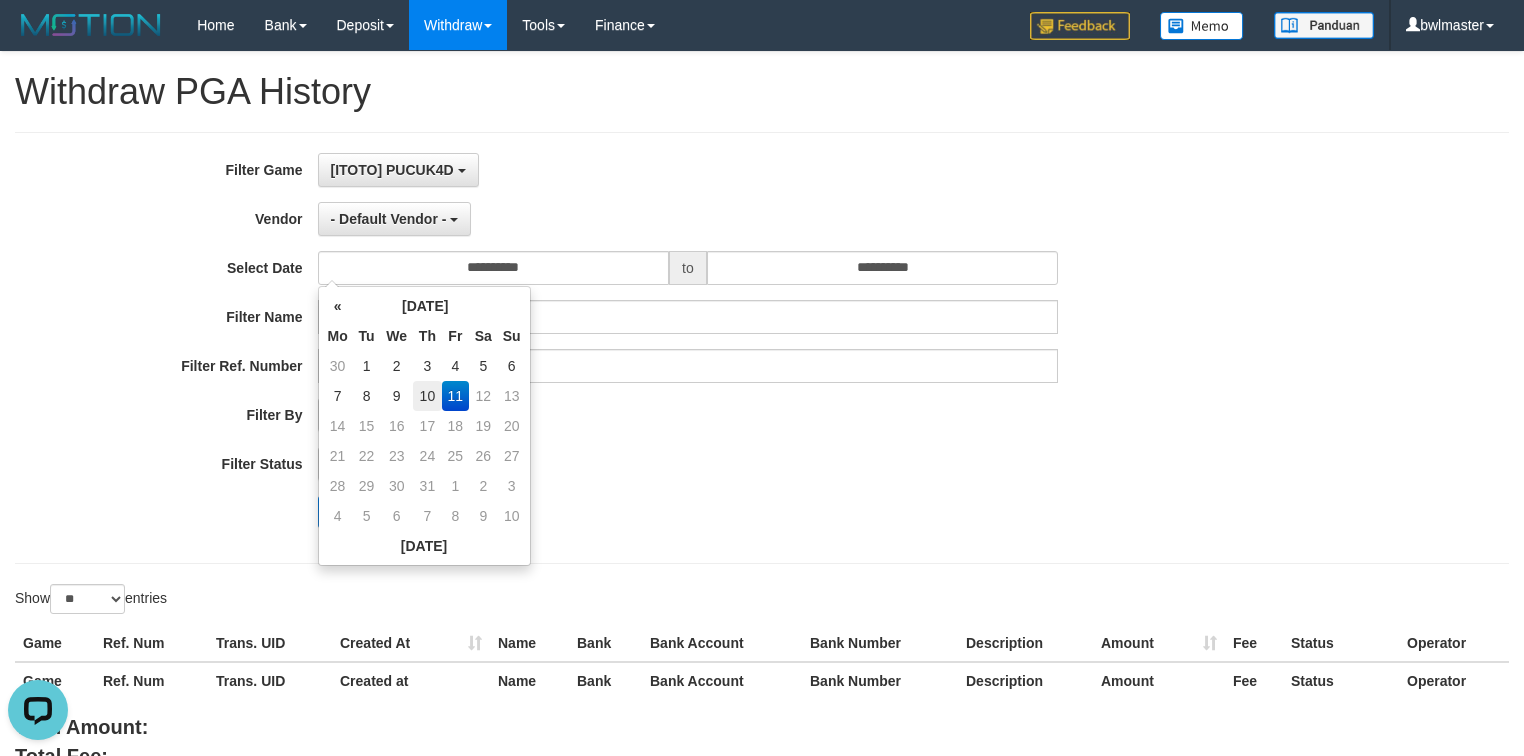 click on "10" at bounding box center (427, 396) 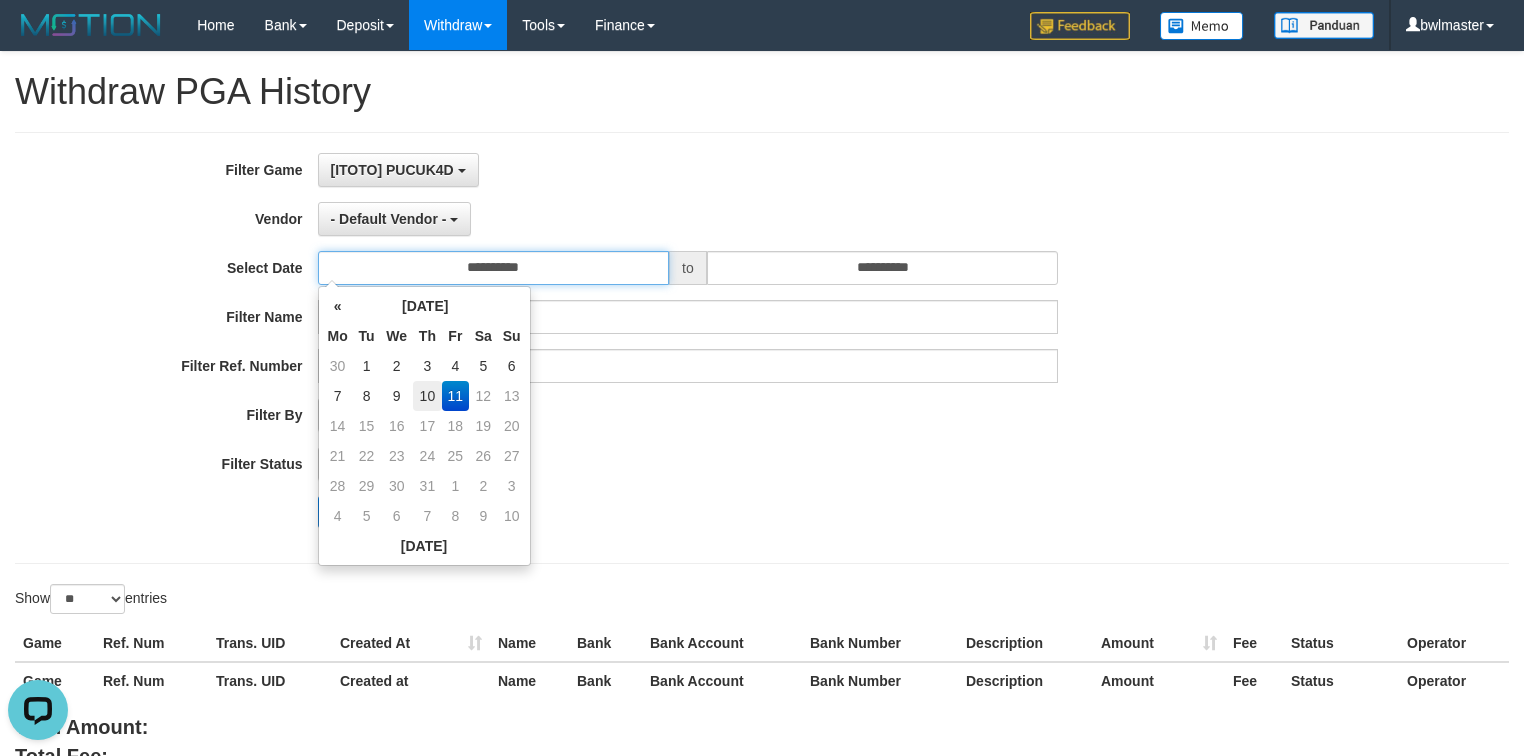 type on "**********" 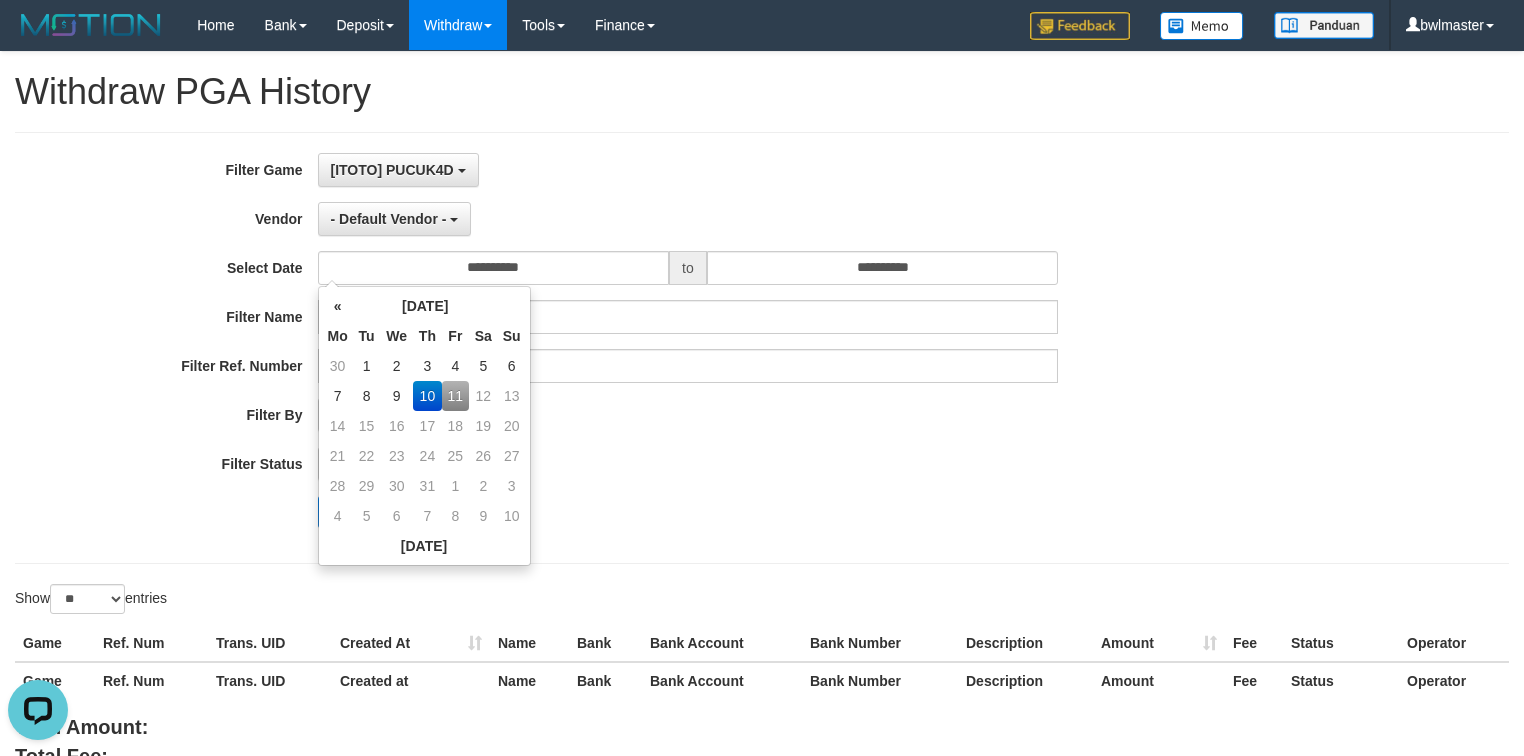 drag, startPoint x: 693, startPoint y: 456, endPoint x: 525, endPoint y: 431, distance: 169.84993 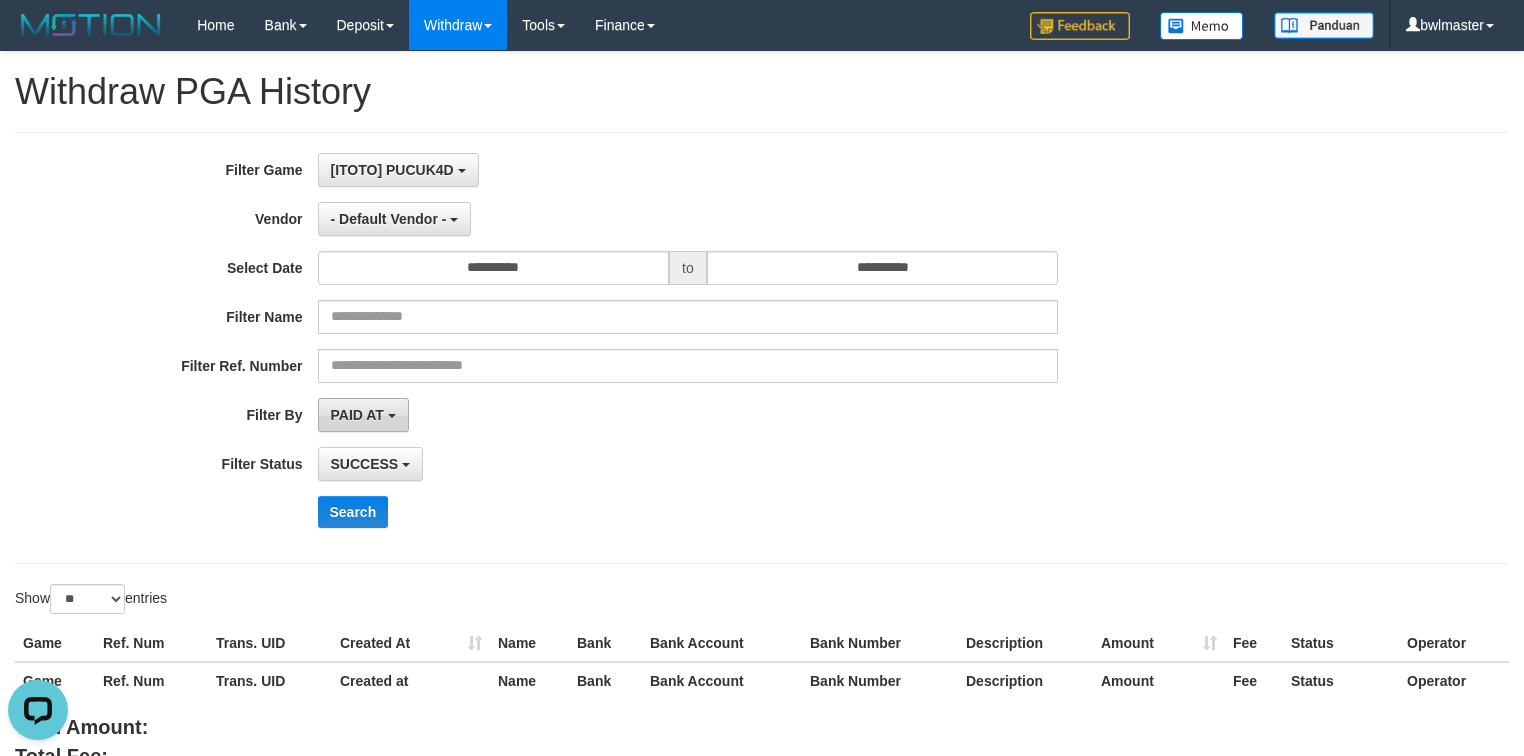 click on "PAID AT" at bounding box center (363, 415) 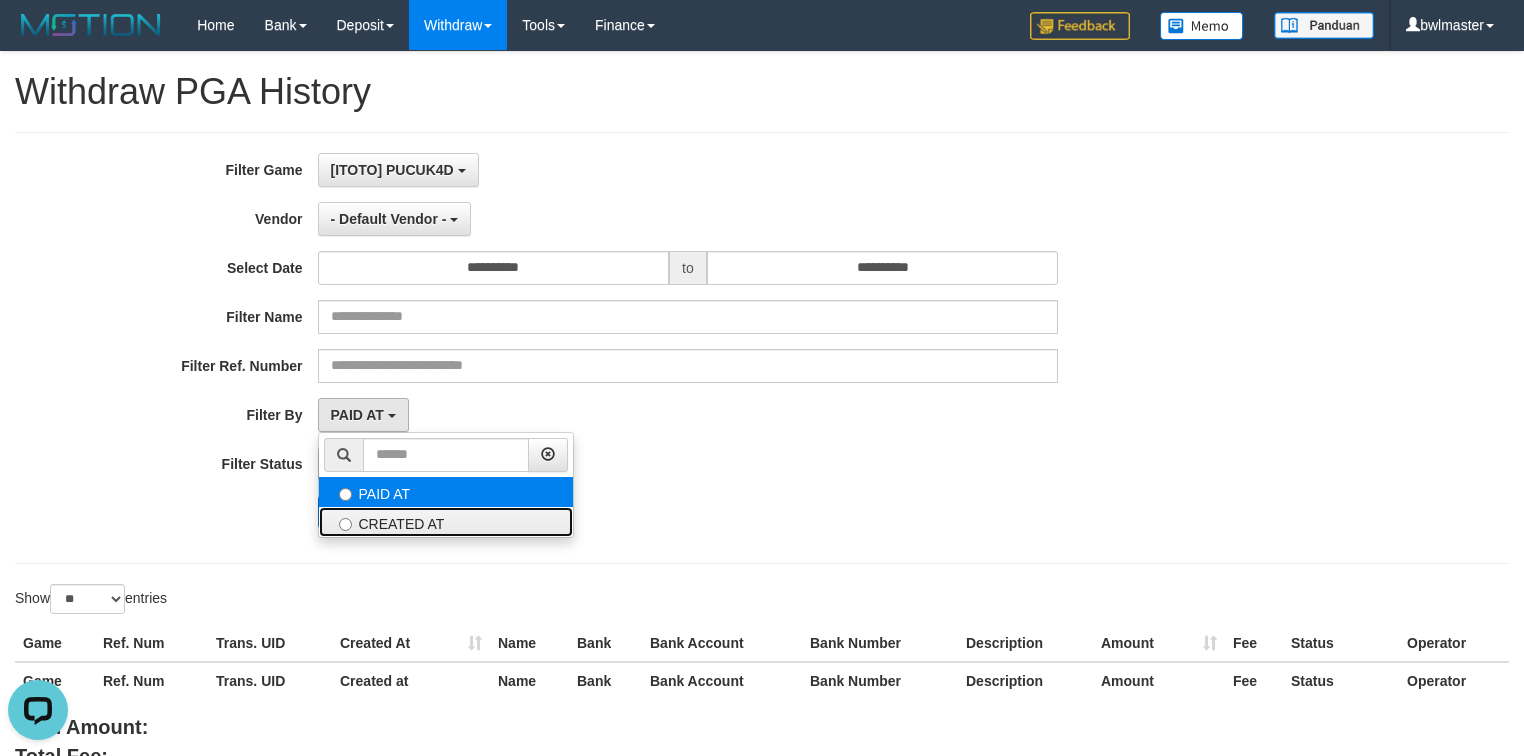 drag, startPoint x: 391, startPoint y: 519, endPoint x: 398, endPoint y: 500, distance: 20.248457 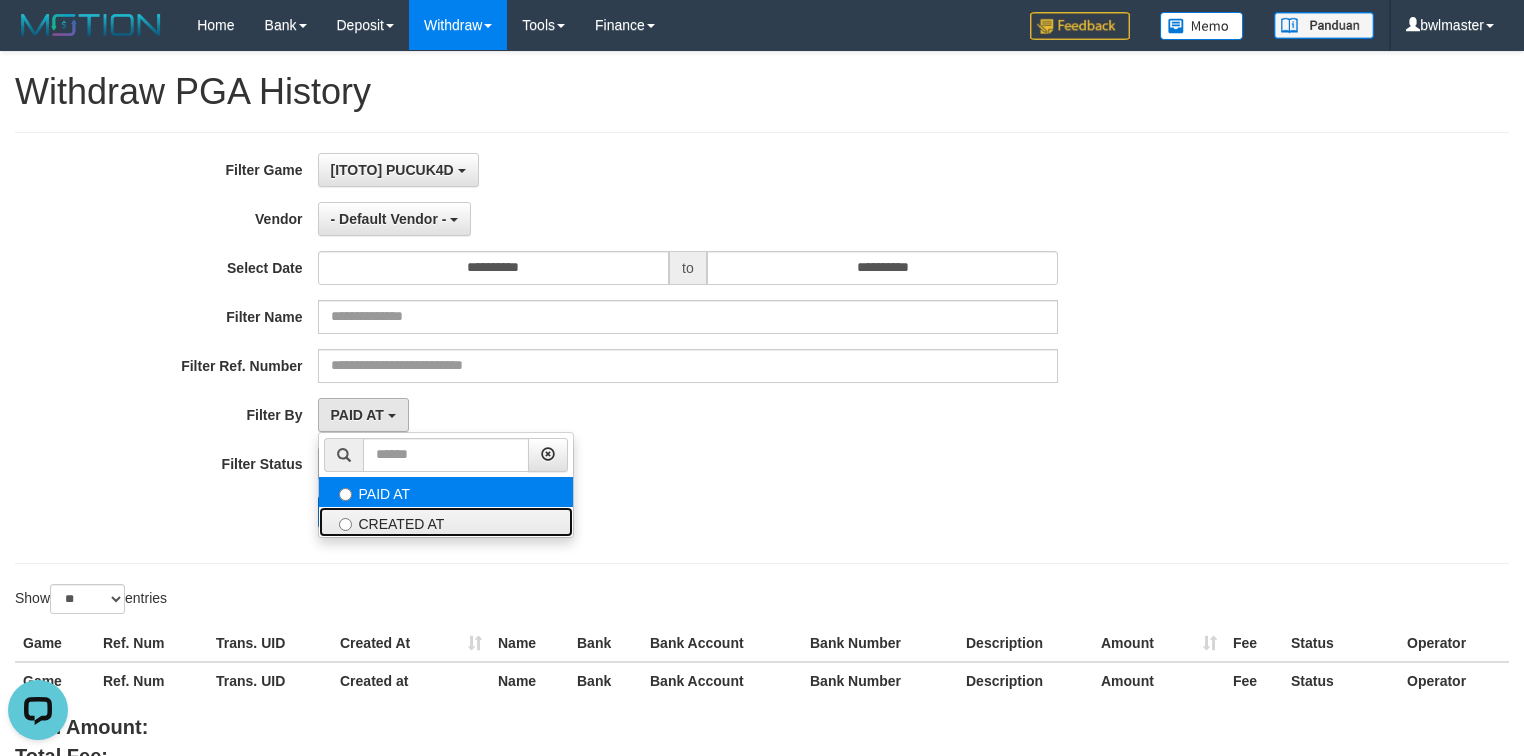 click on "CREATED AT" at bounding box center [446, 522] 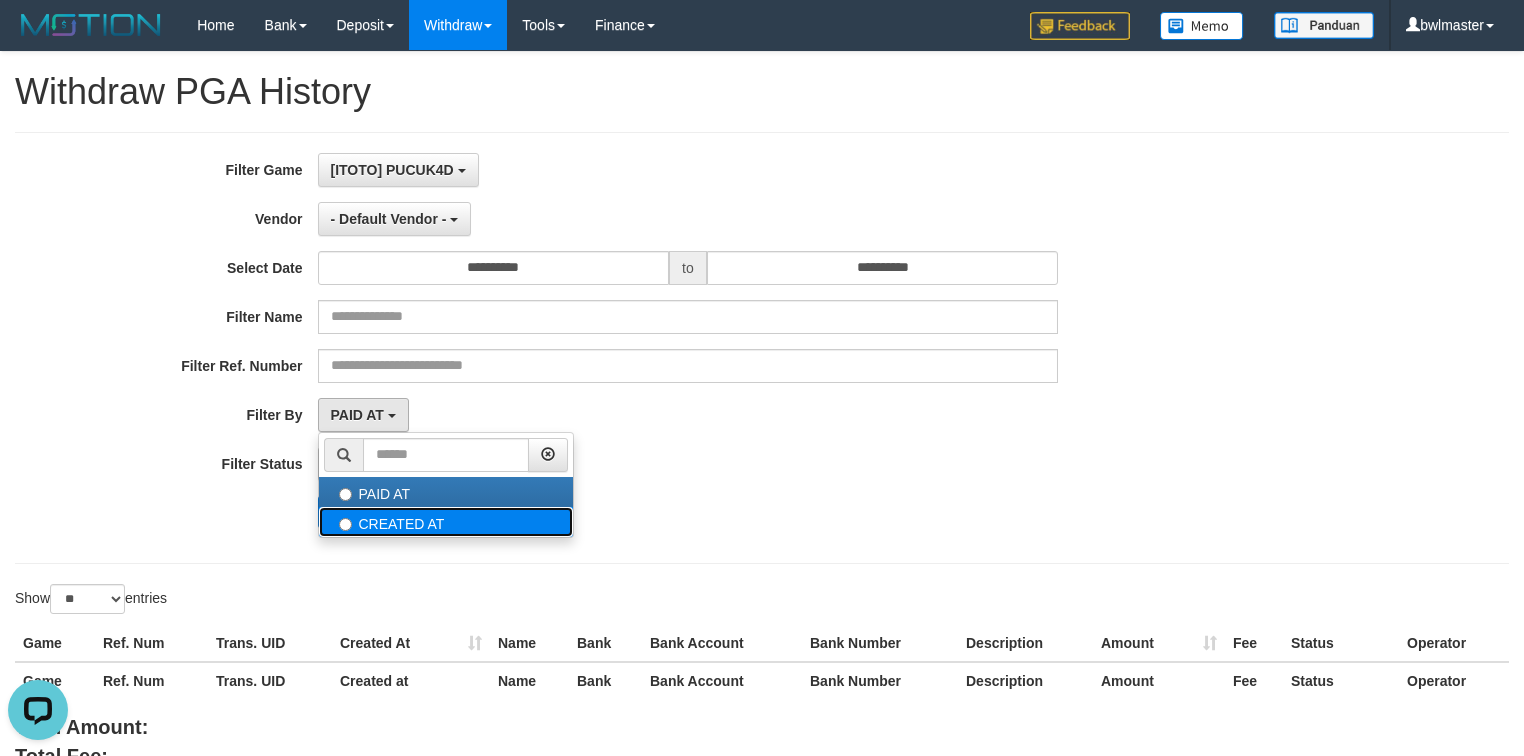 click on "CREATED AT" at bounding box center [446, 522] 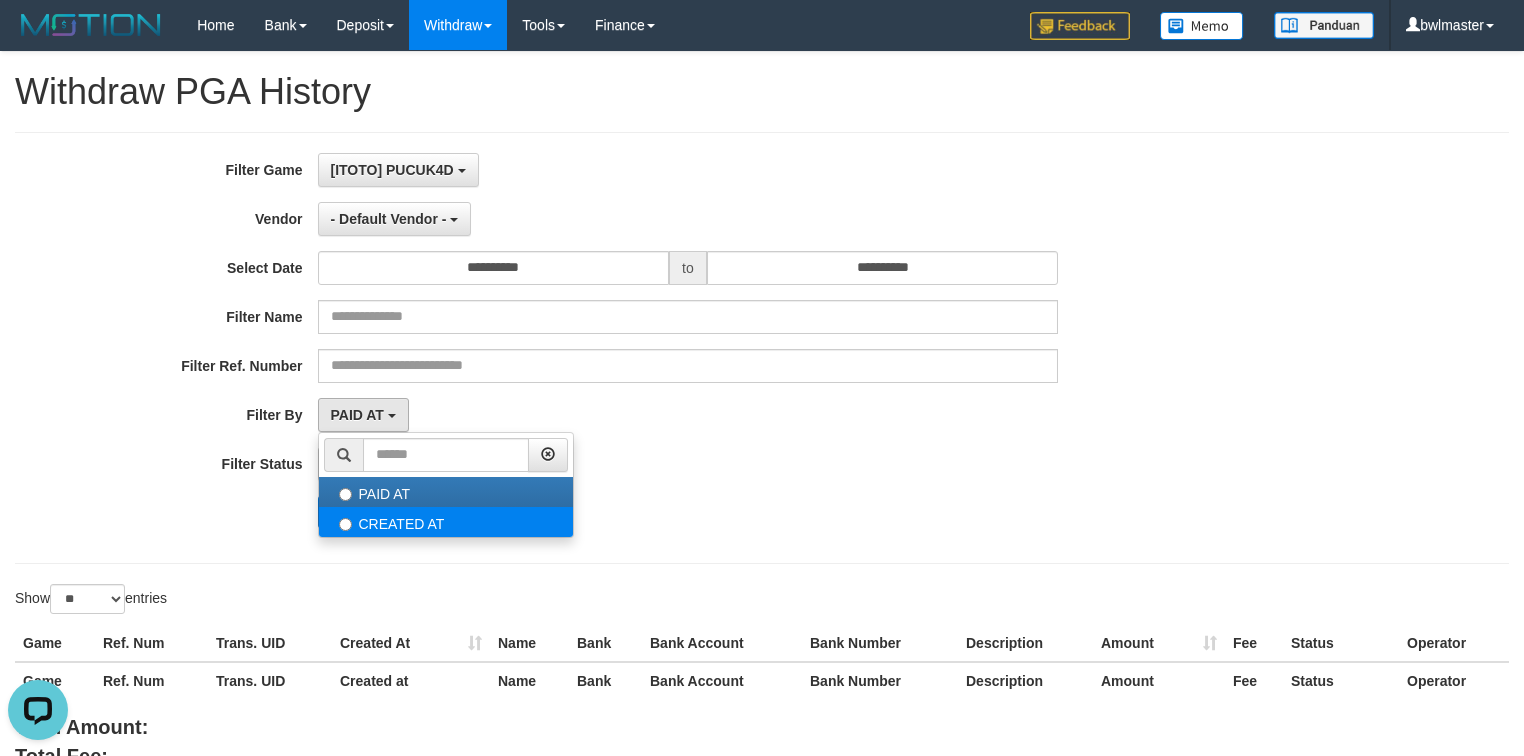 select on "*" 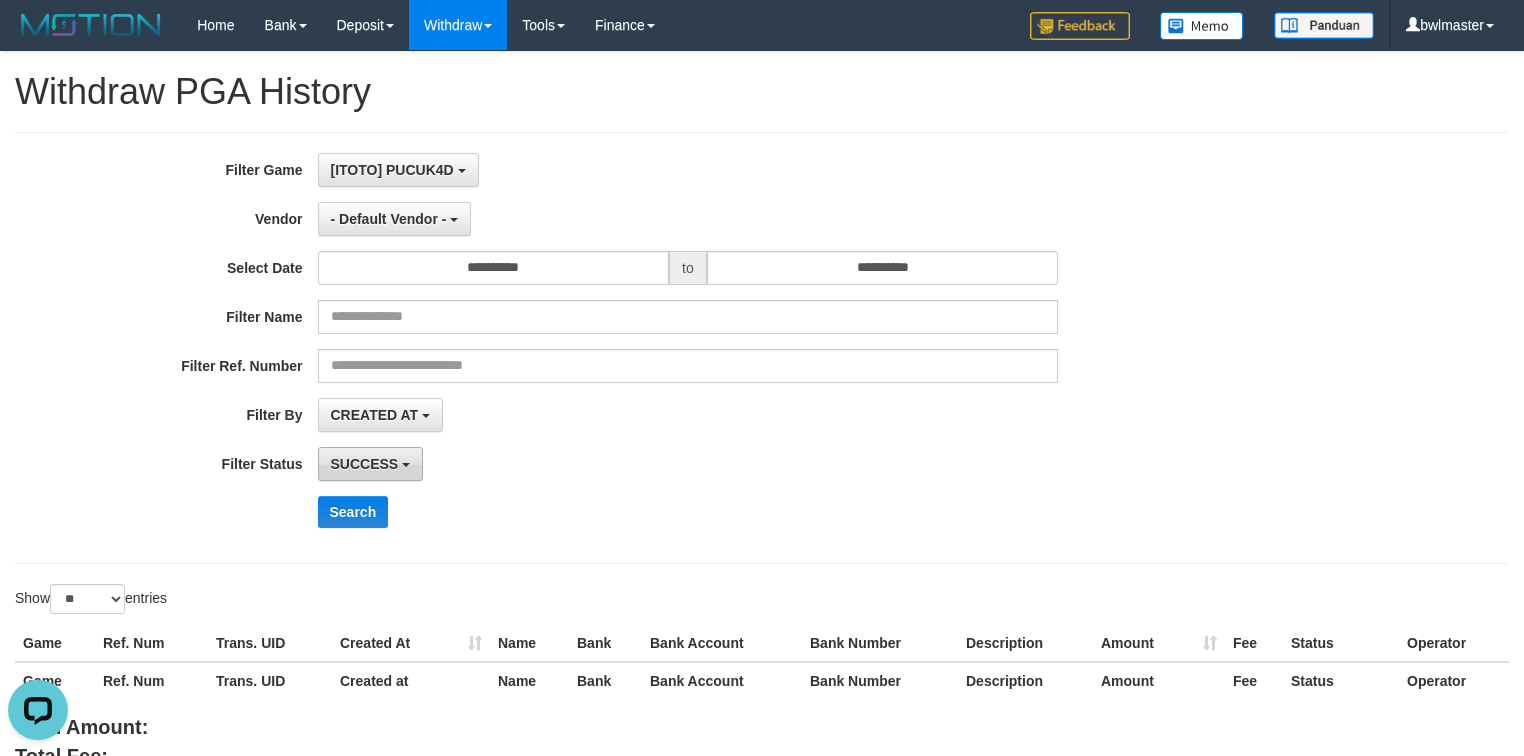 click on "SUCCESS" at bounding box center [365, 464] 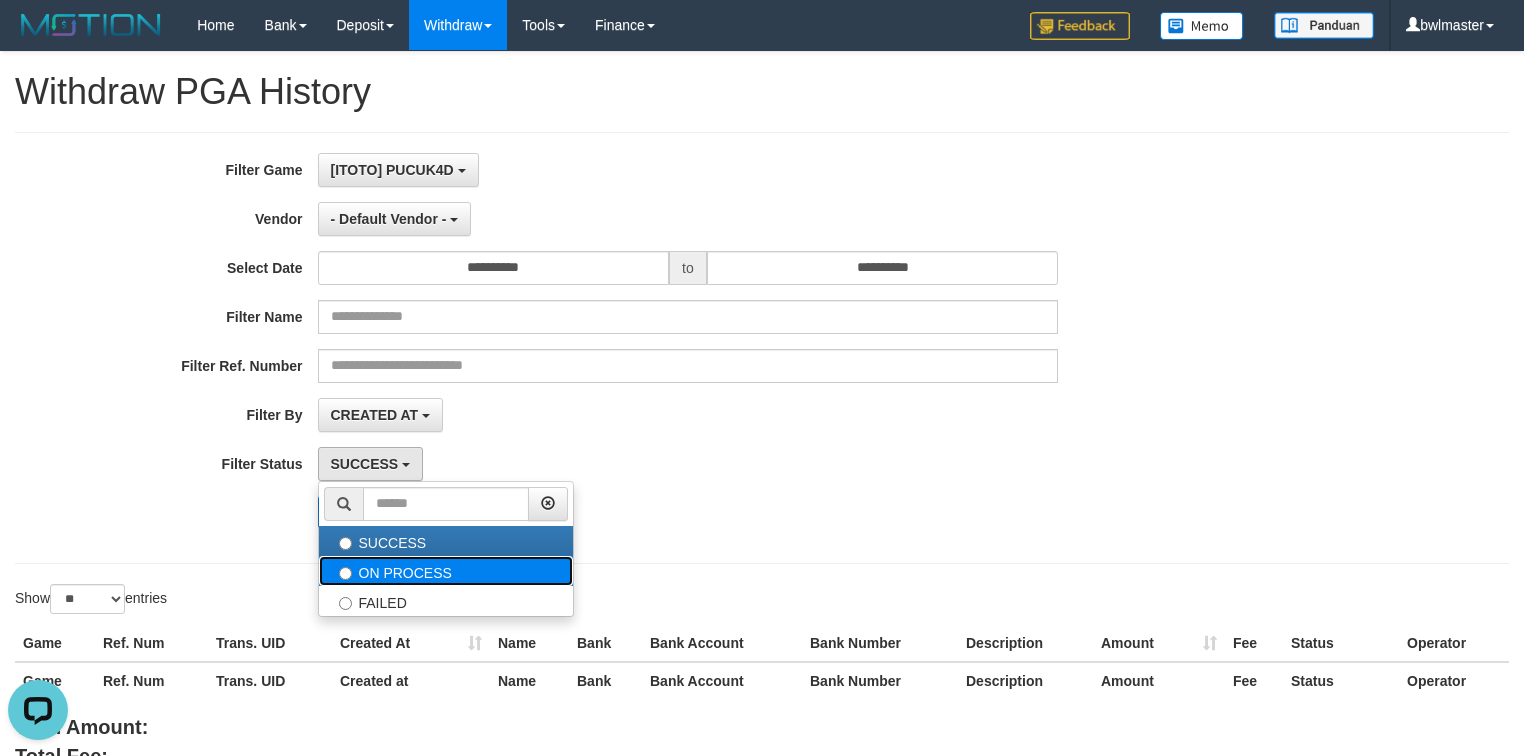 click on "ON PROCESS" at bounding box center (446, 571) 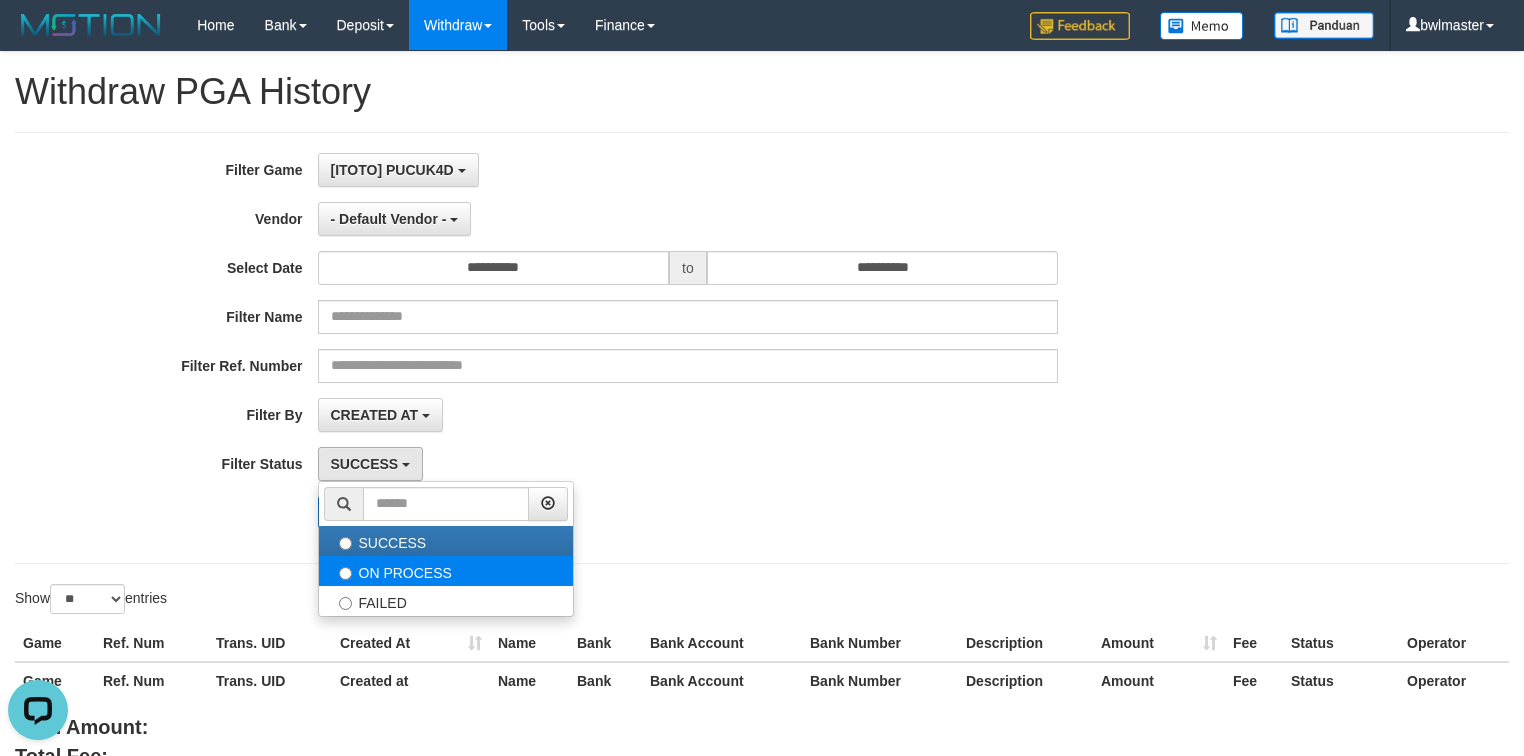 select on "*" 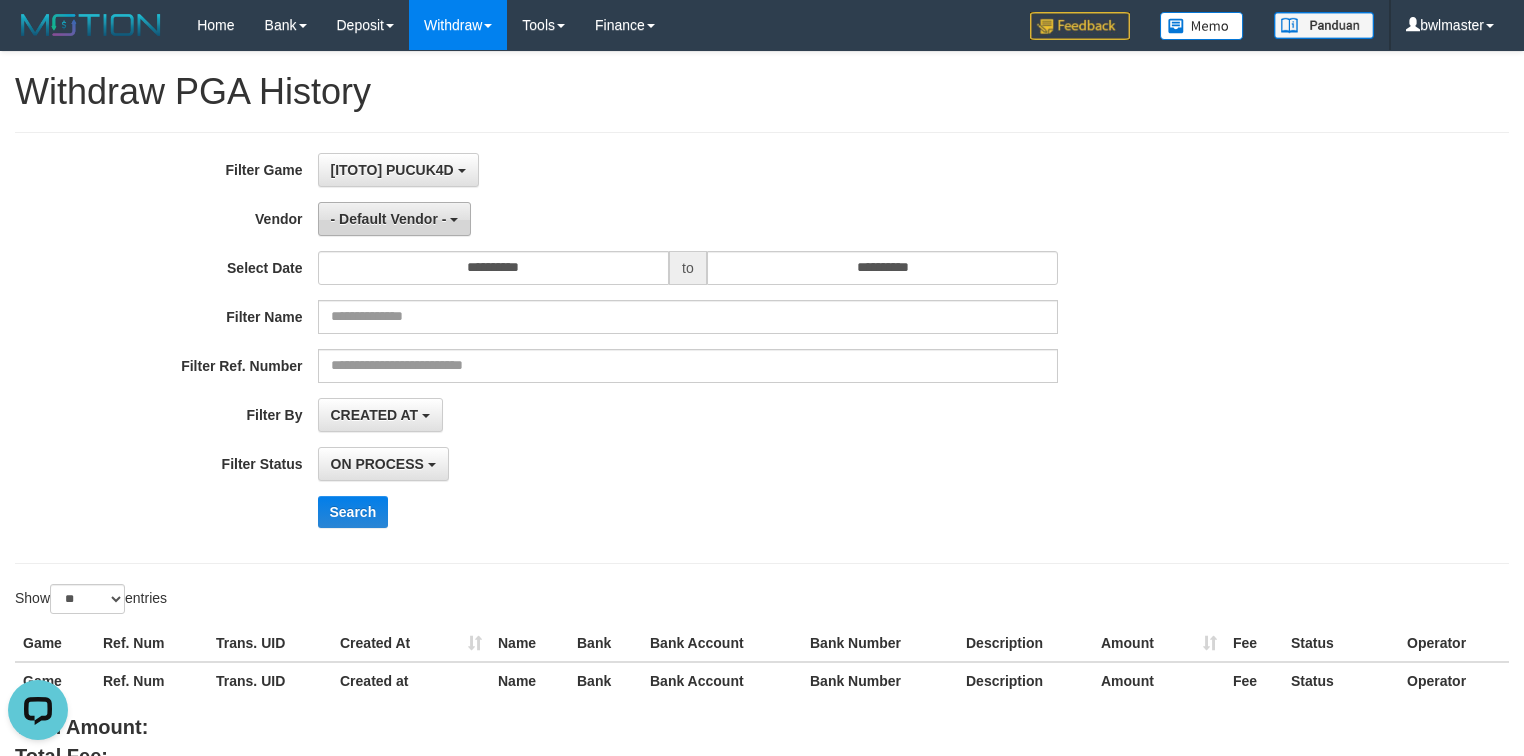 click on "- Default Vendor -" at bounding box center (395, 219) 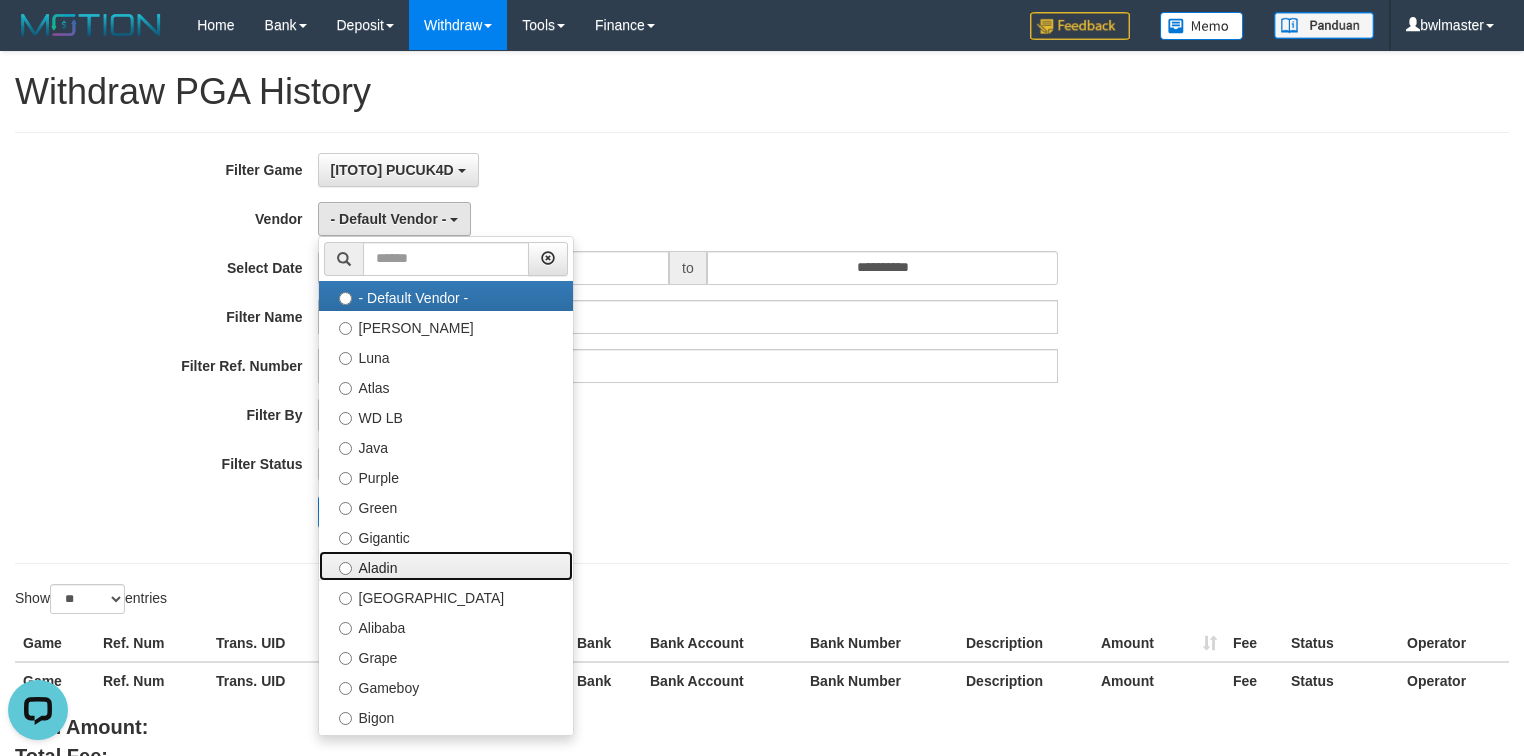 click on "Aladin" at bounding box center [446, 566] 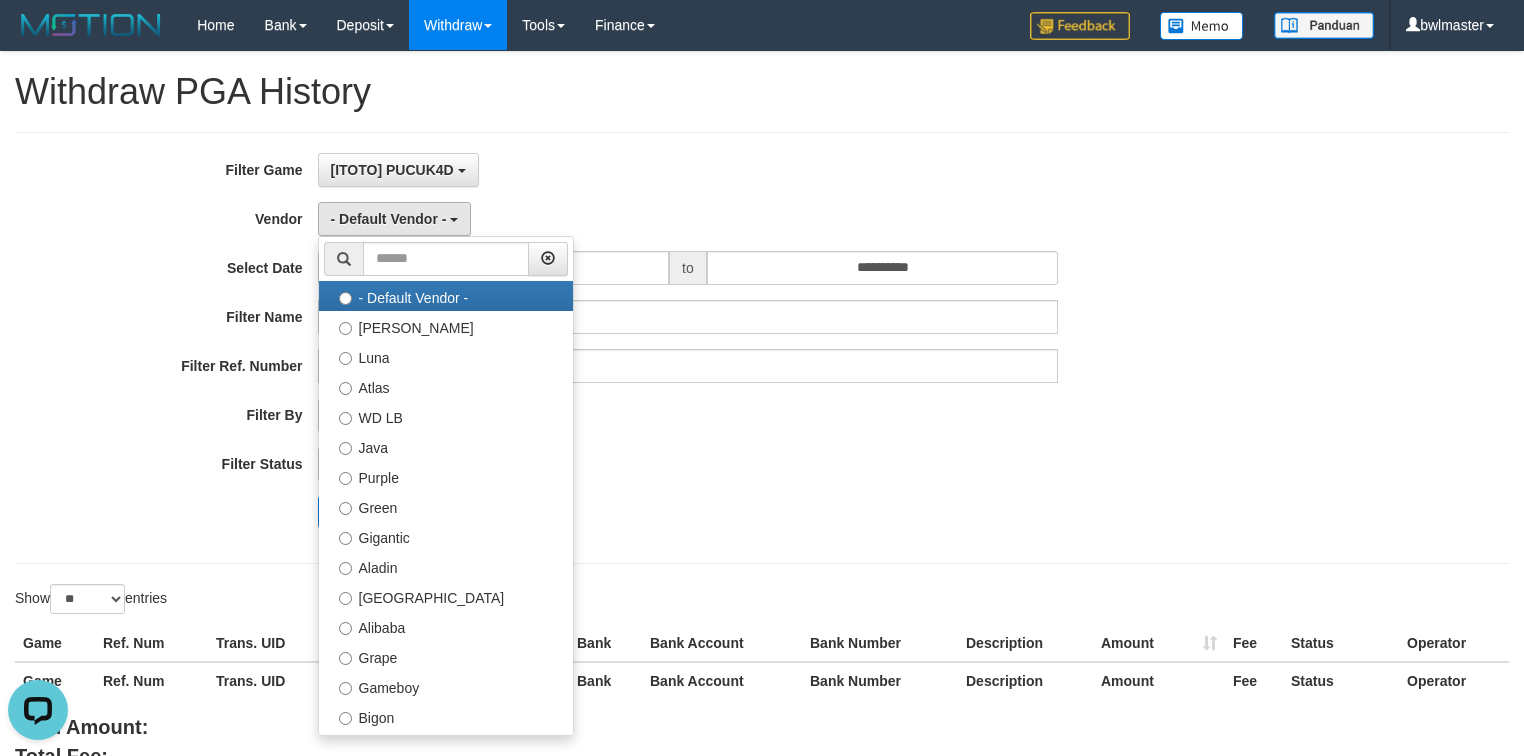 select on "**********" 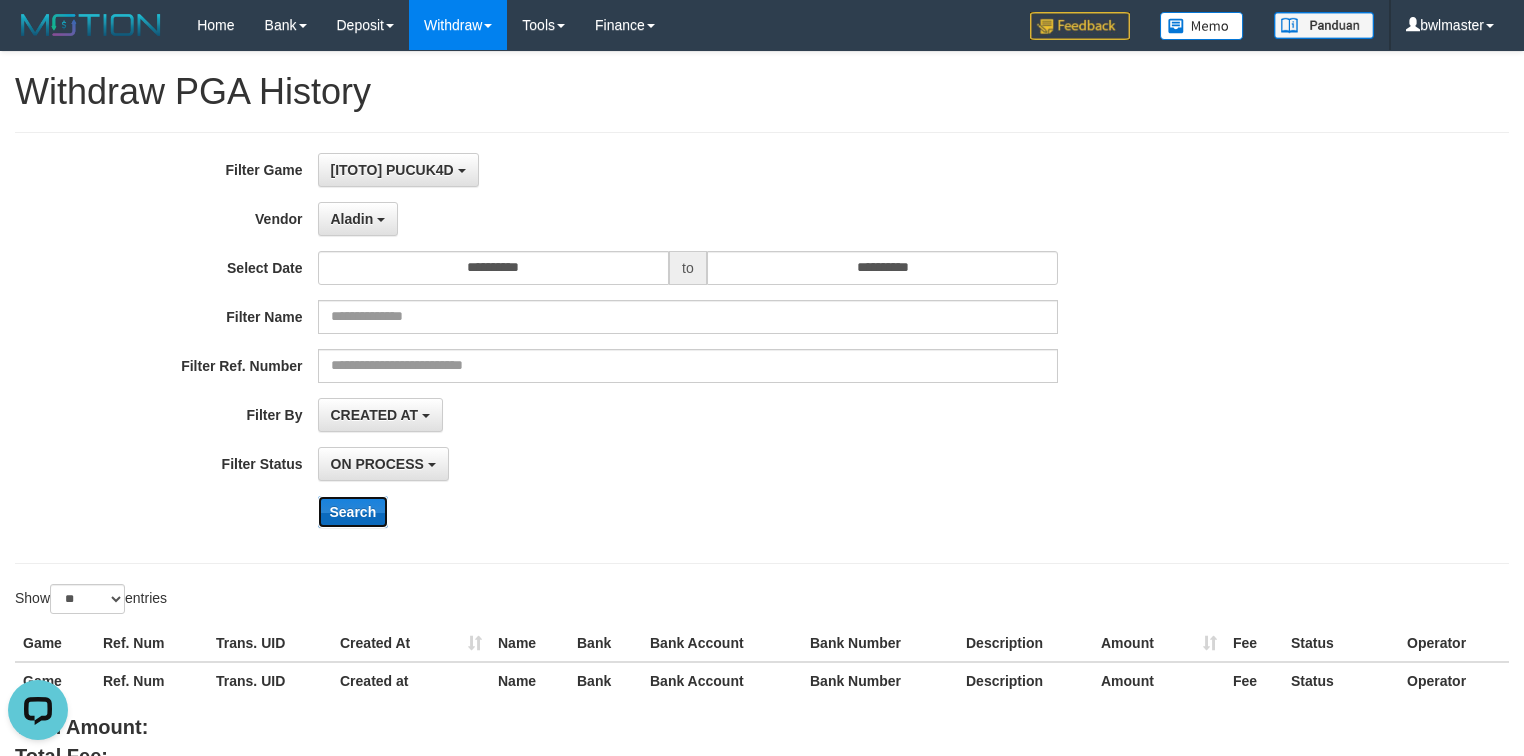 click on "Search" at bounding box center (353, 512) 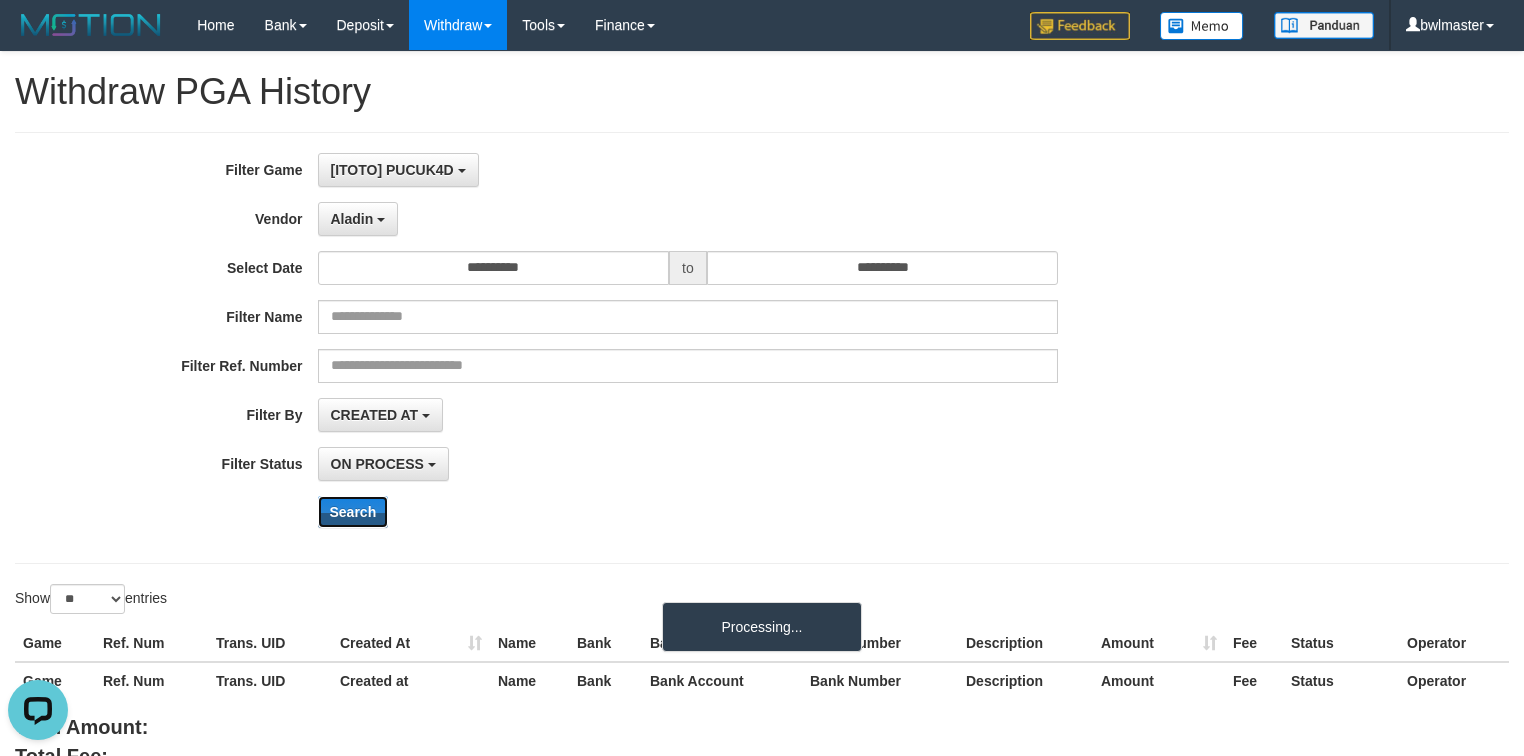 type 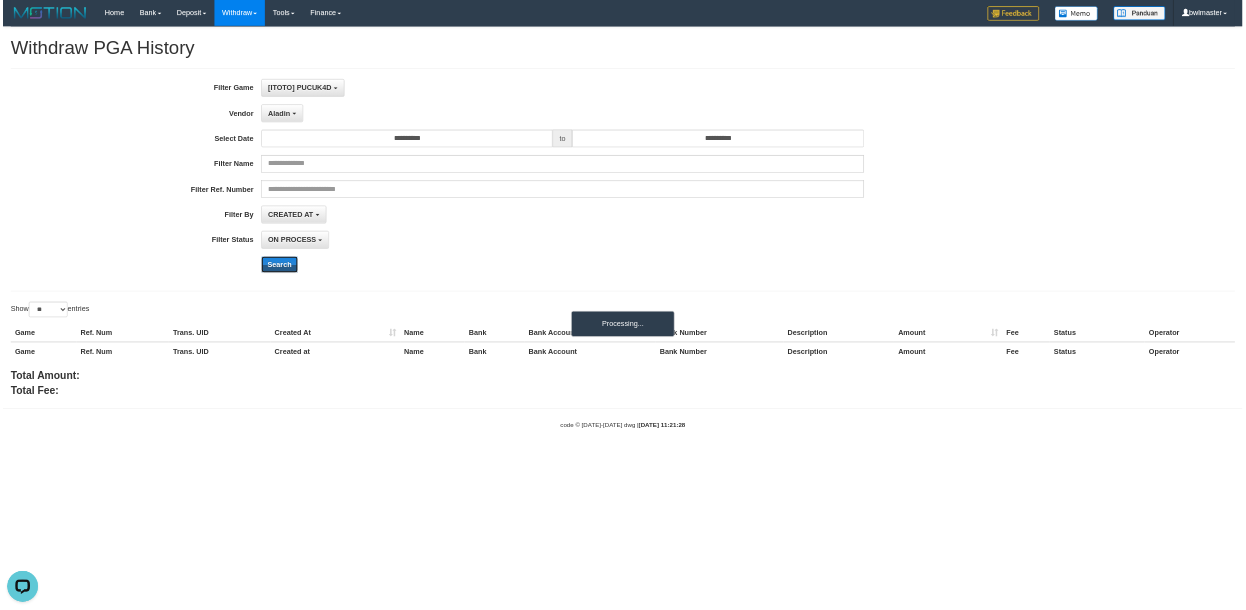 scroll, scrollTop: 17, scrollLeft: 0, axis: vertical 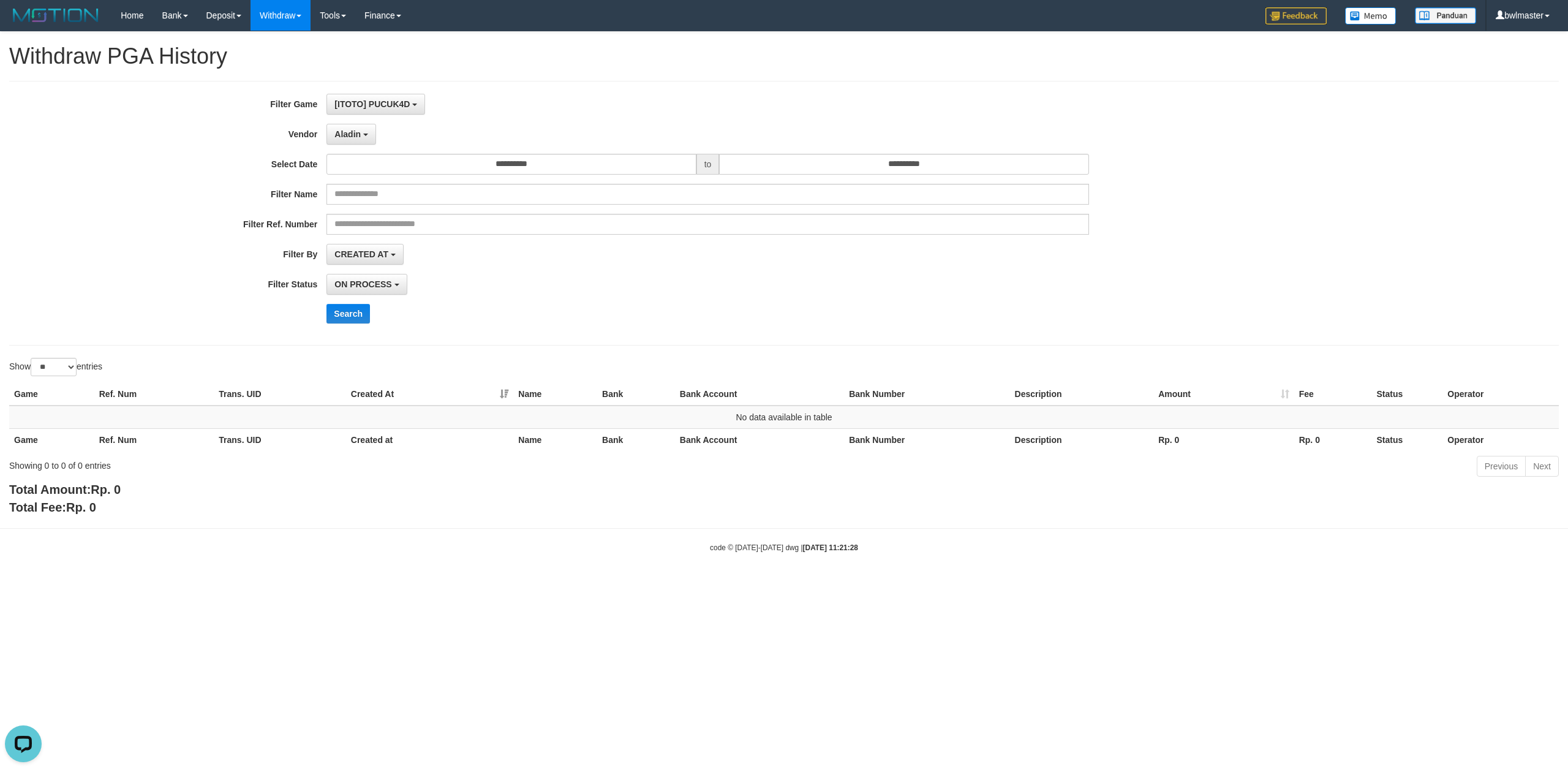 click on "**********" at bounding box center [653, 213] 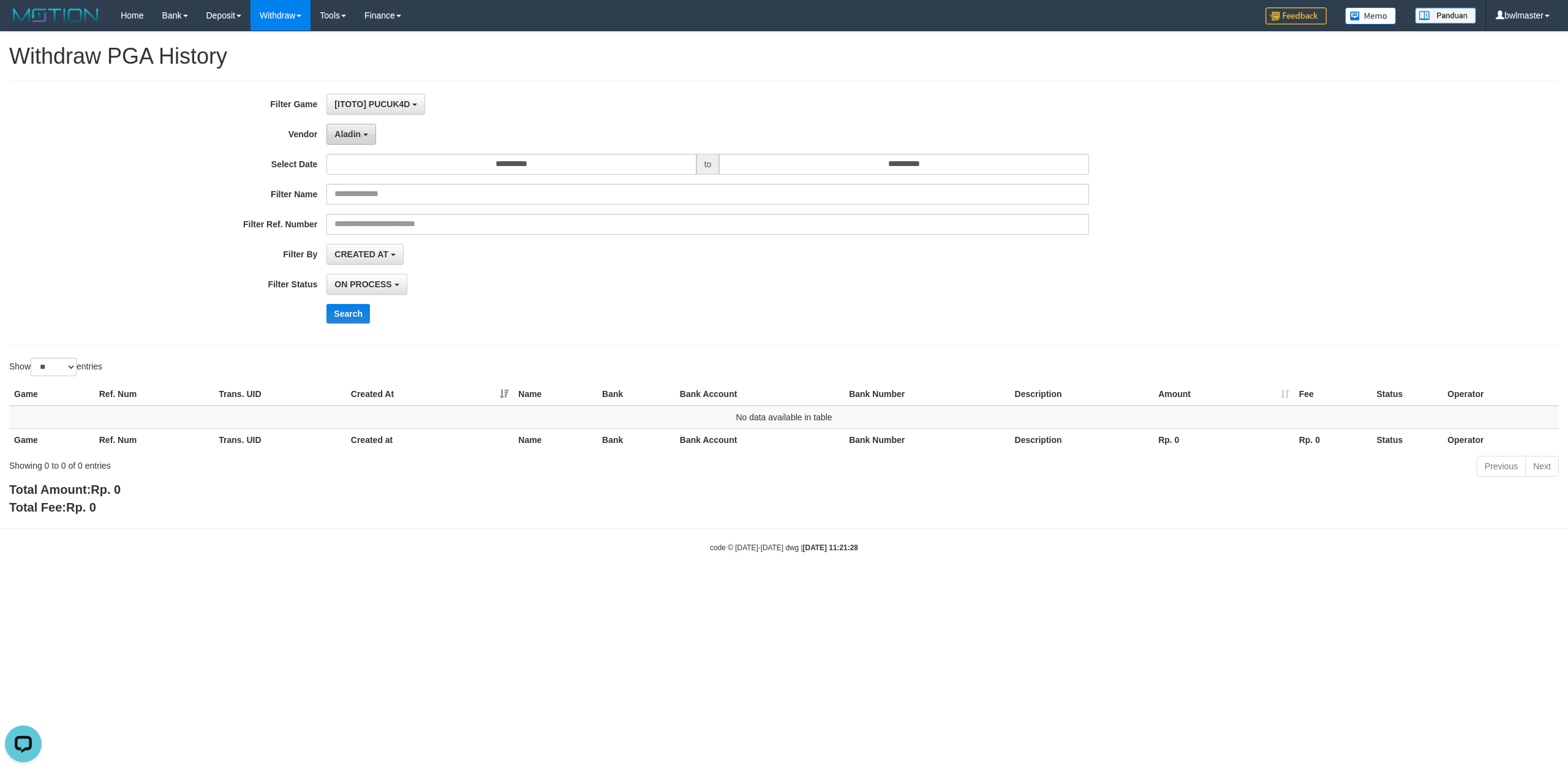 click at bounding box center (366, 135) 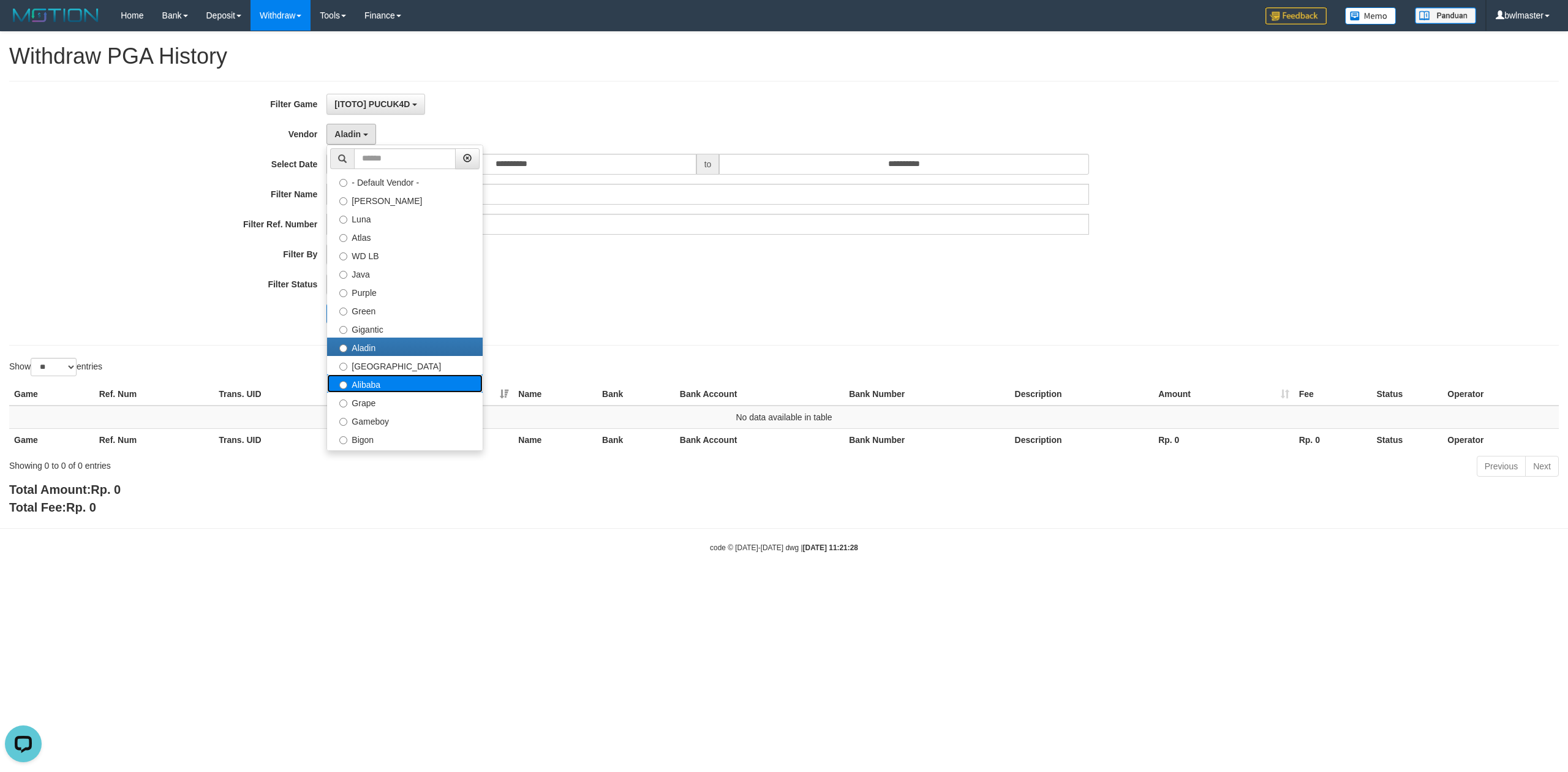 click on "Alibaba" at bounding box center (405, 384) 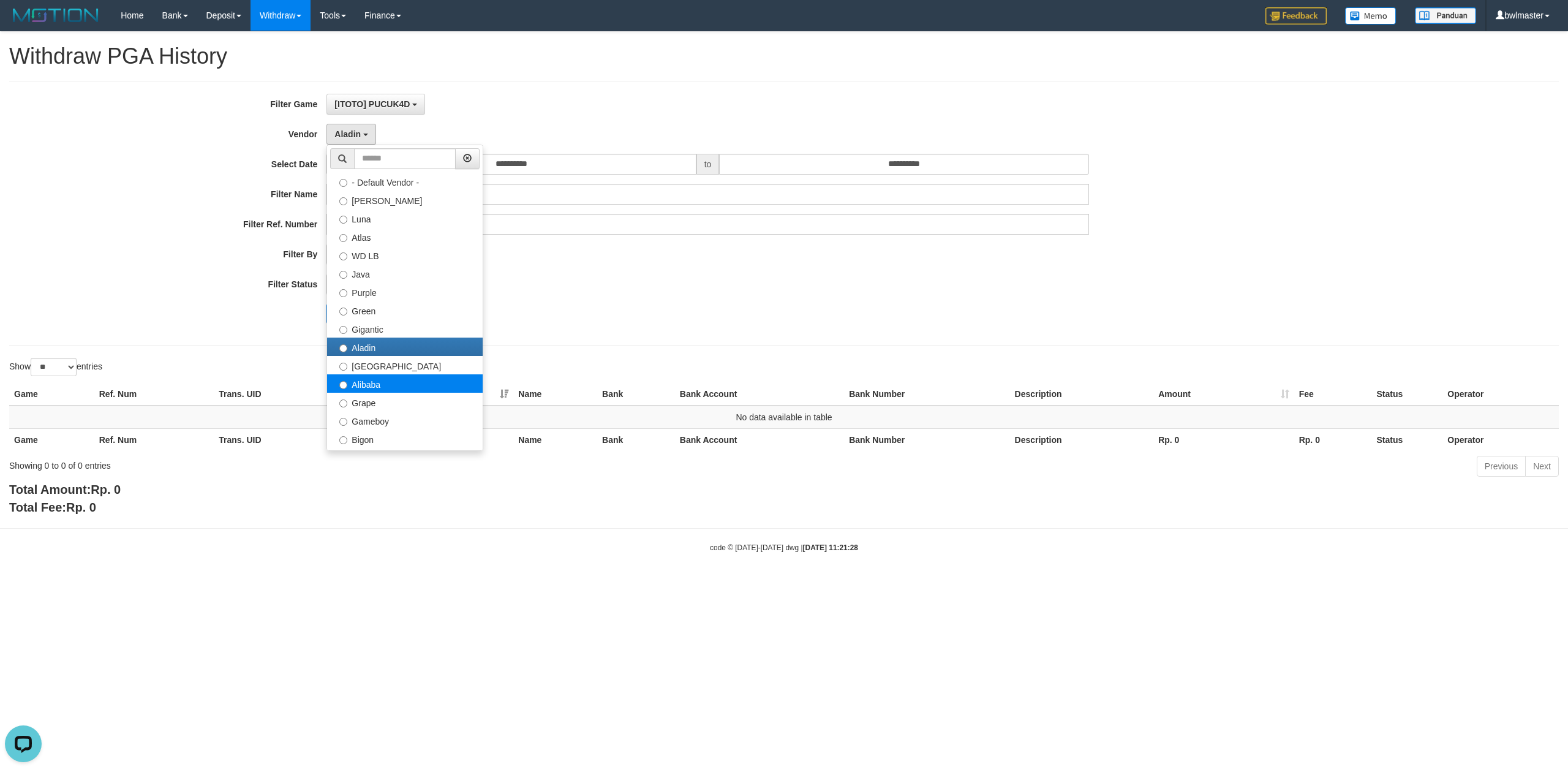 select on "**********" 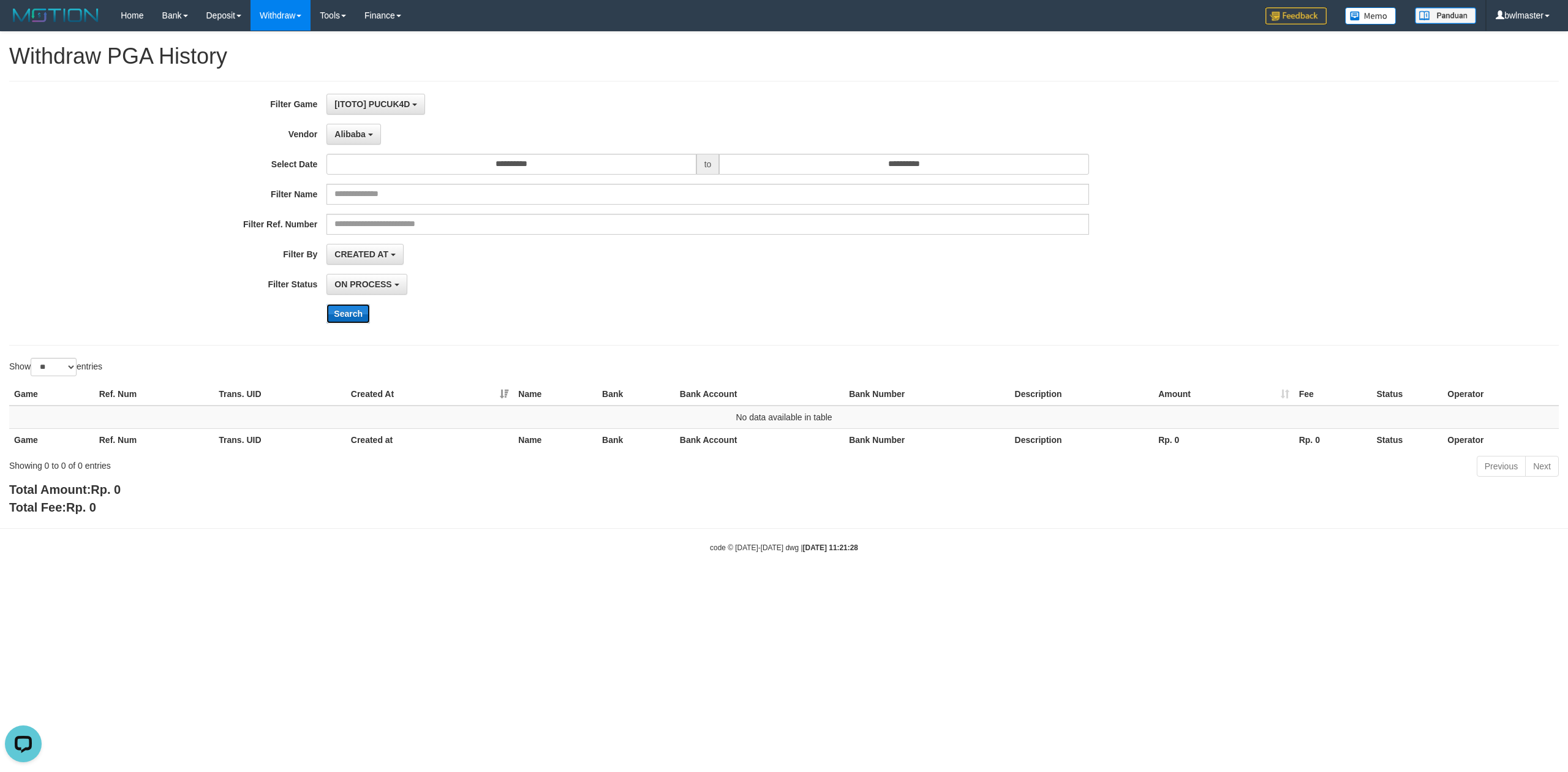 click on "Search" at bounding box center (348, 314) 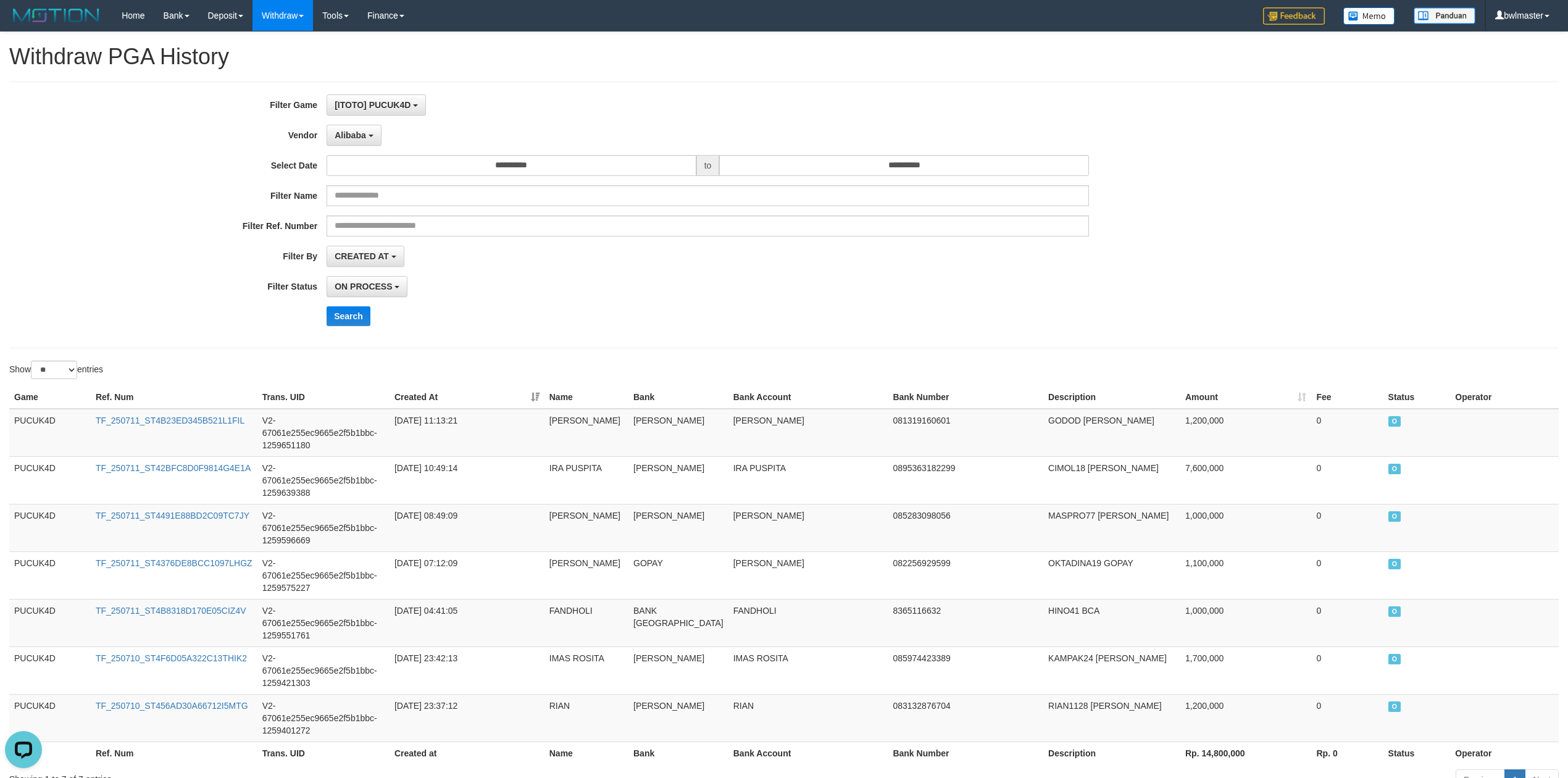 click on "Search" at bounding box center (817, 316) 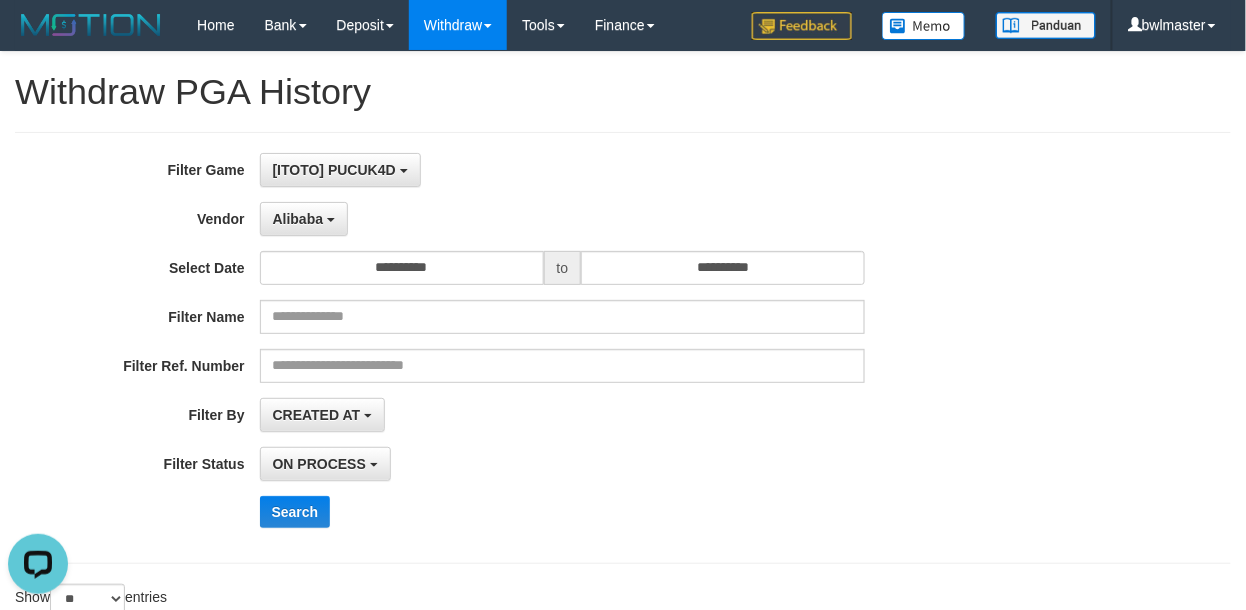 click on "Filter By" at bounding box center [130, 411] 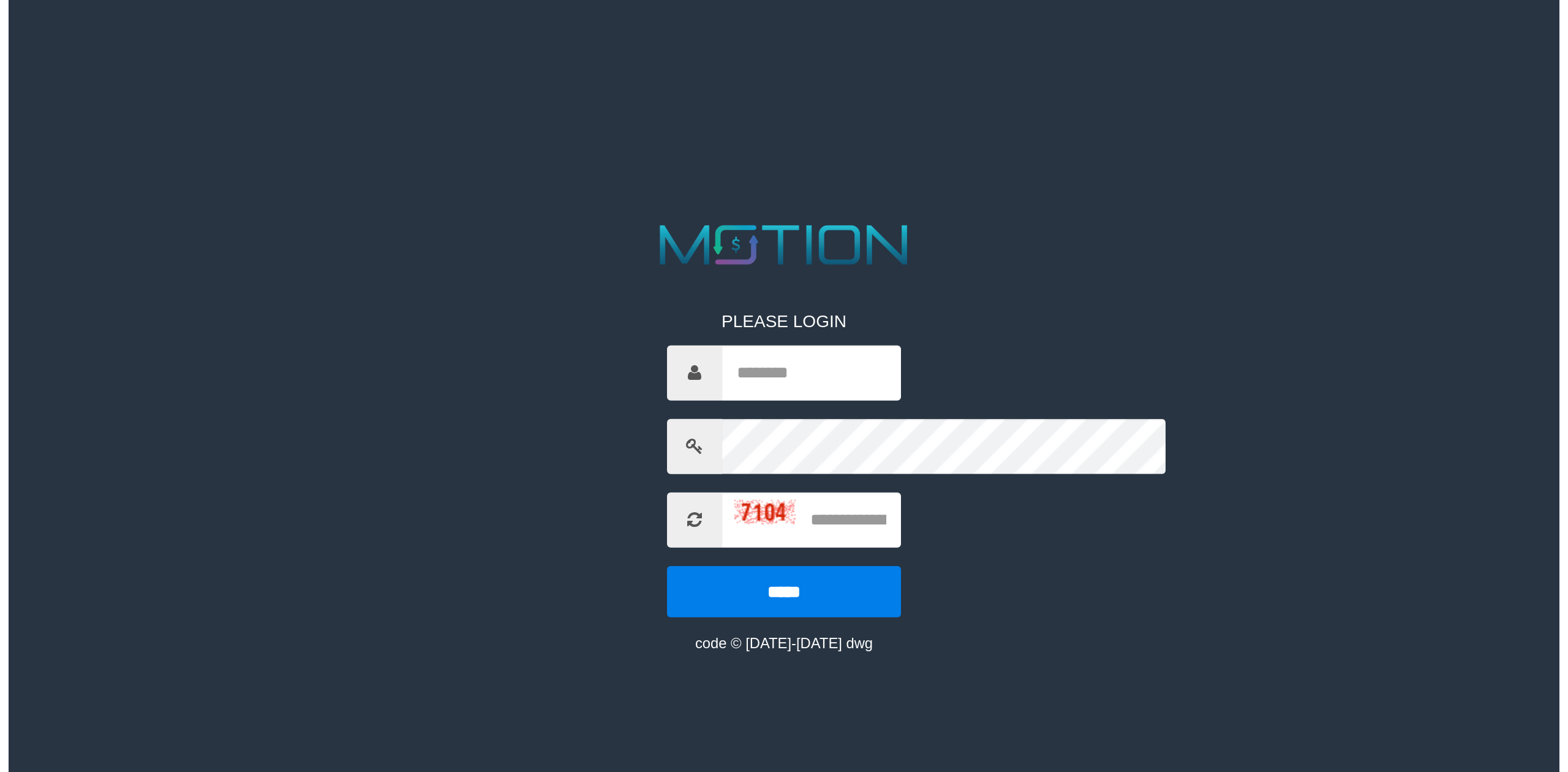 scroll, scrollTop: 0, scrollLeft: 0, axis: both 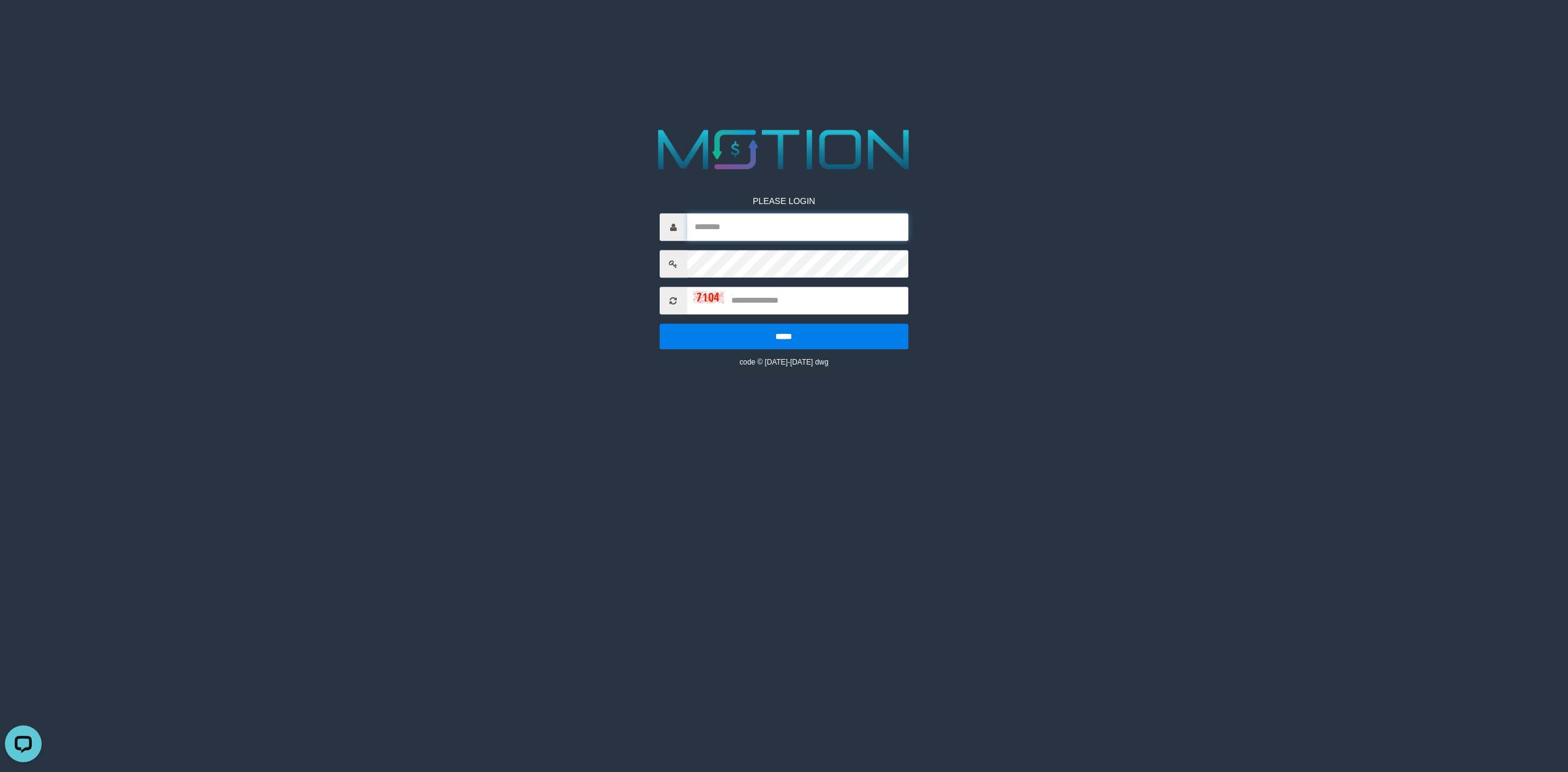 type on "*********" 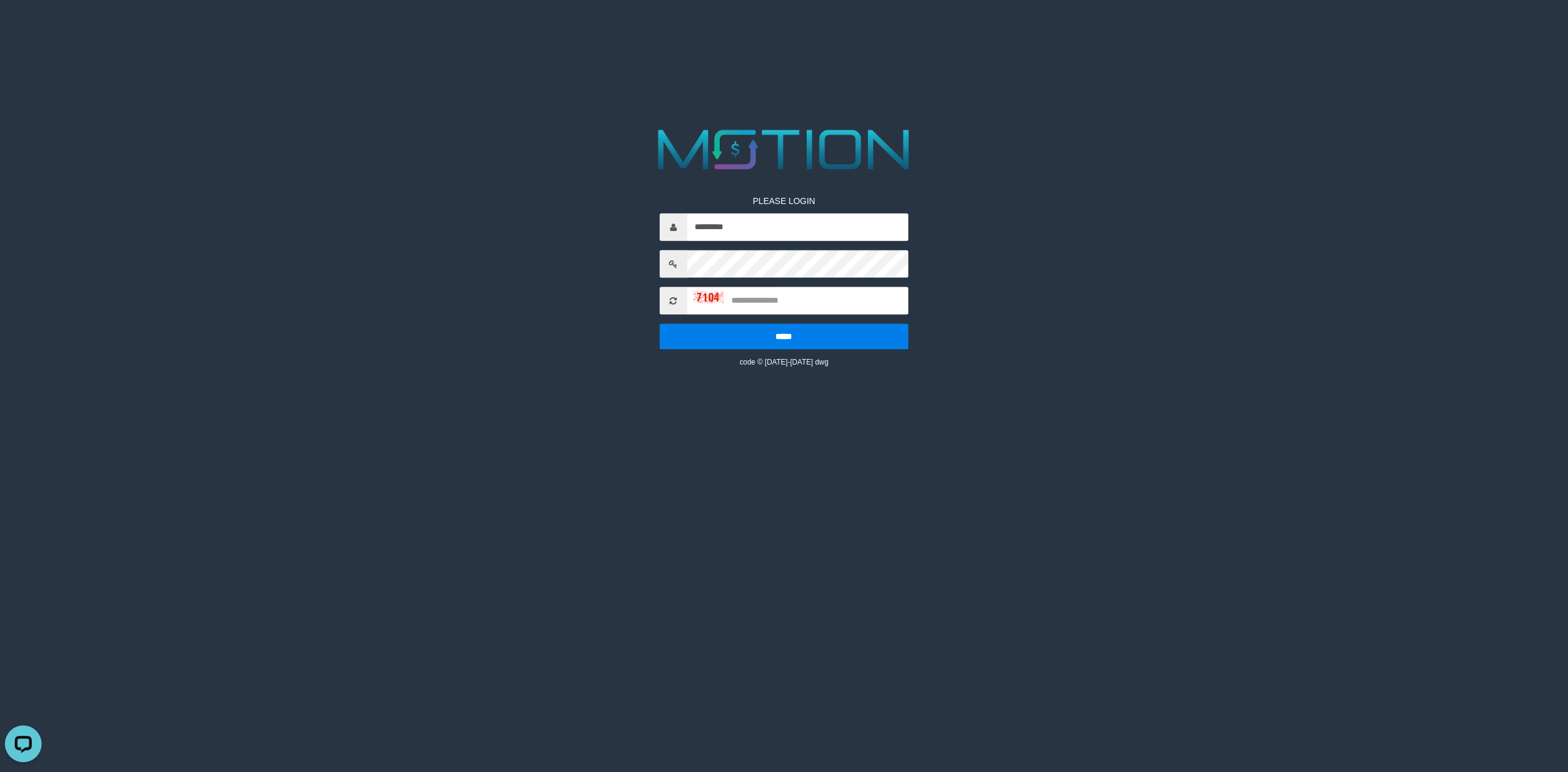 click on "PLEASE LOGIN
*********
*****
code © 2012-2018 dwg" at bounding box center (784, 245) 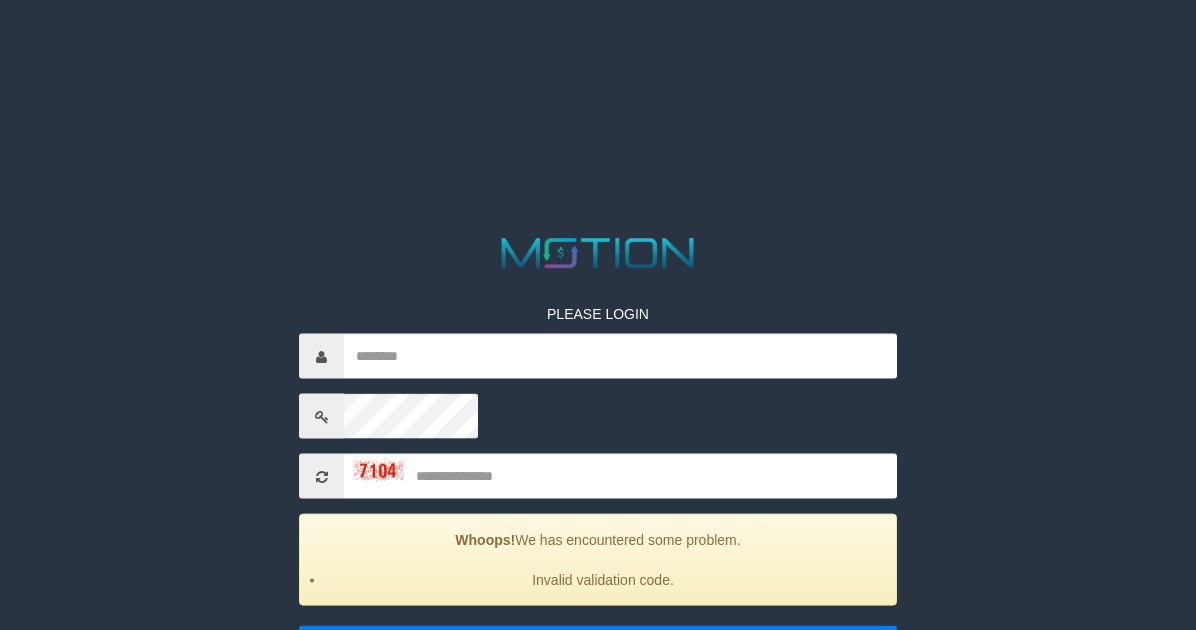 scroll, scrollTop: 0, scrollLeft: 0, axis: both 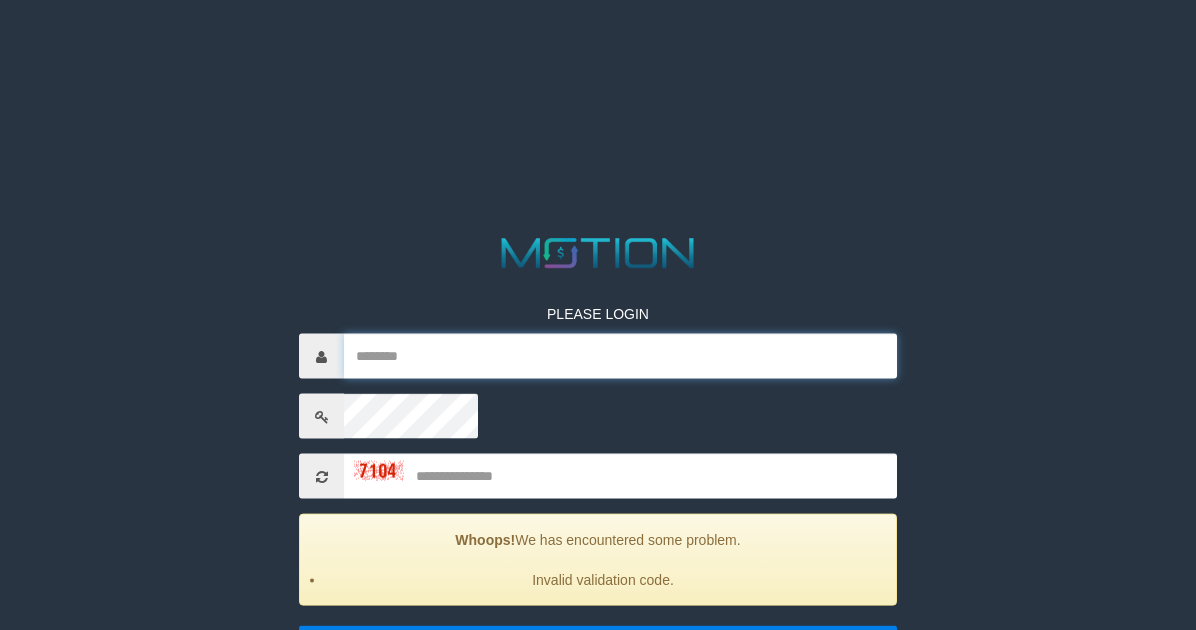 type on "*********" 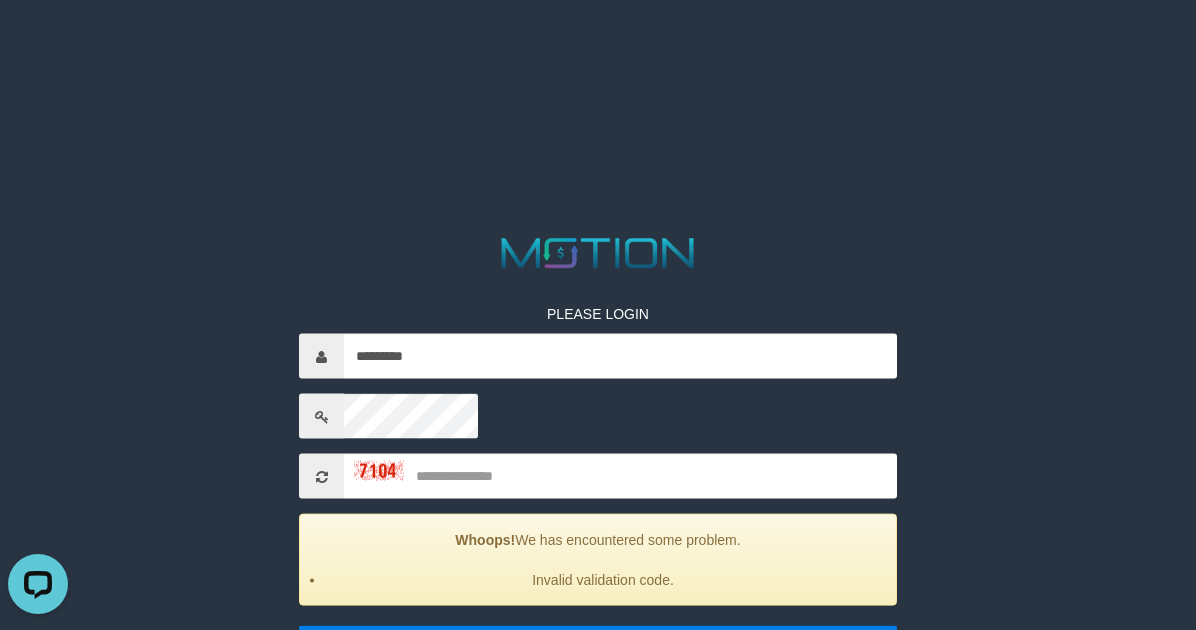 scroll, scrollTop: 0, scrollLeft: 0, axis: both 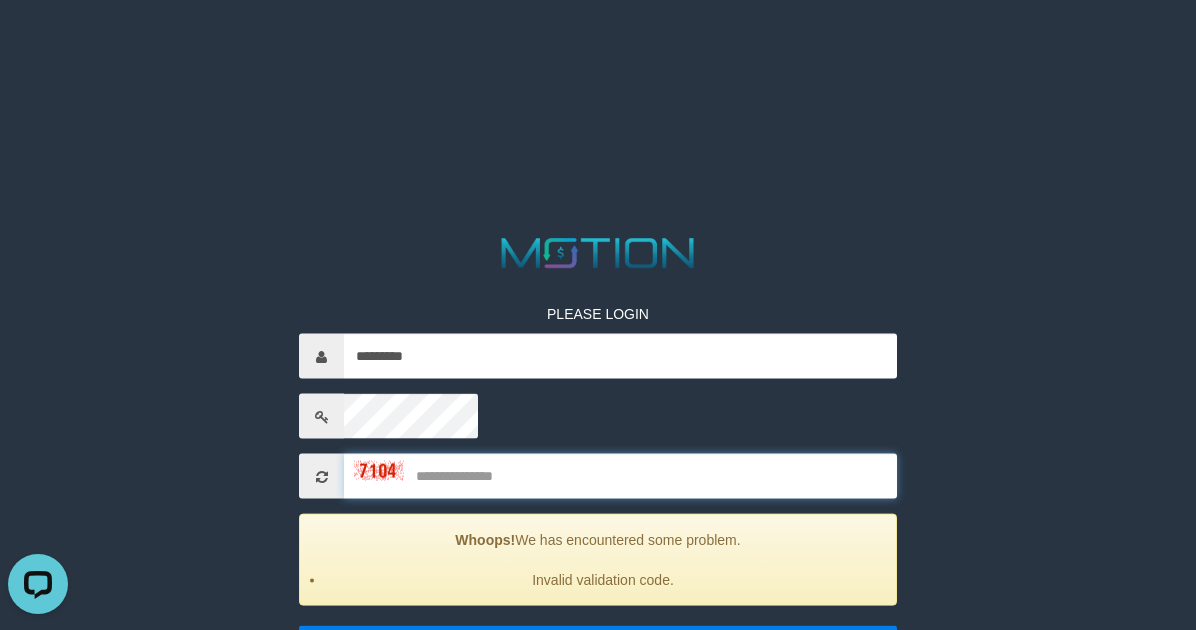 click at bounding box center (620, 476) 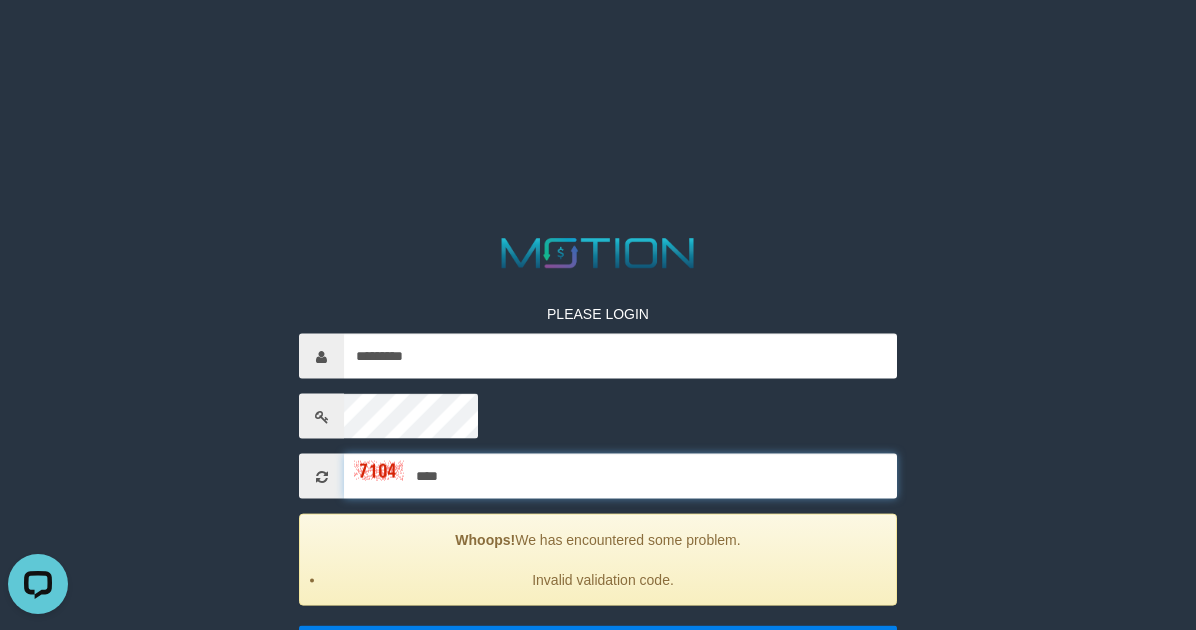 type on "****" 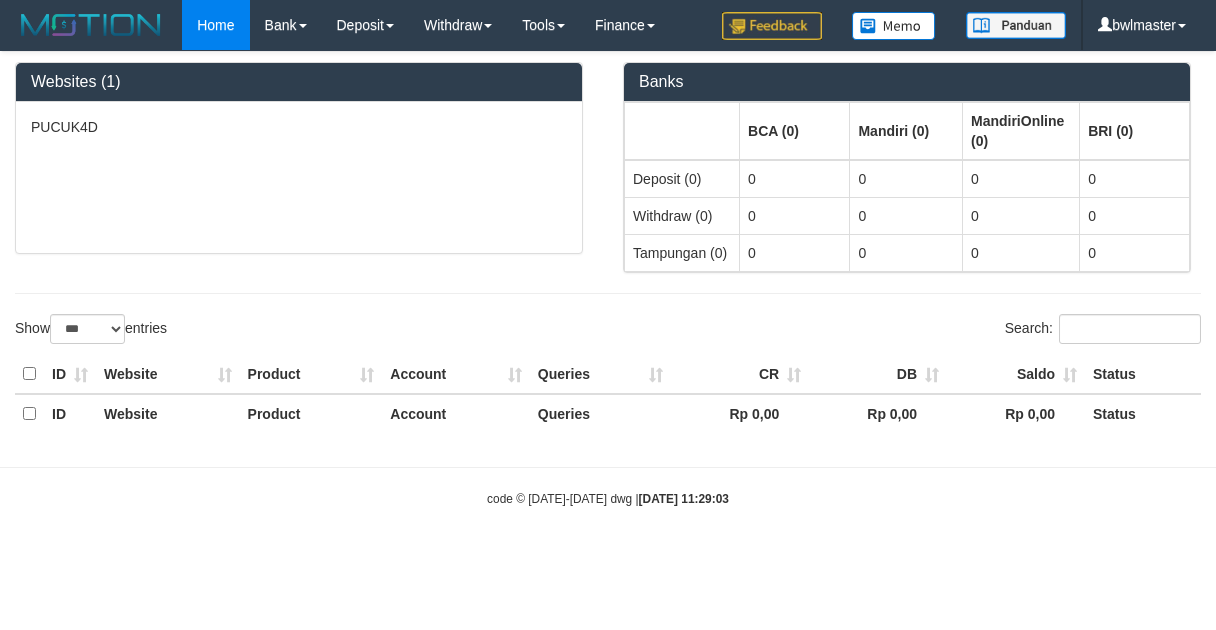 select on "***" 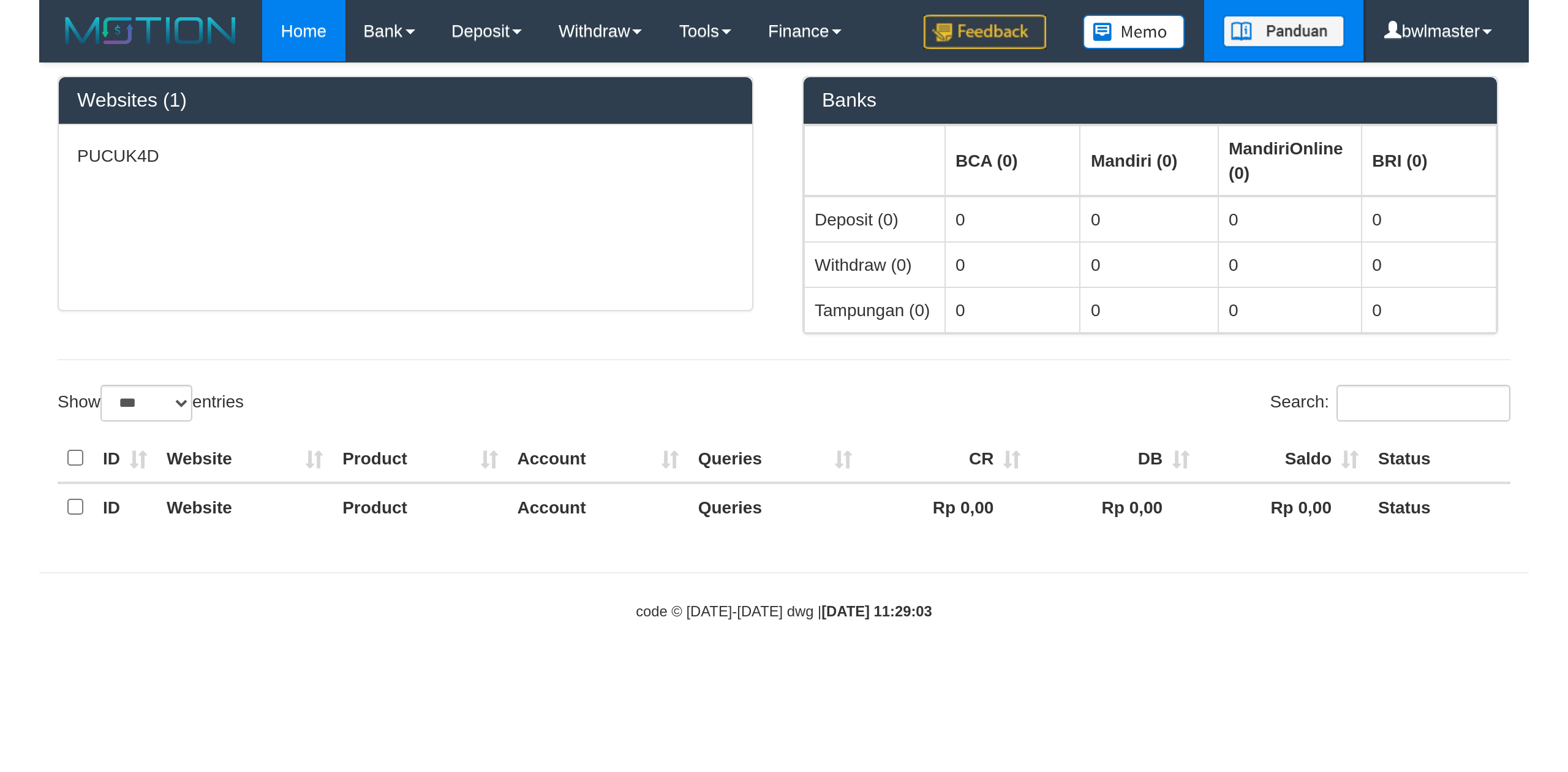 scroll, scrollTop: 0, scrollLeft: 0, axis: both 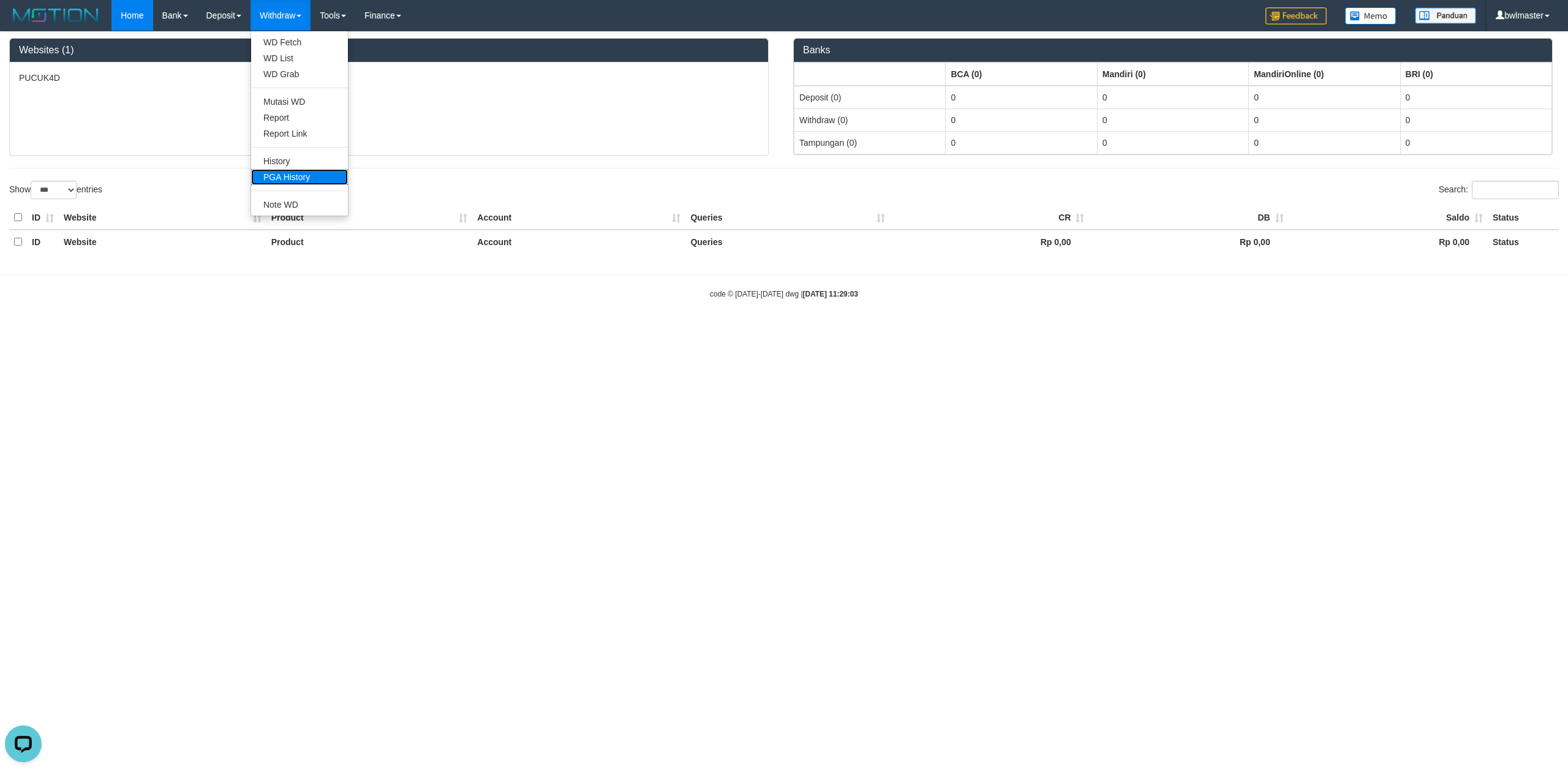 click on "PGA History" at bounding box center [300, 177] 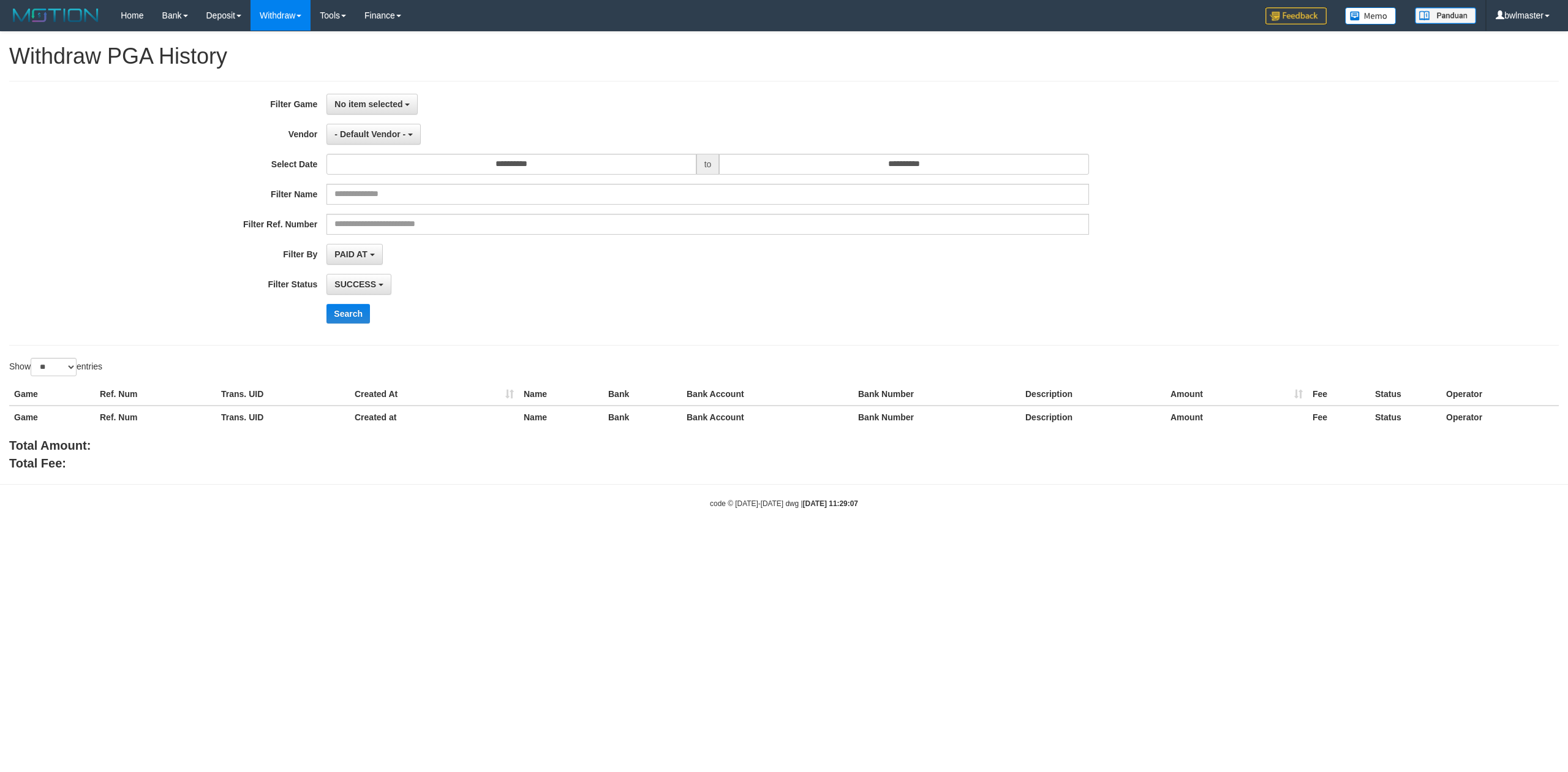 select 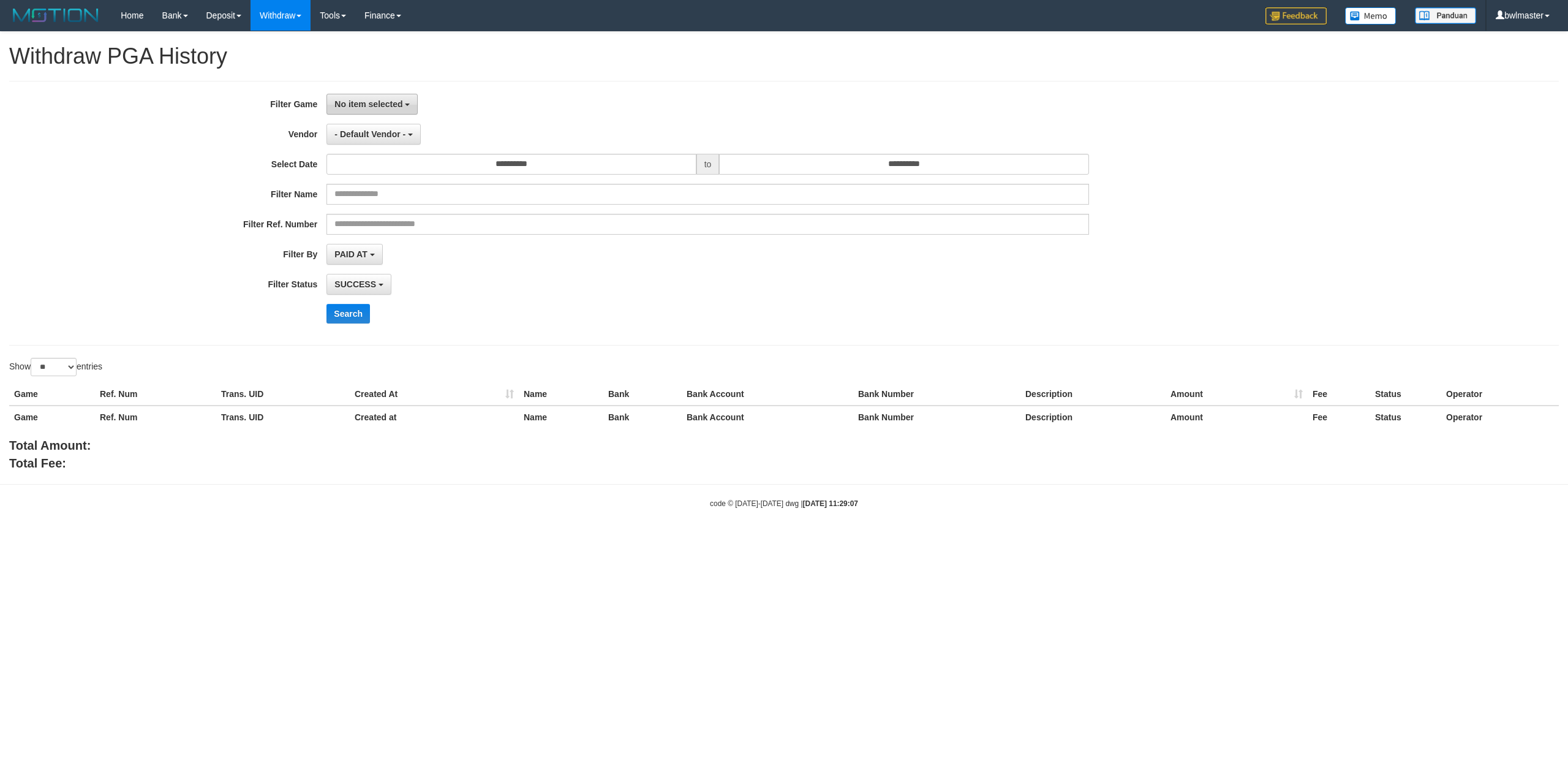 scroll, scrollTop: 0, scrollLeft: 0, axis: both 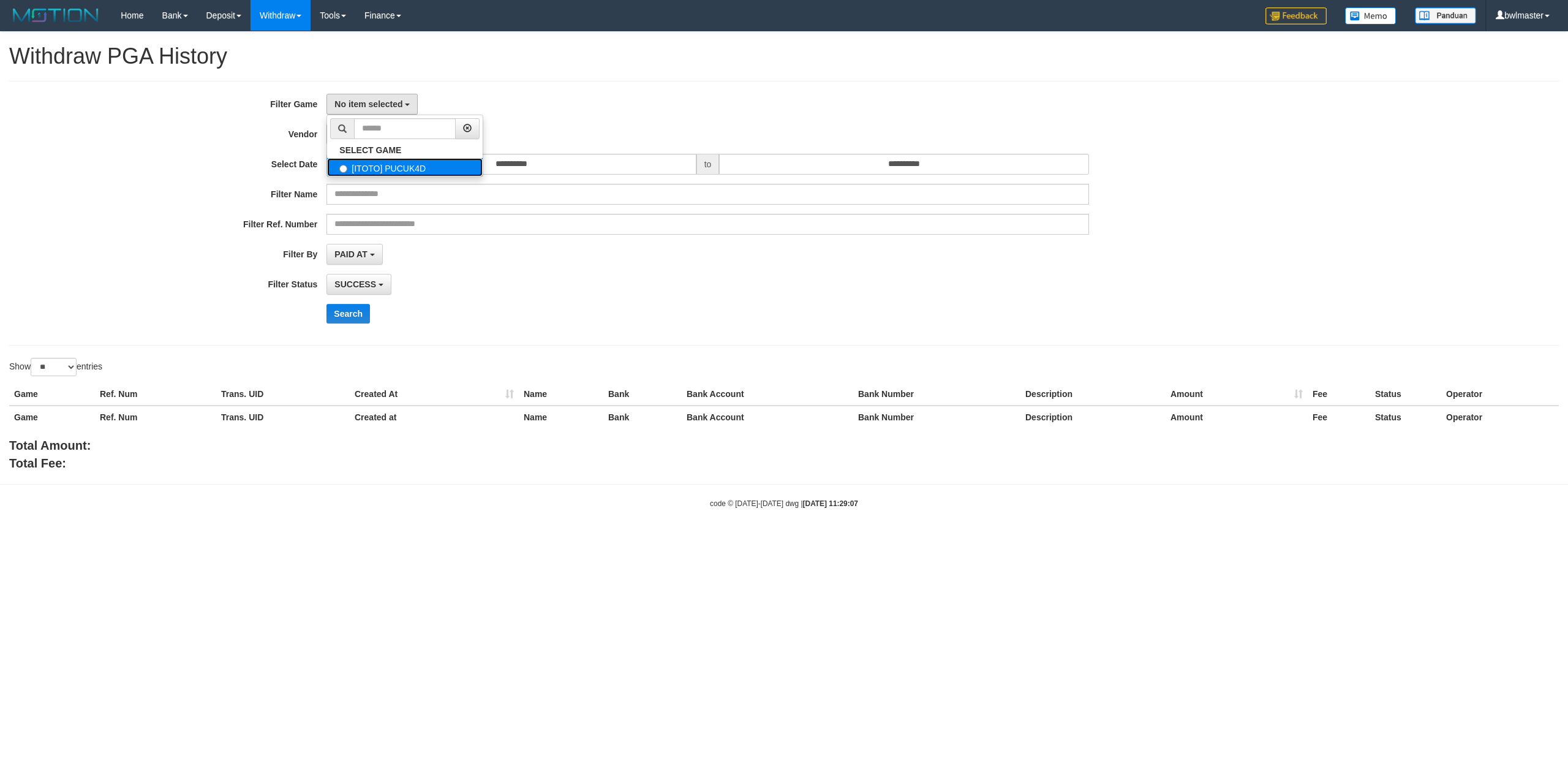 click on "[ITOTO] PUCUK4D" at bounding box center [405, 167] 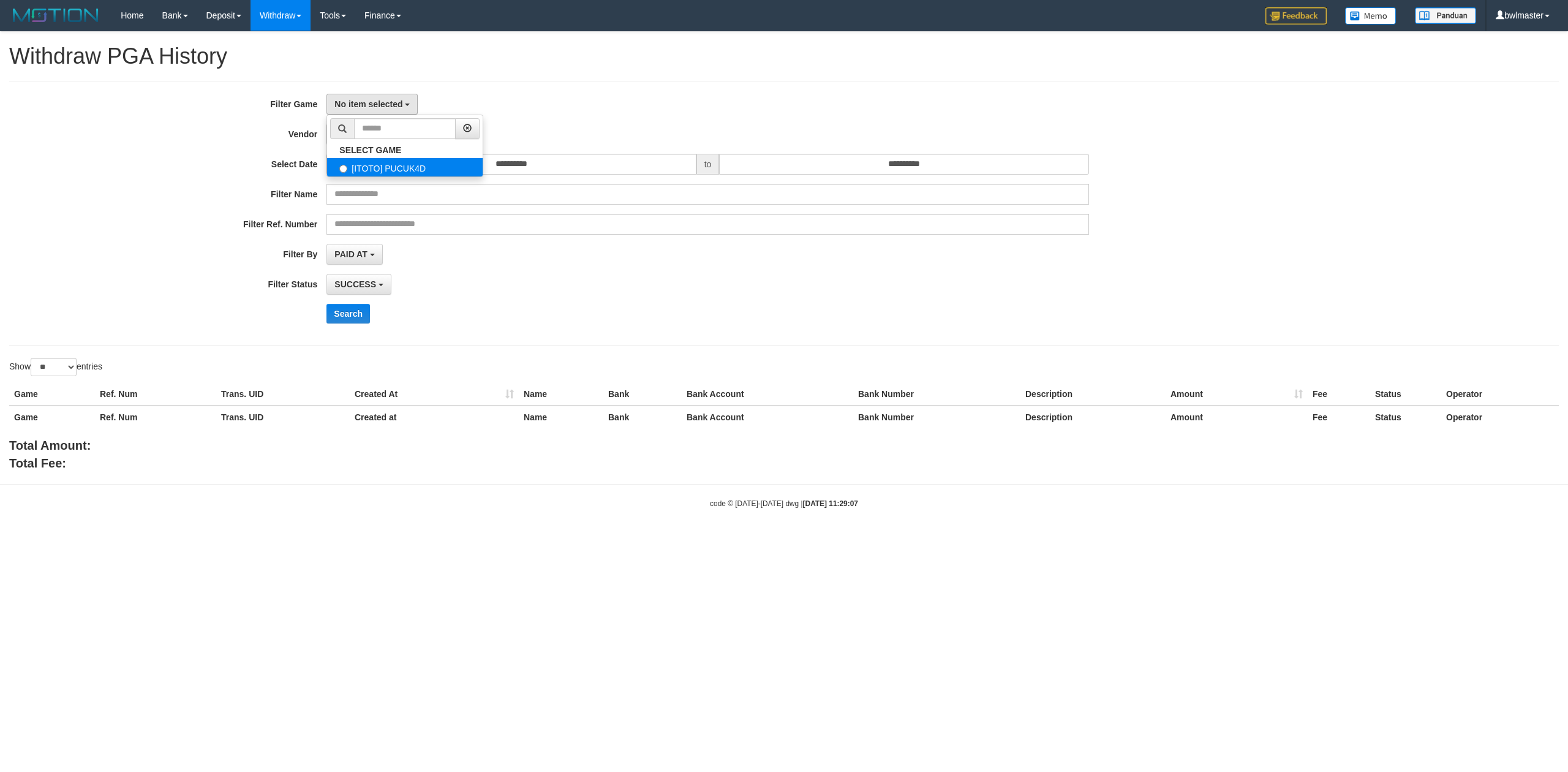 select on "****" 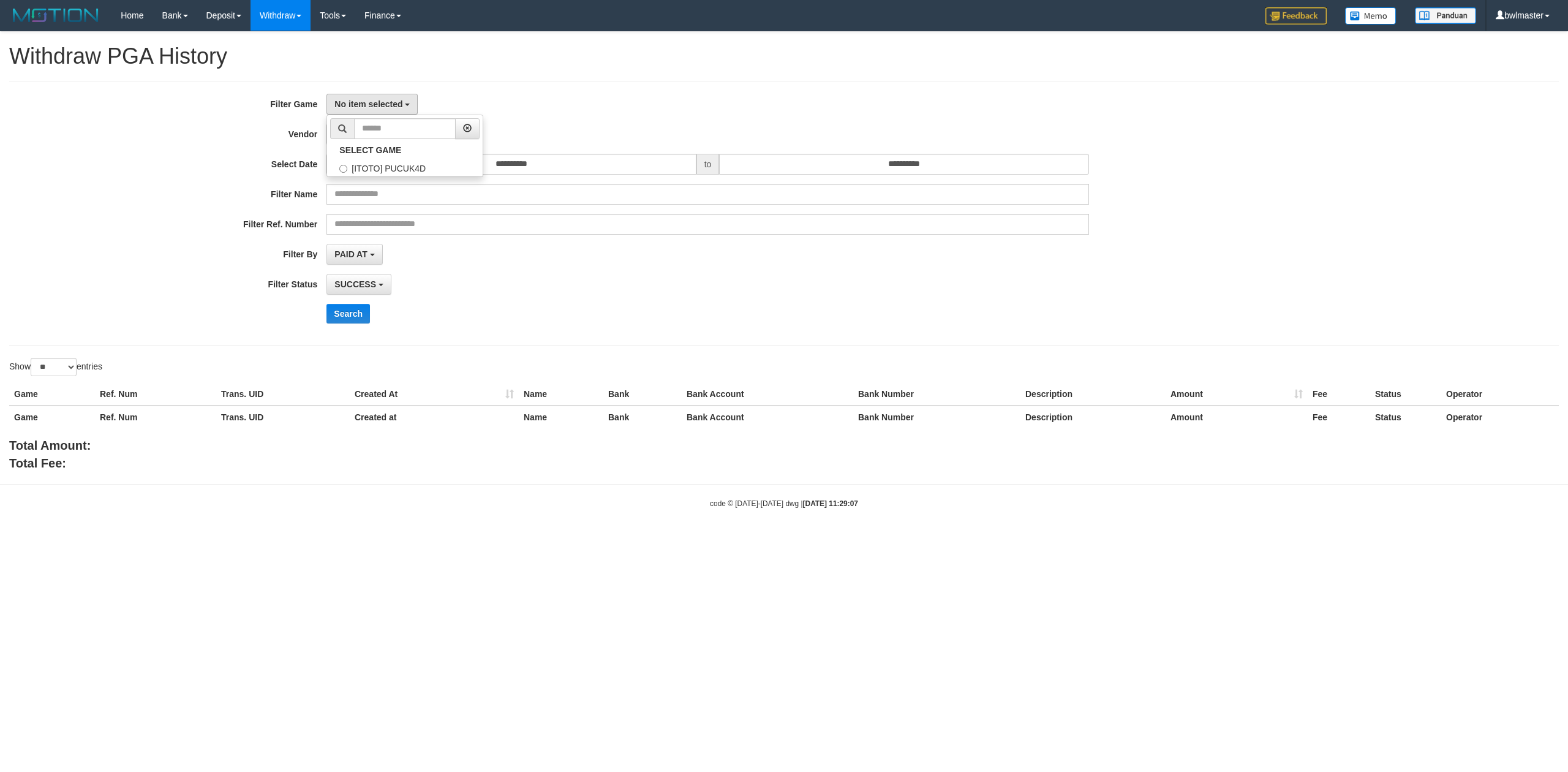 scroll, scrollTop: 10, scrollLeft: 0, axis: vertical 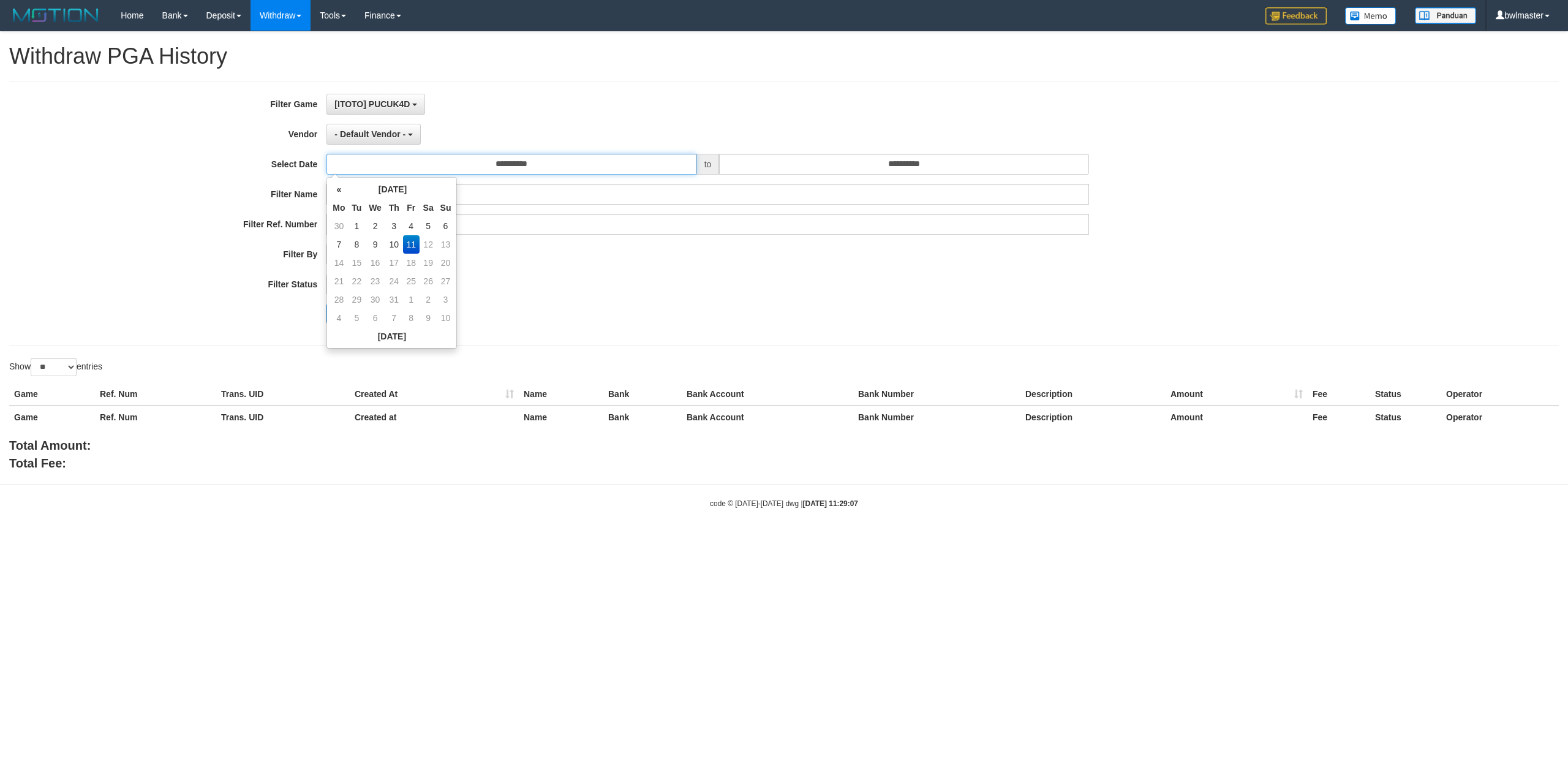 click on "**********" at bounding box center [511, 164] 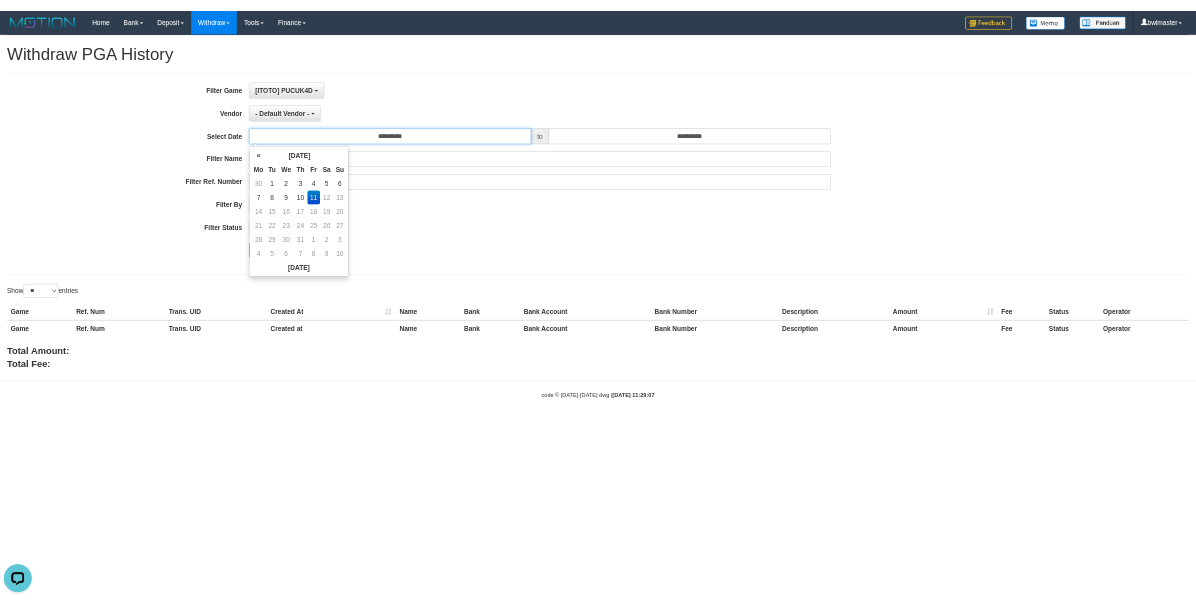 scroll, scrollTop: 0, scrollLeft: 0, axis: both 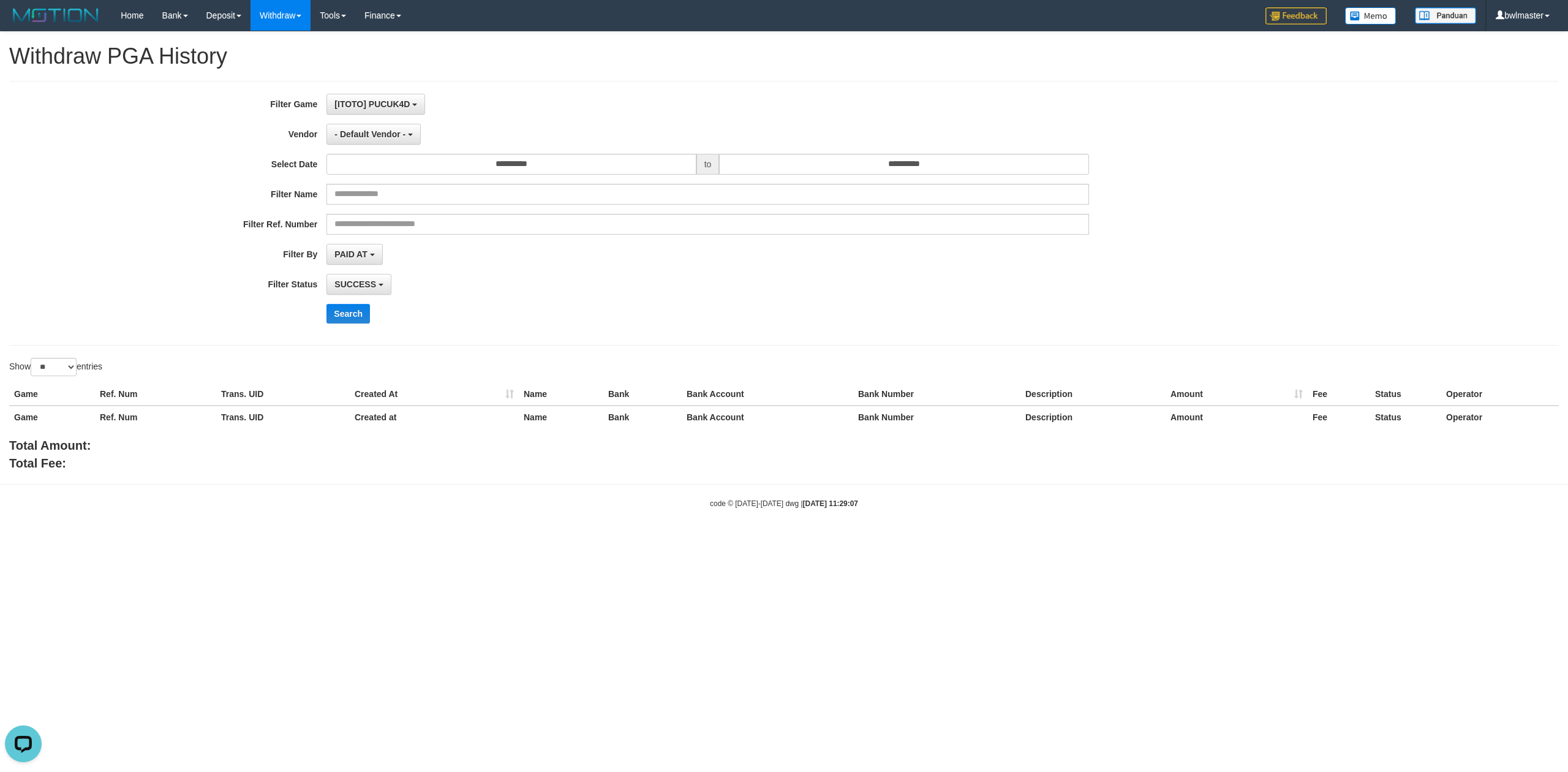 click on "- Default Vendor -    - Default Vendor -  Lucy  Luna  Atlas  WD LB  Java  Purple  Green  Gigantic  Aladin  Dubai  Alibaba  Grape  Gameboy  Bigon  Allstar  Xtr  Gama  IBX11  Selat  Borde  Indahjualpulsa  Lemavo  Gogogoy  Itudo  Yuwanatopup  Sidikgame  Voucher100  Awalpulsa  Lambda  Combo  IBX3 NUANSATOPUP  IBX3 Pusatjualpulsa  IBX3 Itemgame  IBX3 SILAKSA  IBX3 Makmurvoucher  IBX3 MAKMURTOPUP  IBX3 Pilihvoucher" at bounding box center [707, 134] 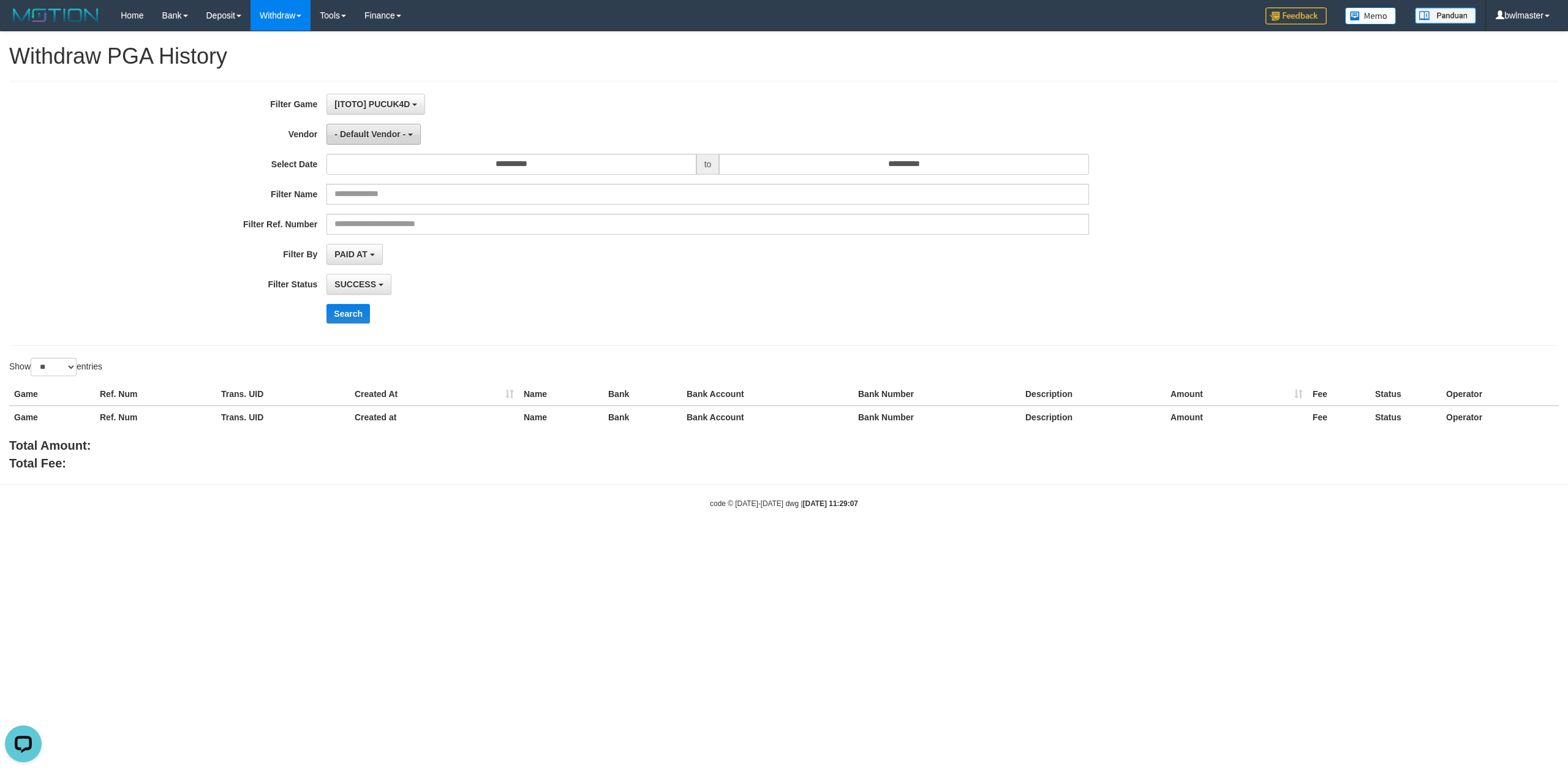 click on "- Default Vendor -" at bounding box center (374, 134) 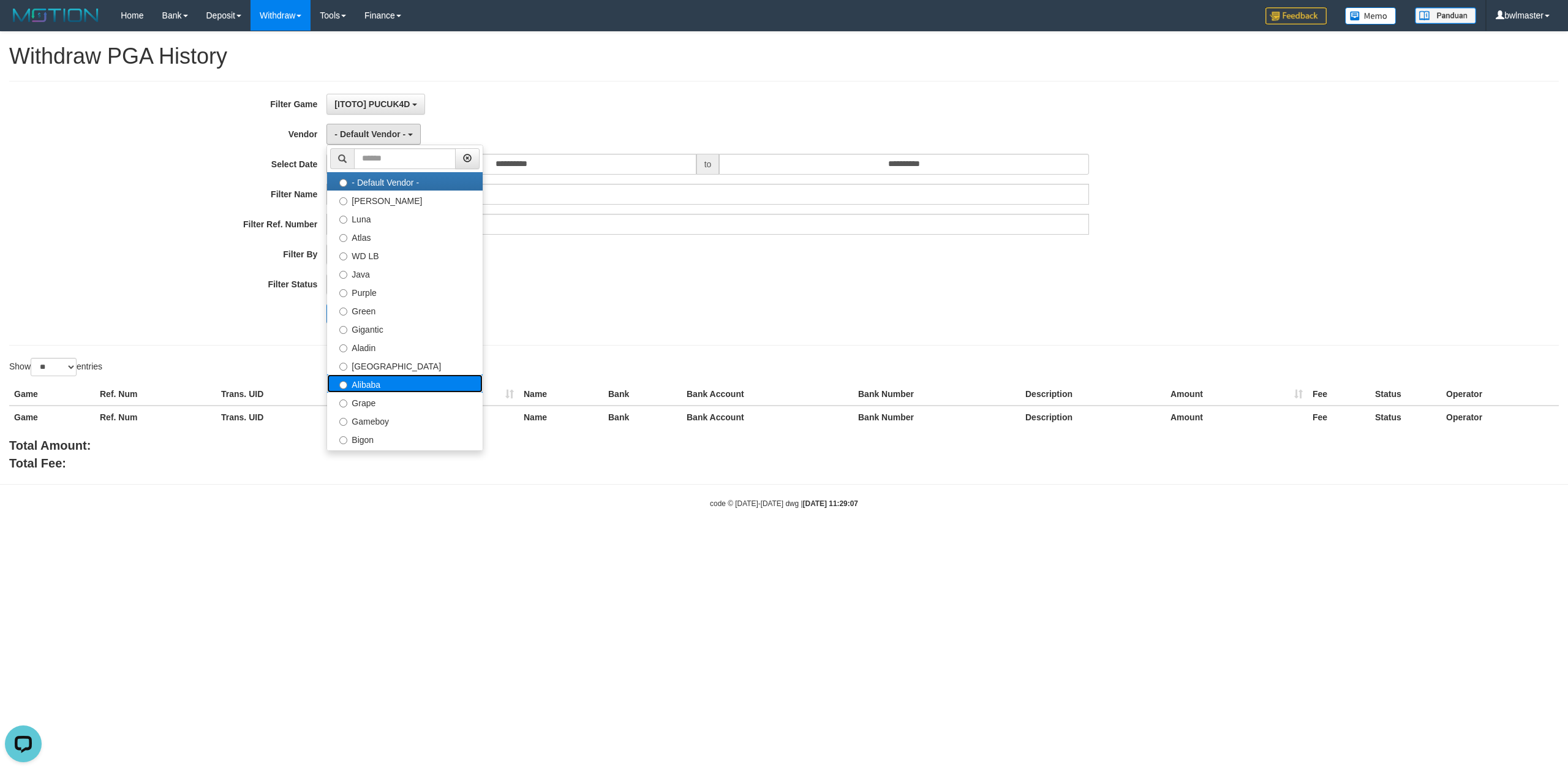 click on "Alibaba" at bounding box center (405, 384) 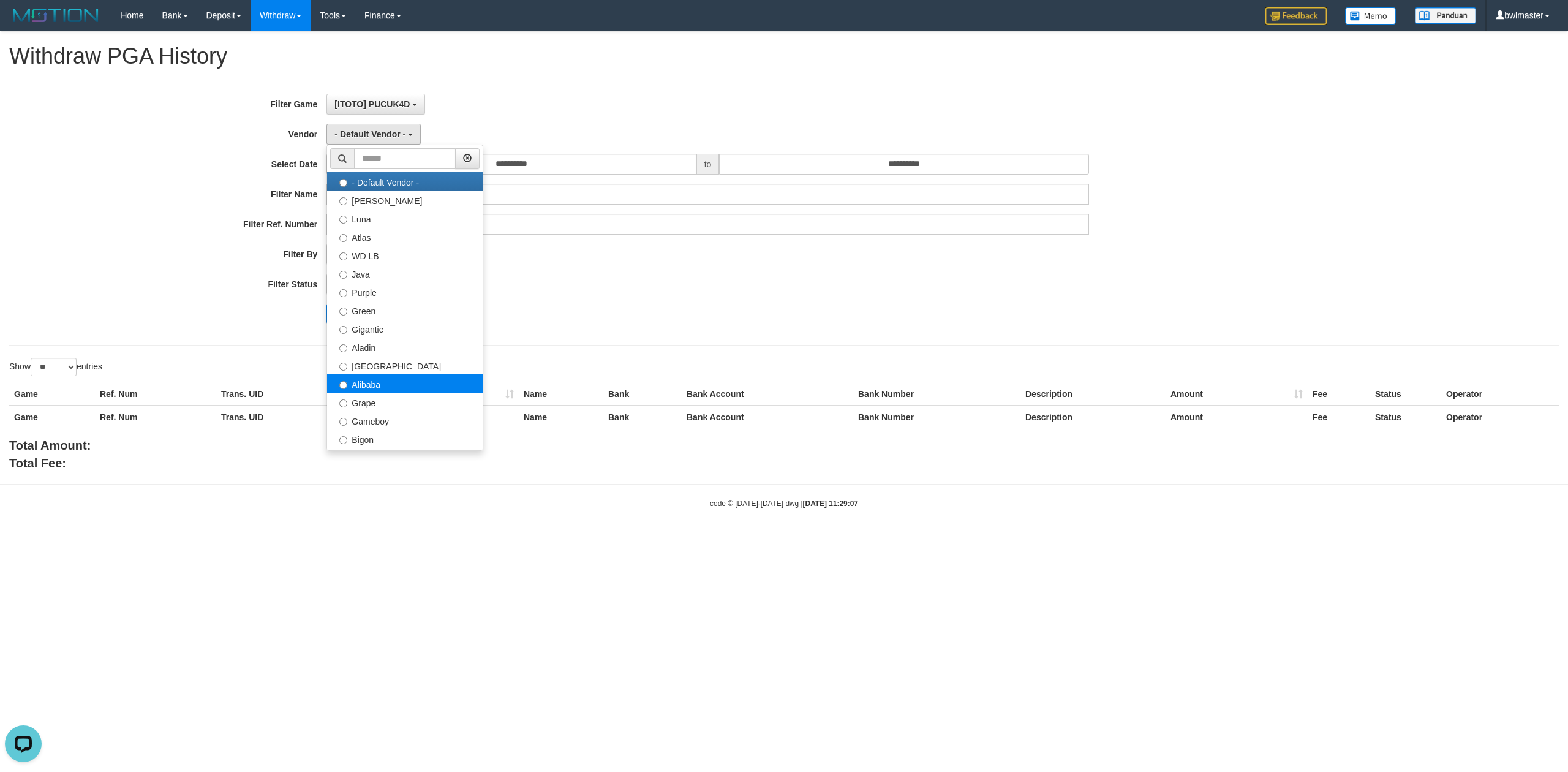 select on "**********" 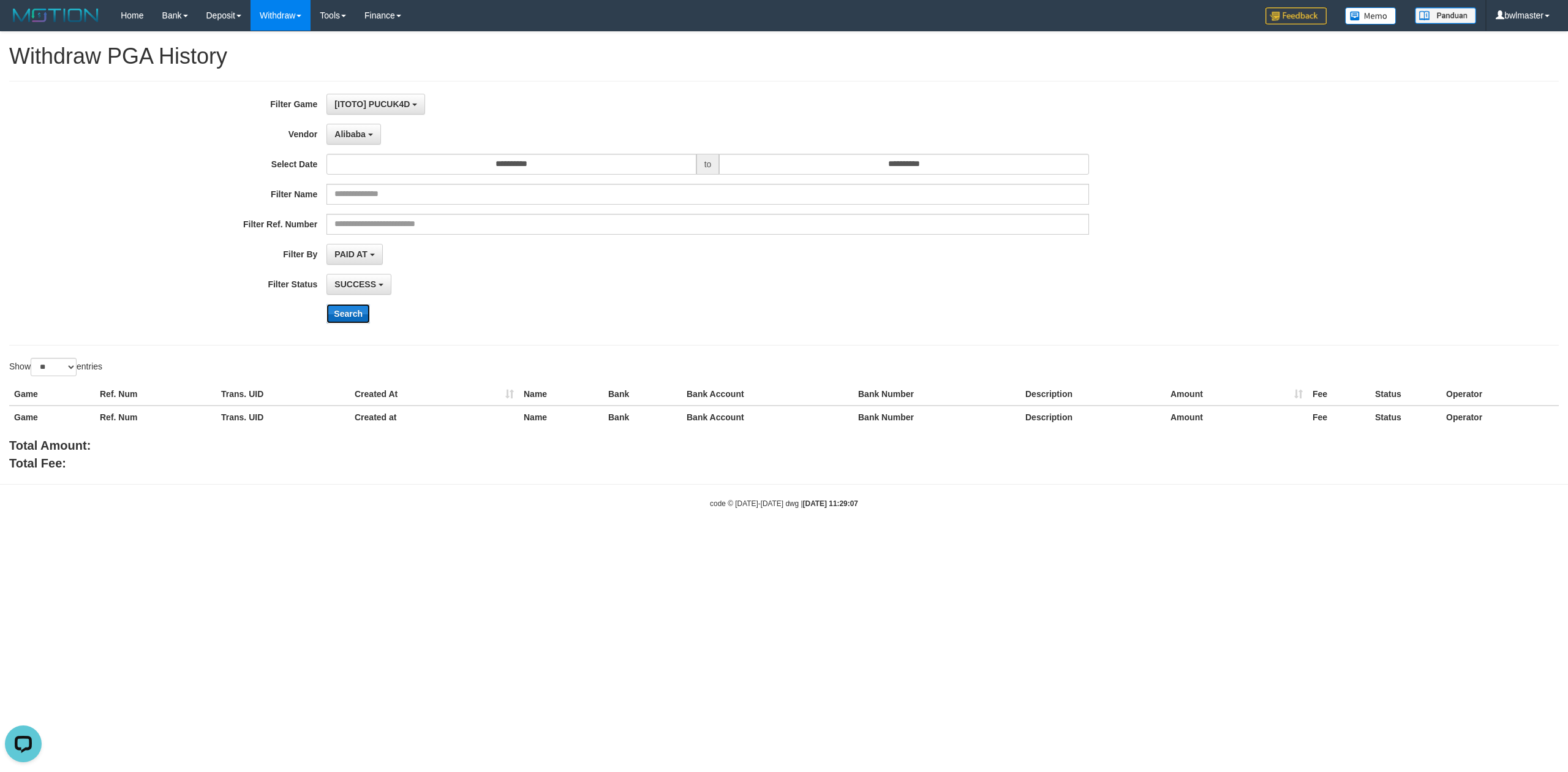 click on "Search" at bounding box center (348, 314) 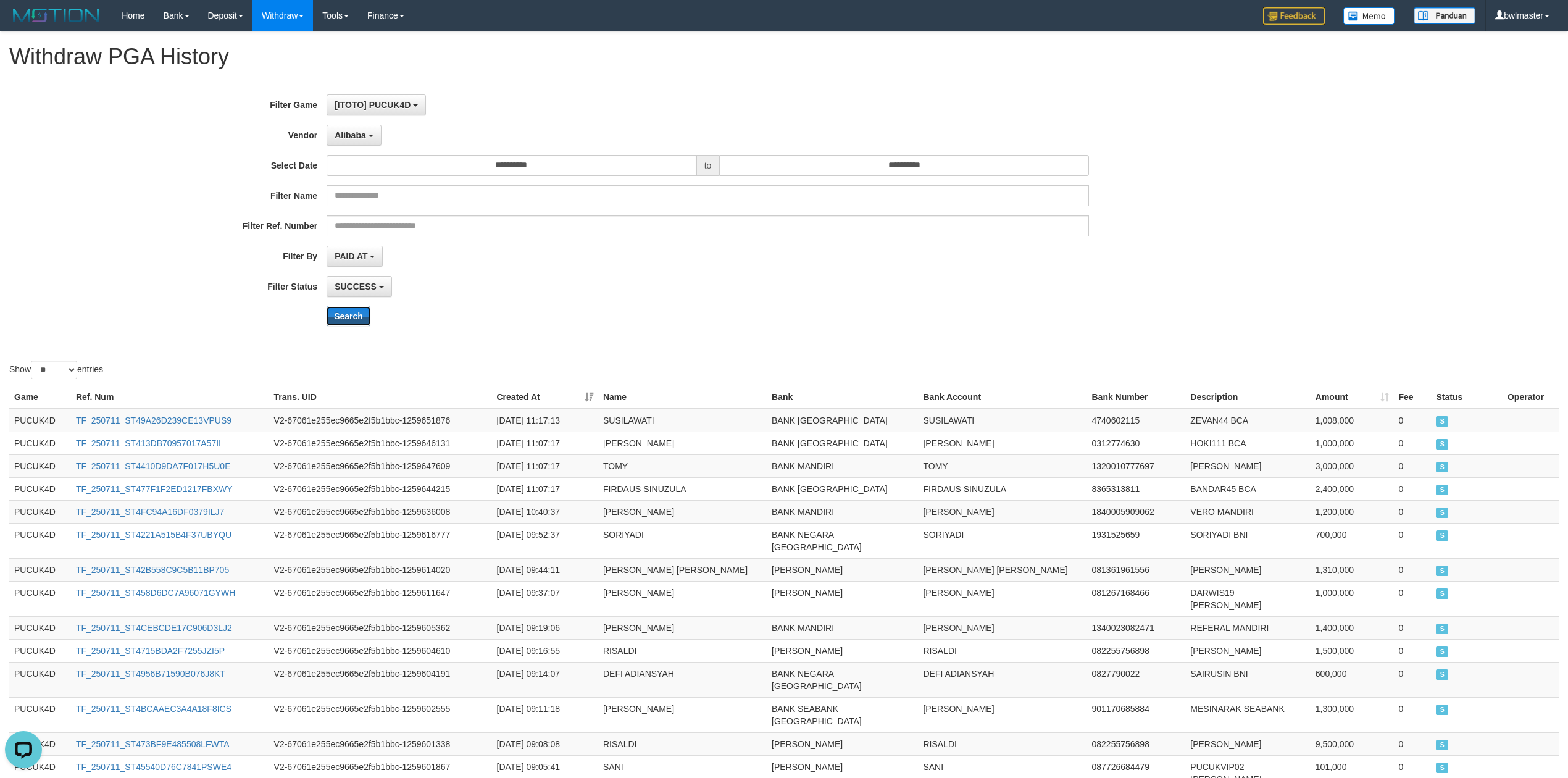 type 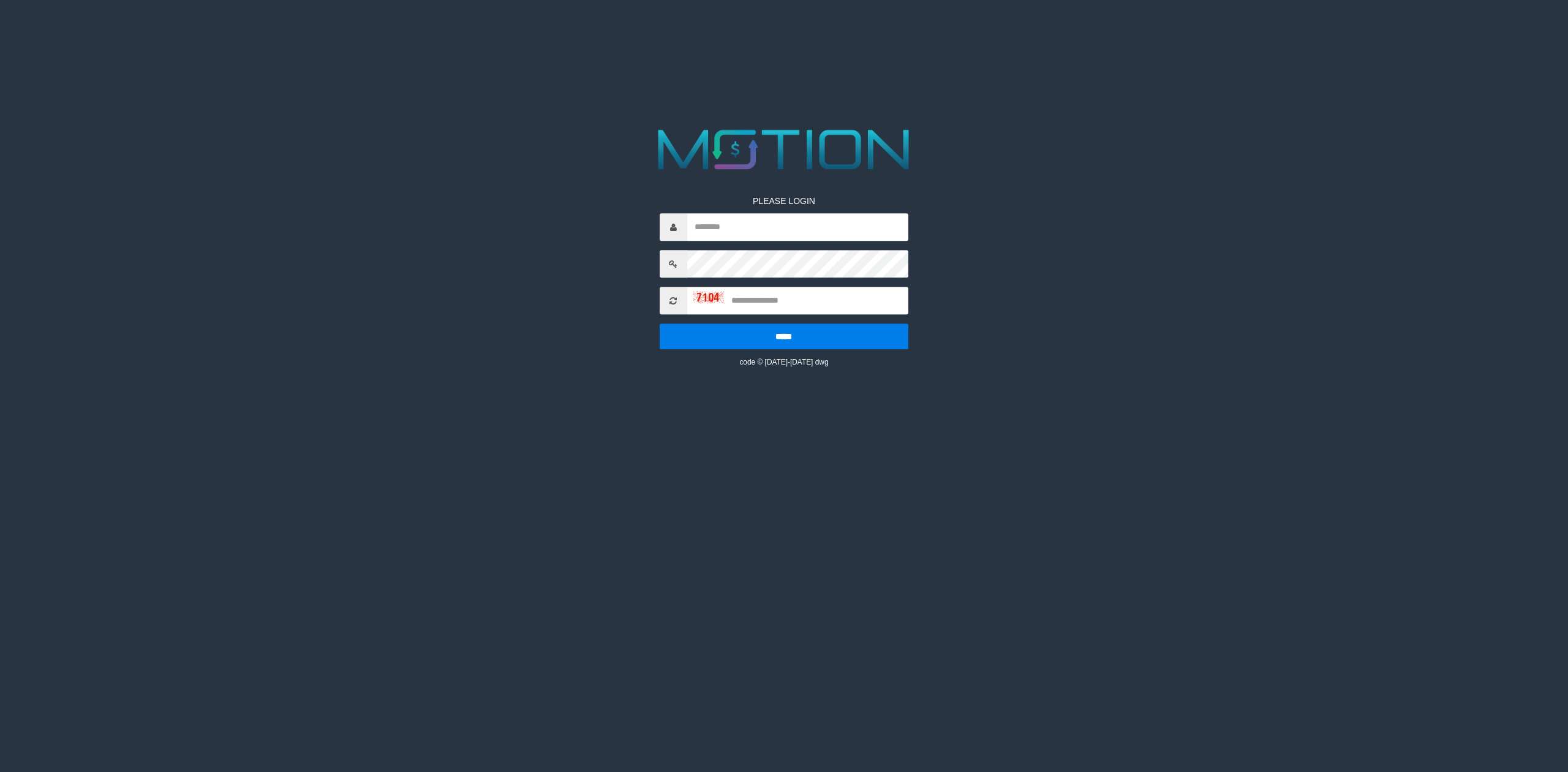 scroll, scrollTop: 0, scrollLeft: 0, axis: both 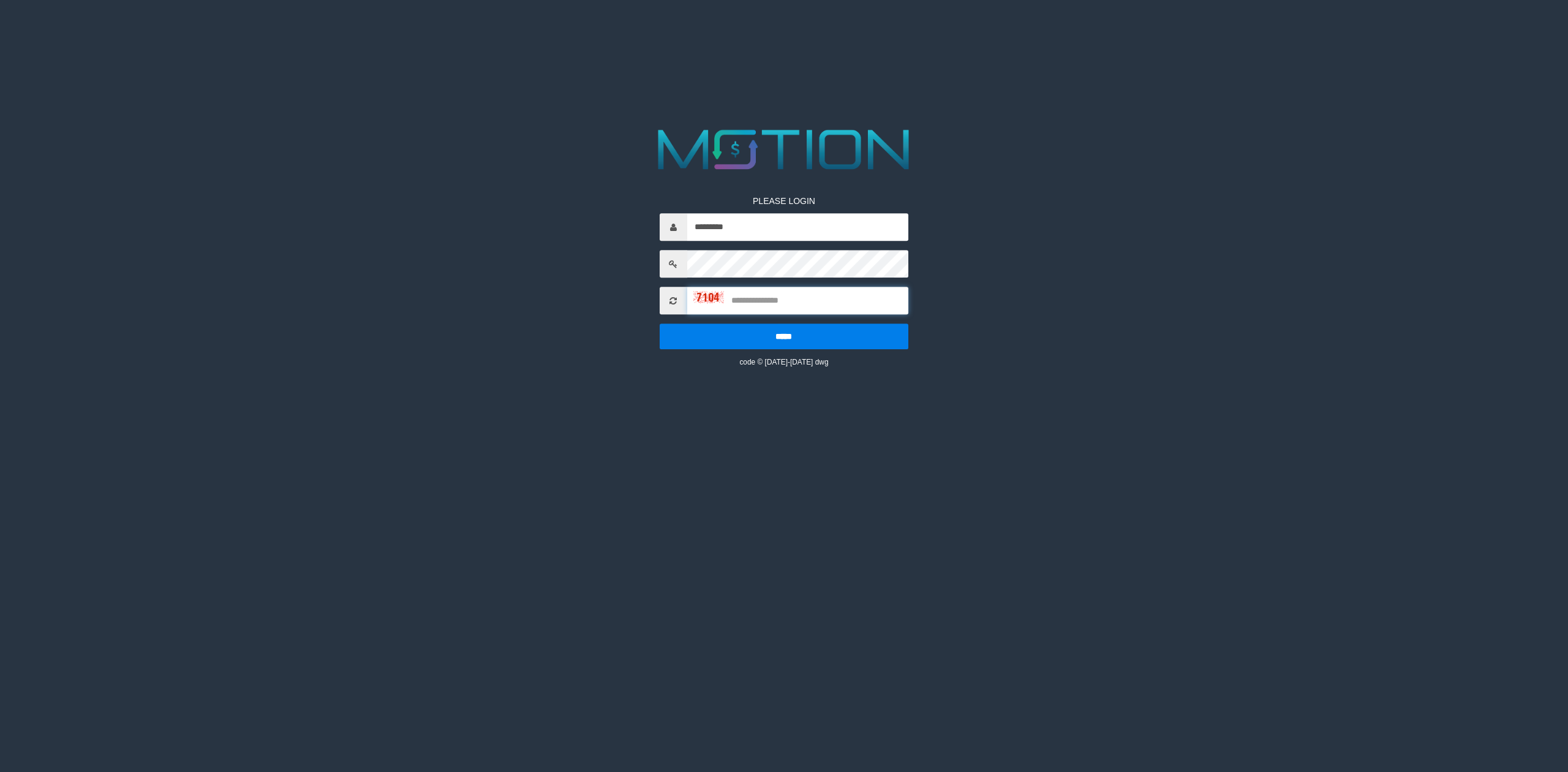 click at bounding box center [798, 300] 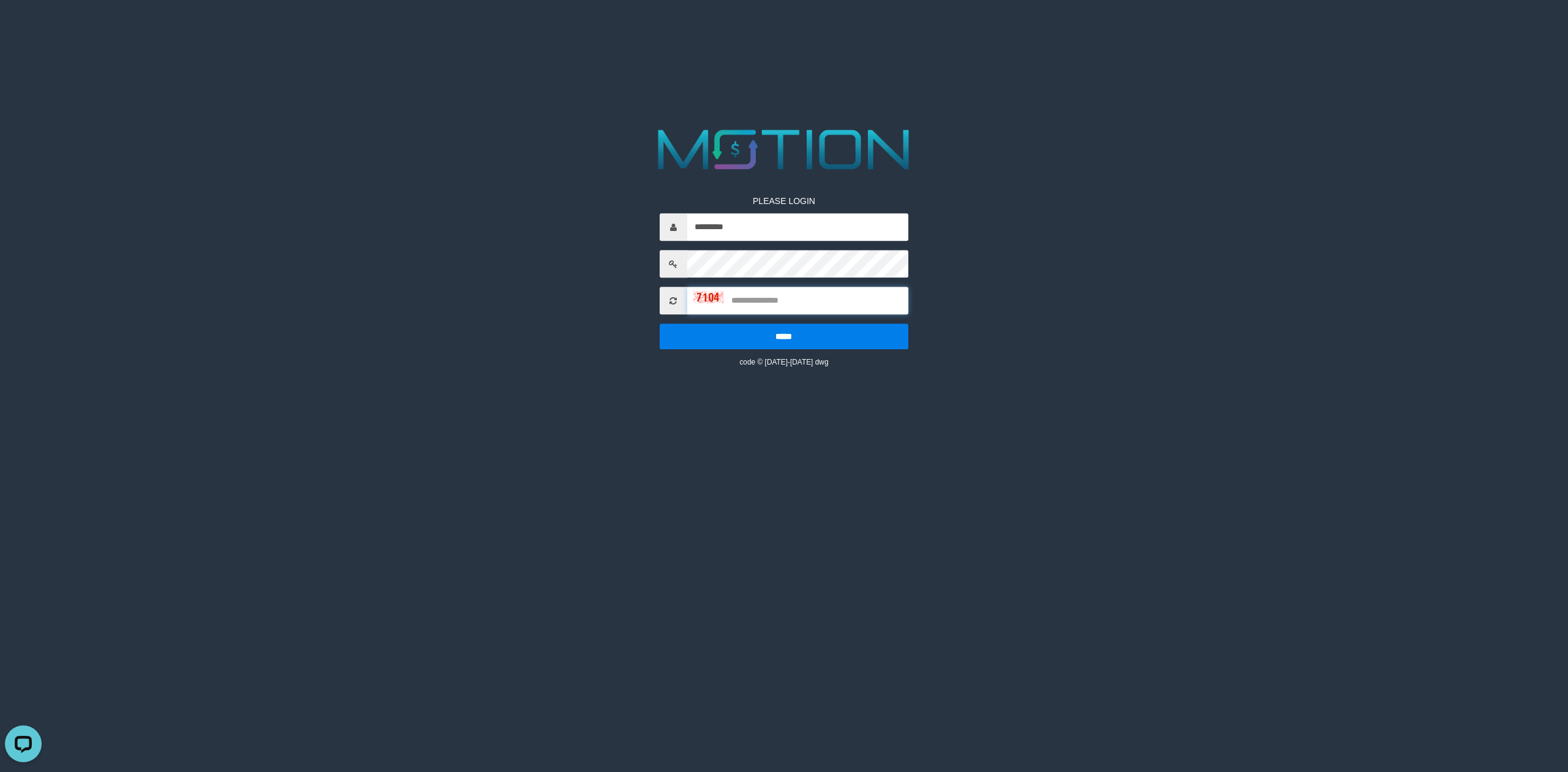 scroll, scrollTop: 0, scrollLeft: 0, axis: both 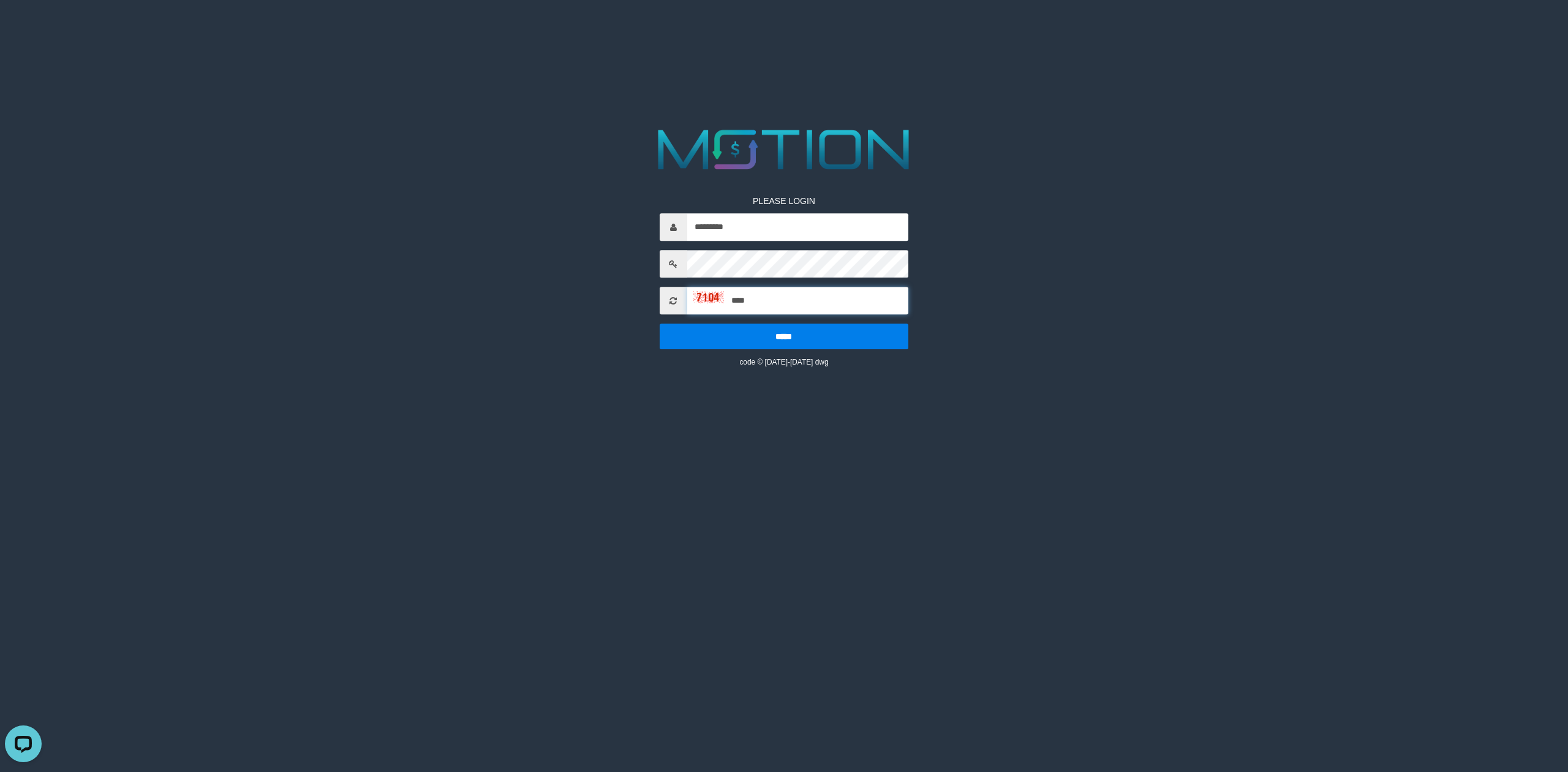 type on "****" 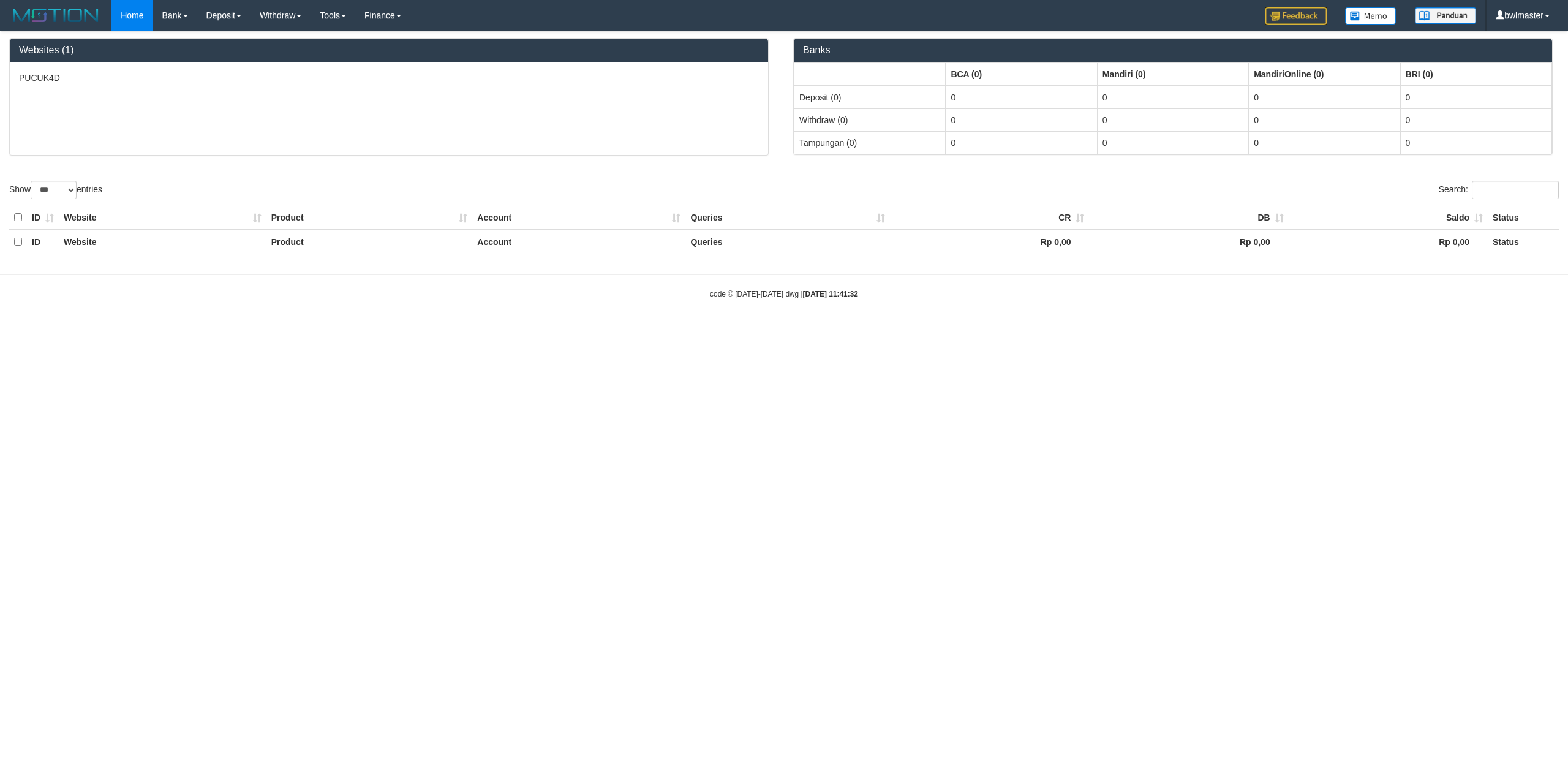 select on "***" 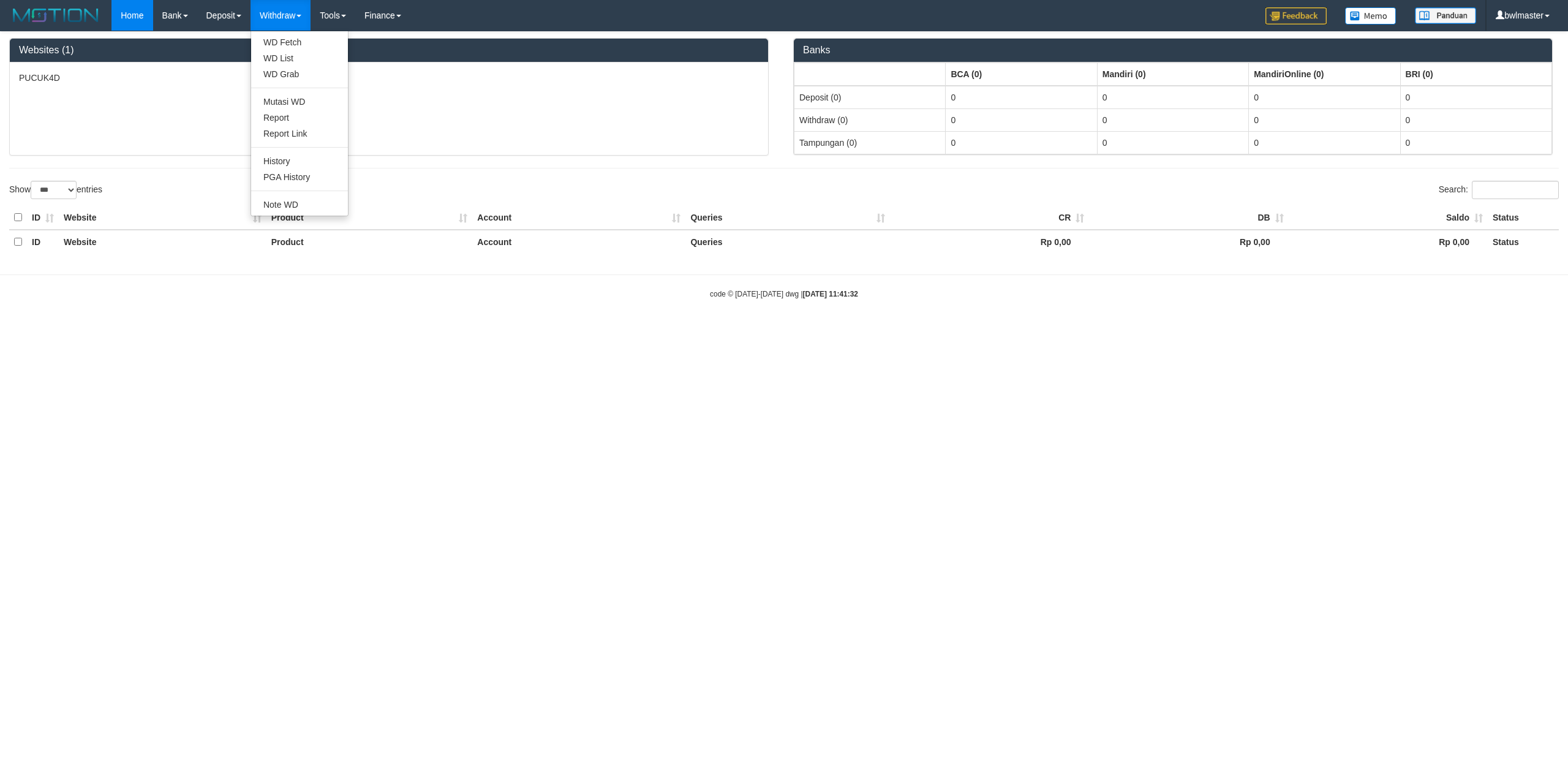 click on "Withdraw" at bounding box center [281, 15] 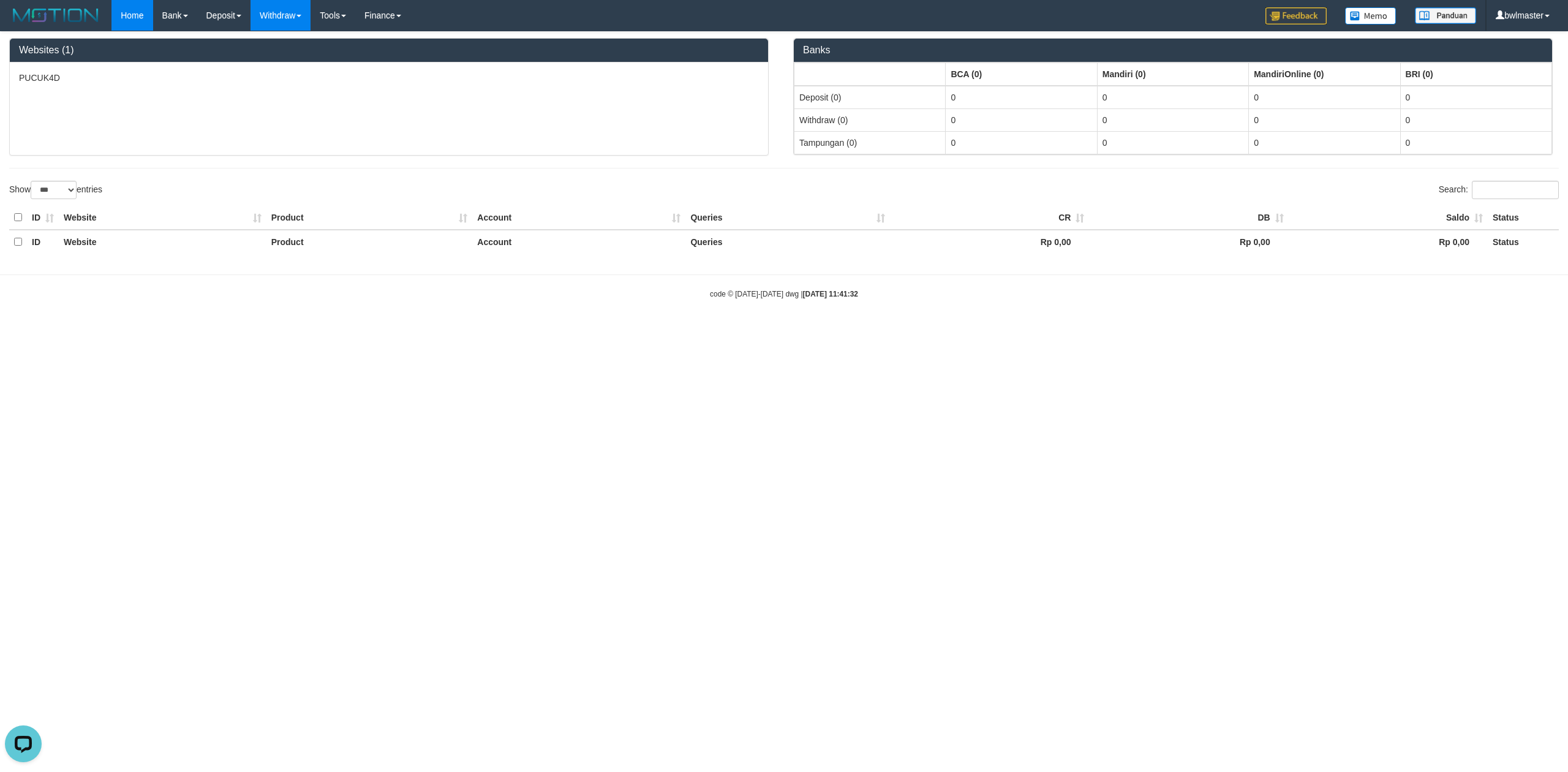 scroll, scrollTop: 0, scrollLeft: 0, axis: both 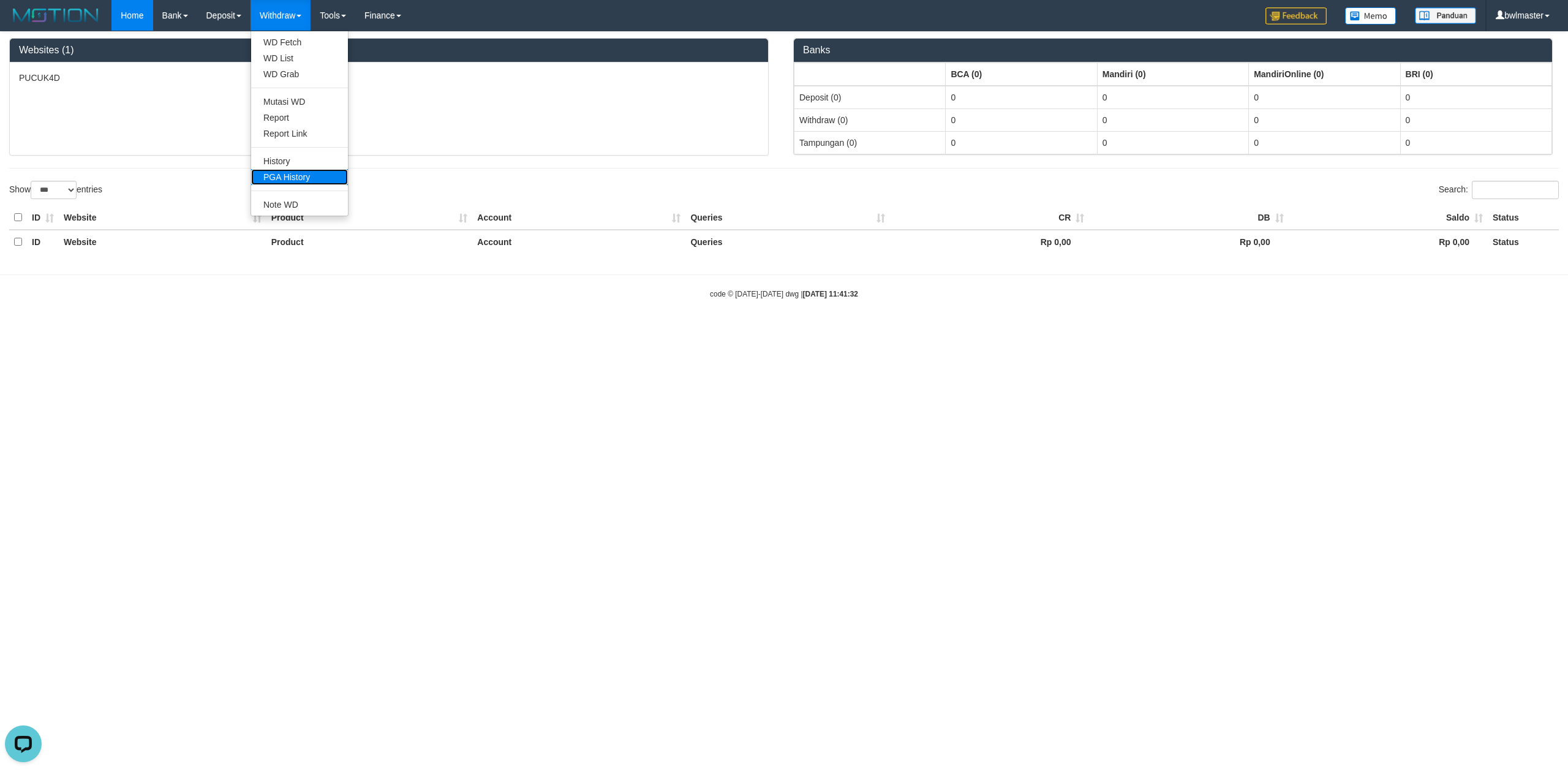 click on "PGA History" at bounding box center [300, 177] 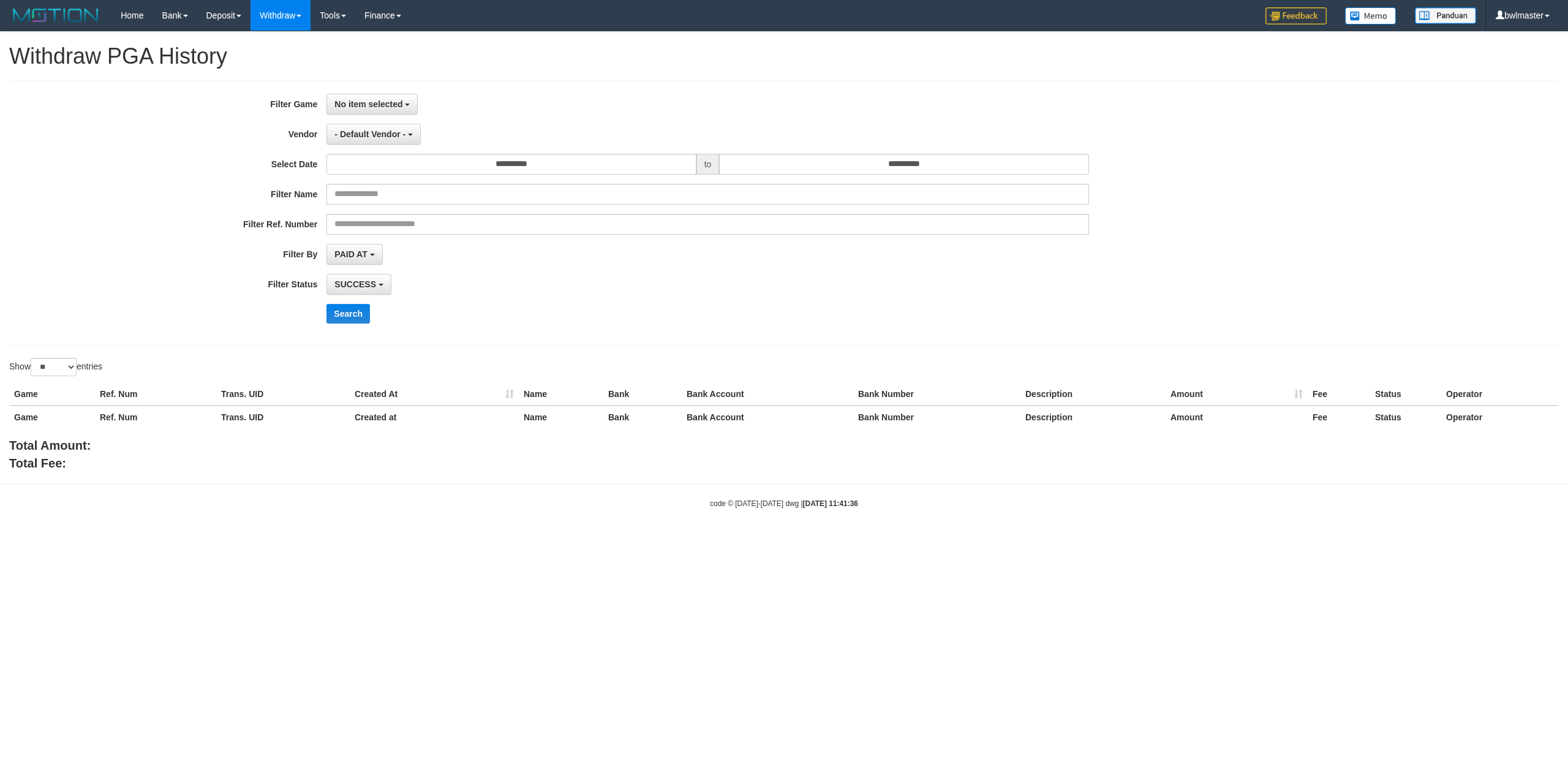 select 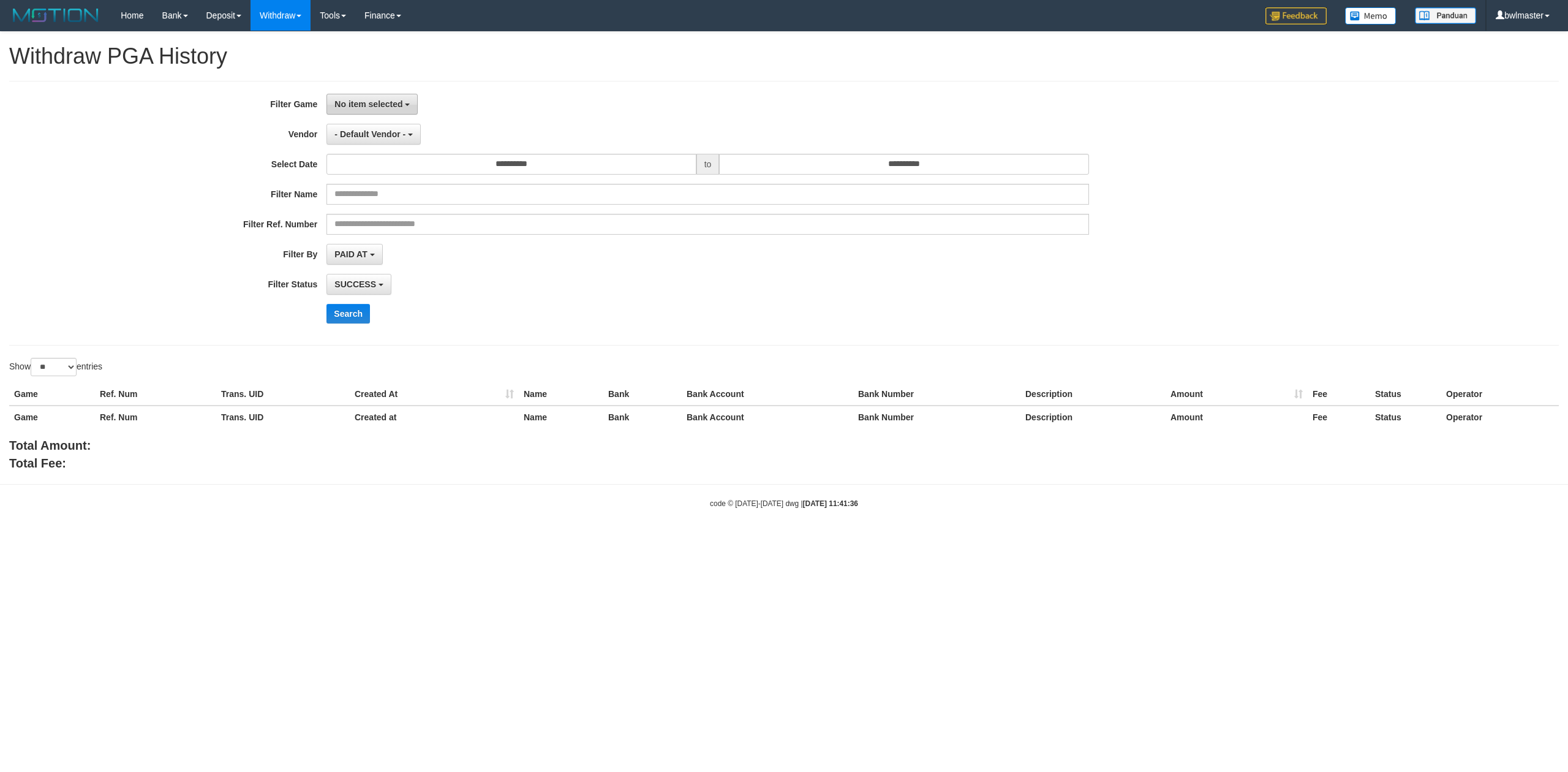 scroll, scrollTop: 0, scrollLeft: 0, axis: both 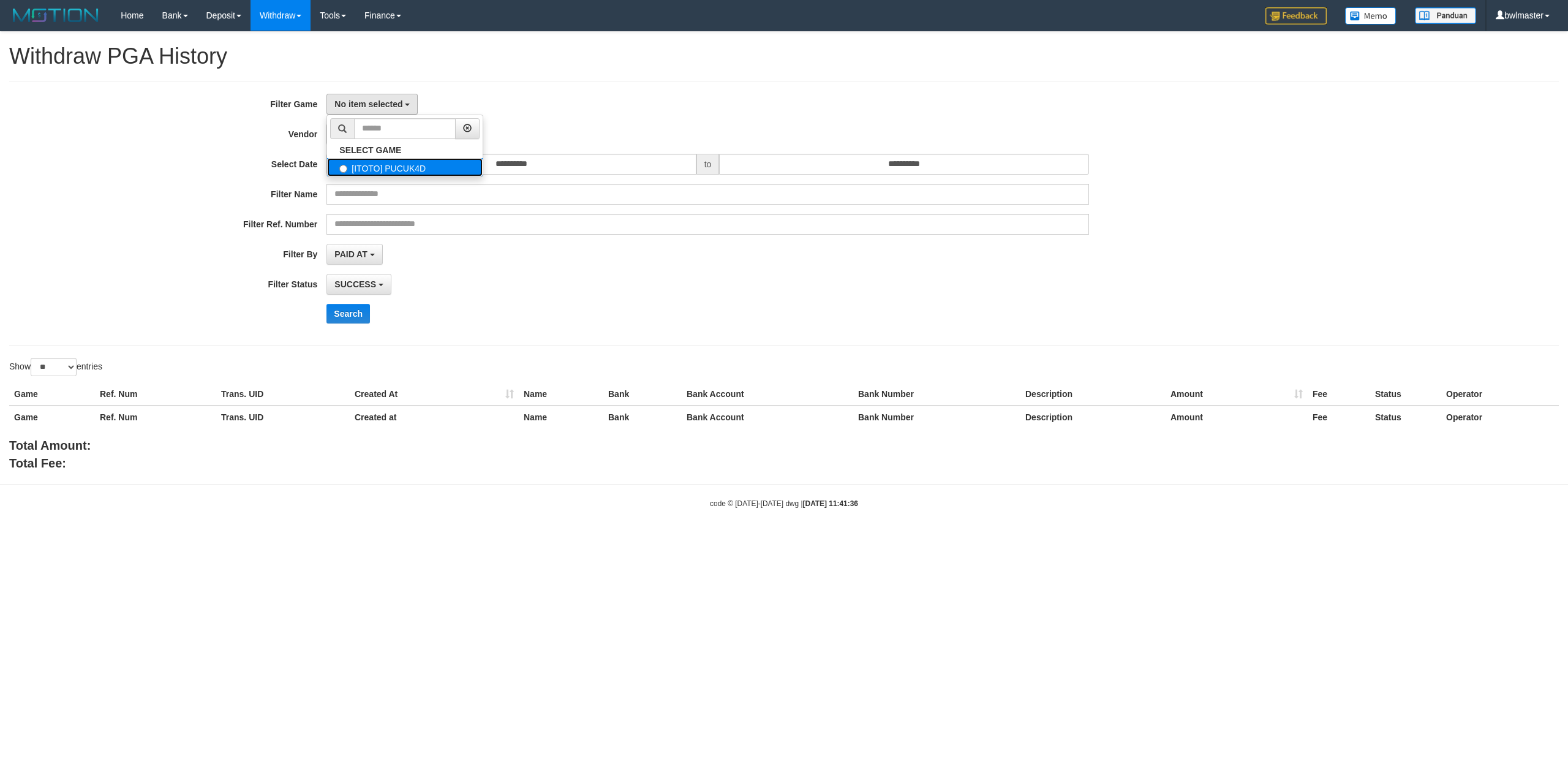 click on "[ITOTO] PUCUK4D" at bounding box center (405, 167) 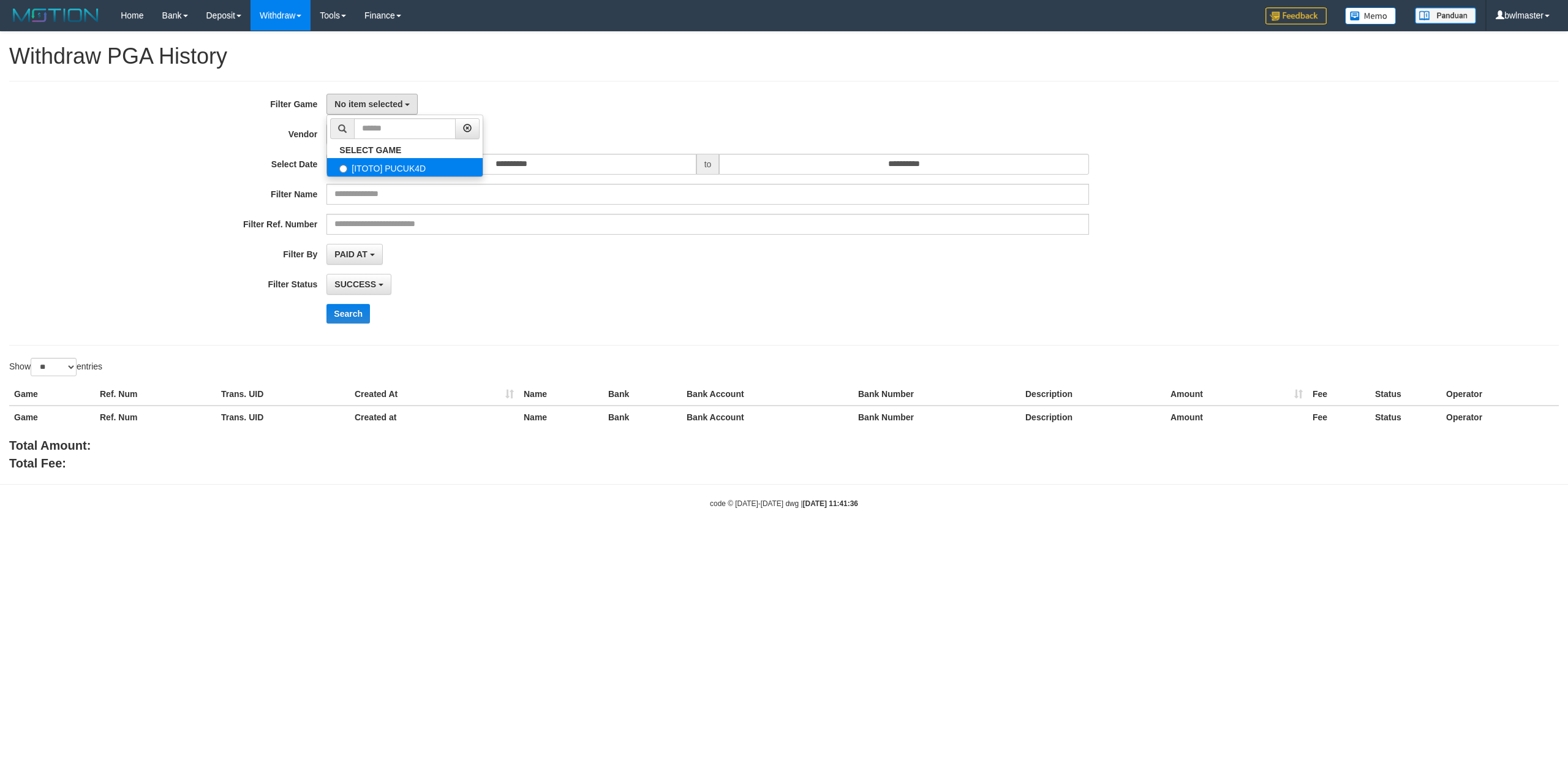 select on "****" 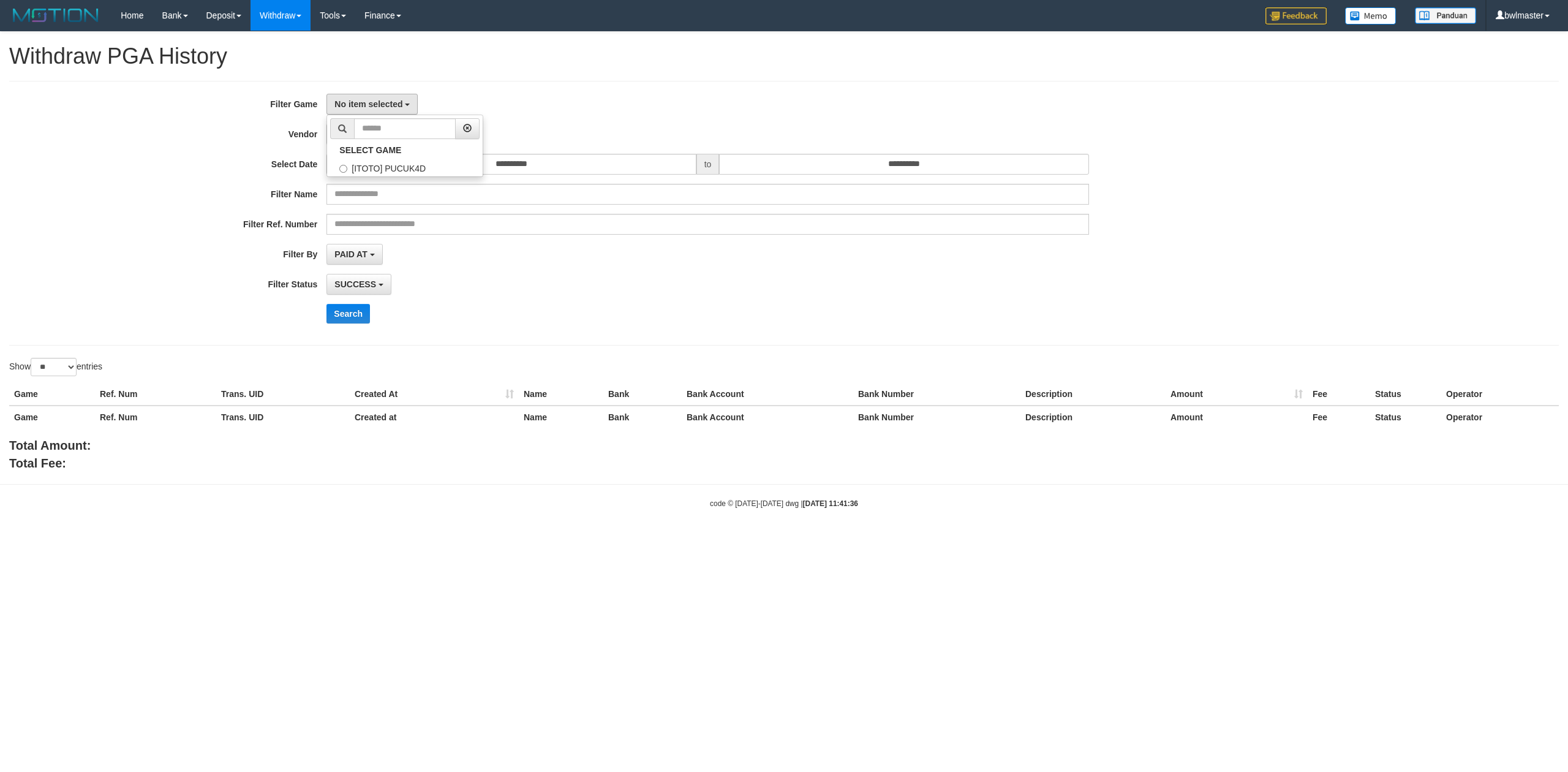 scroll, scrollTop: 10, scrollLeft: 0, axis: vertical 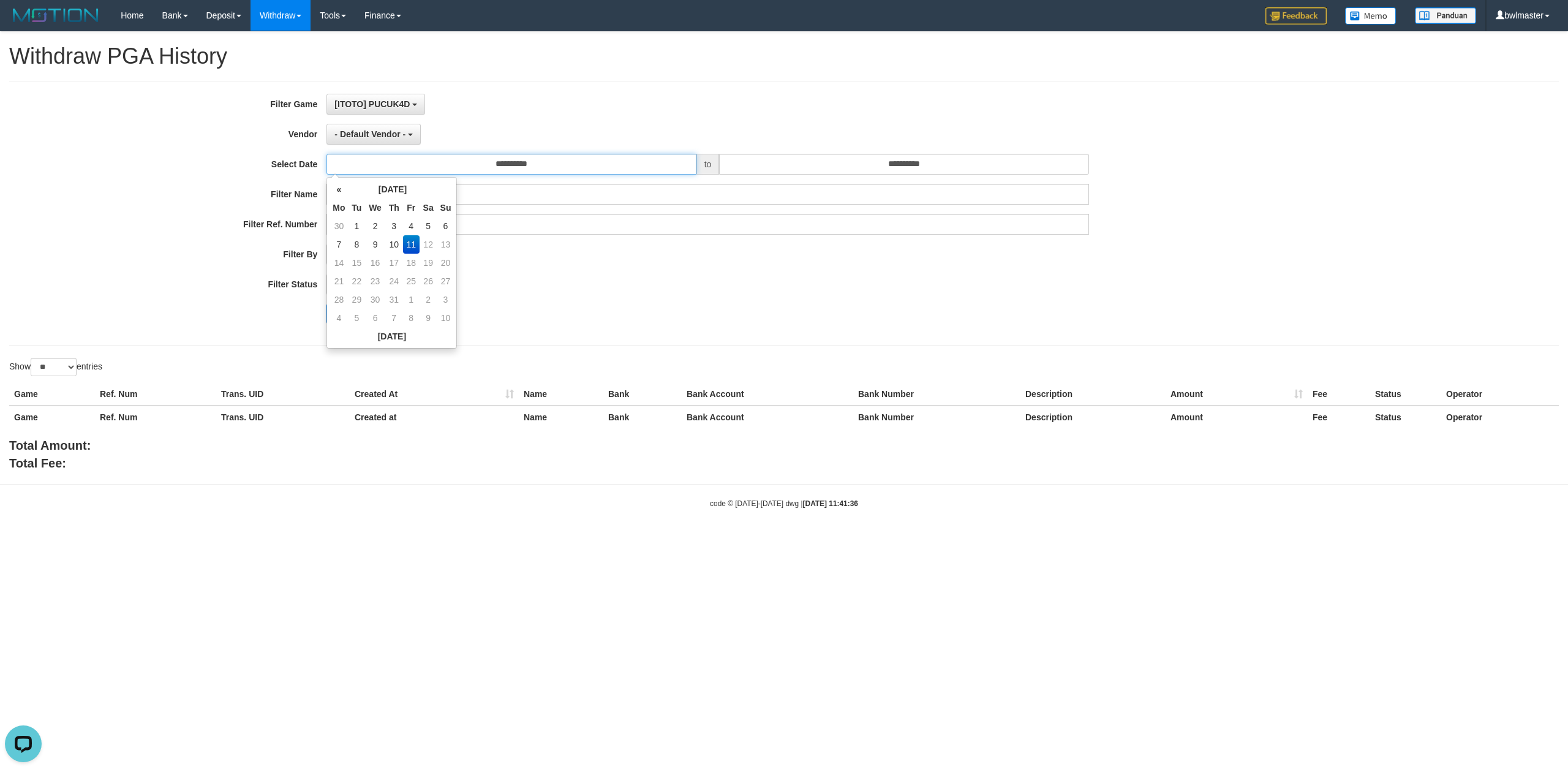 click on "**********" at bounding box center [511, 164] 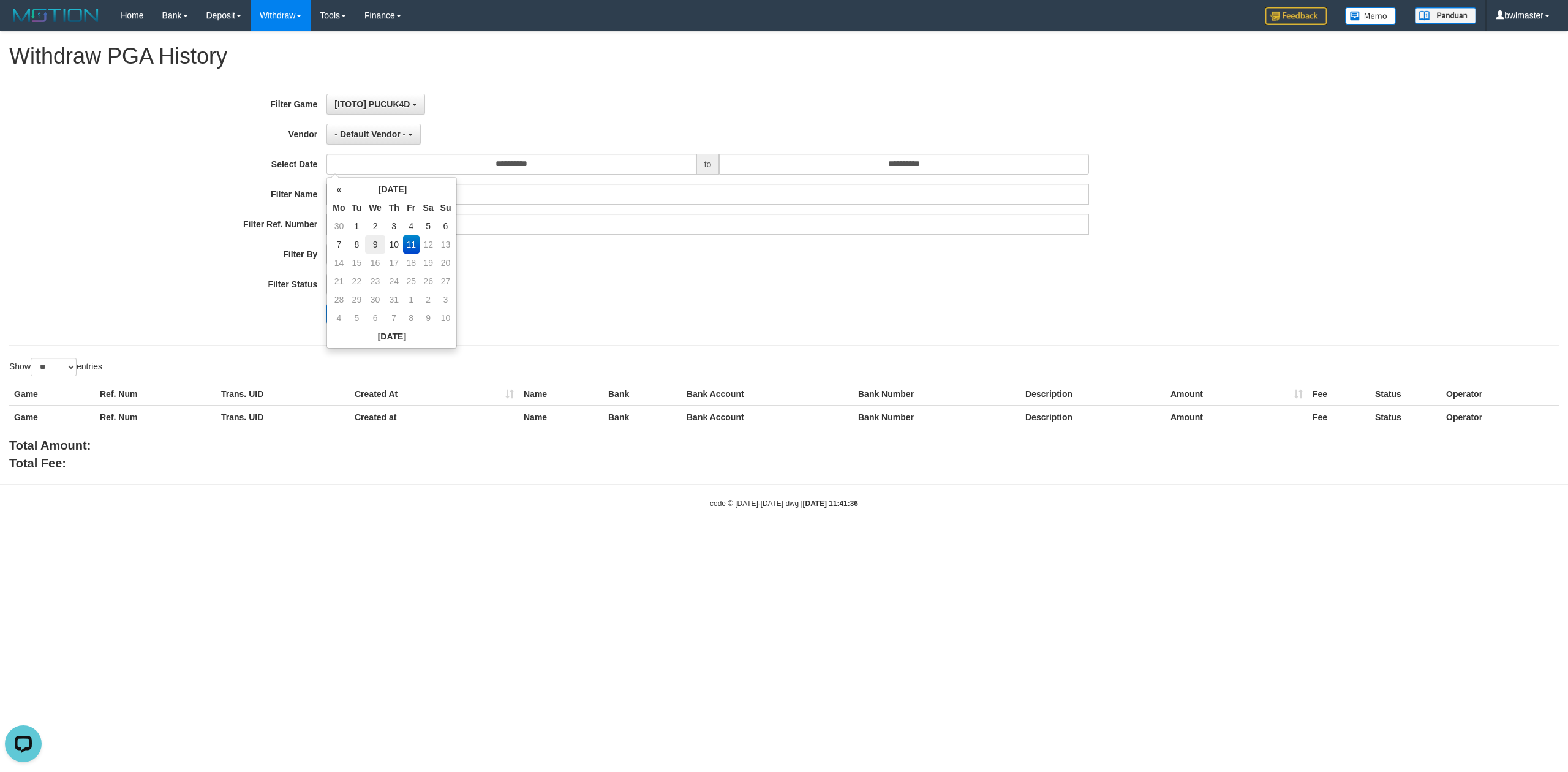 click on "9" at bounding box center (375, 244) 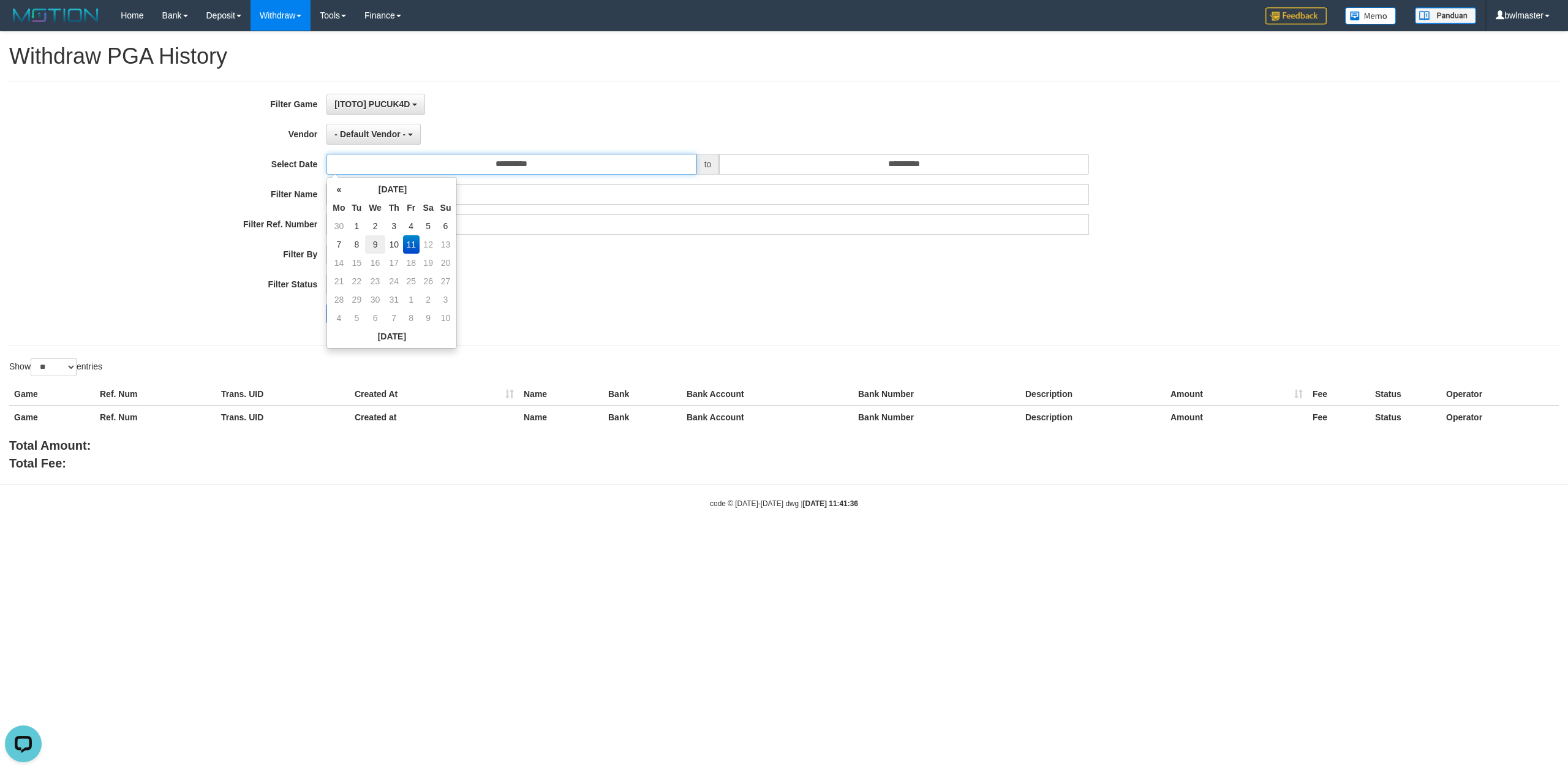 type on "**********" 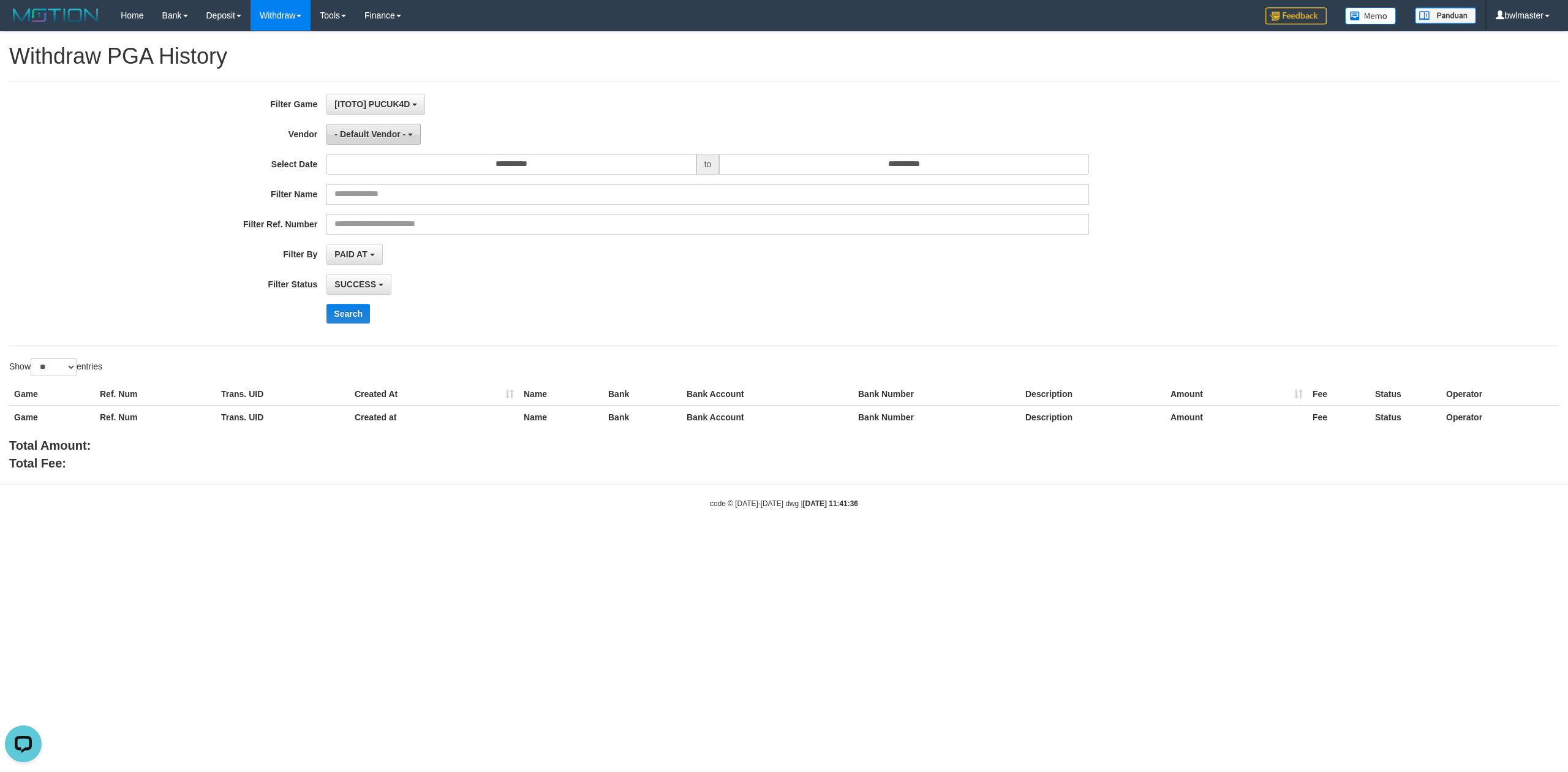 click on "- Default Vendor -" at bounding box center [370, 134] 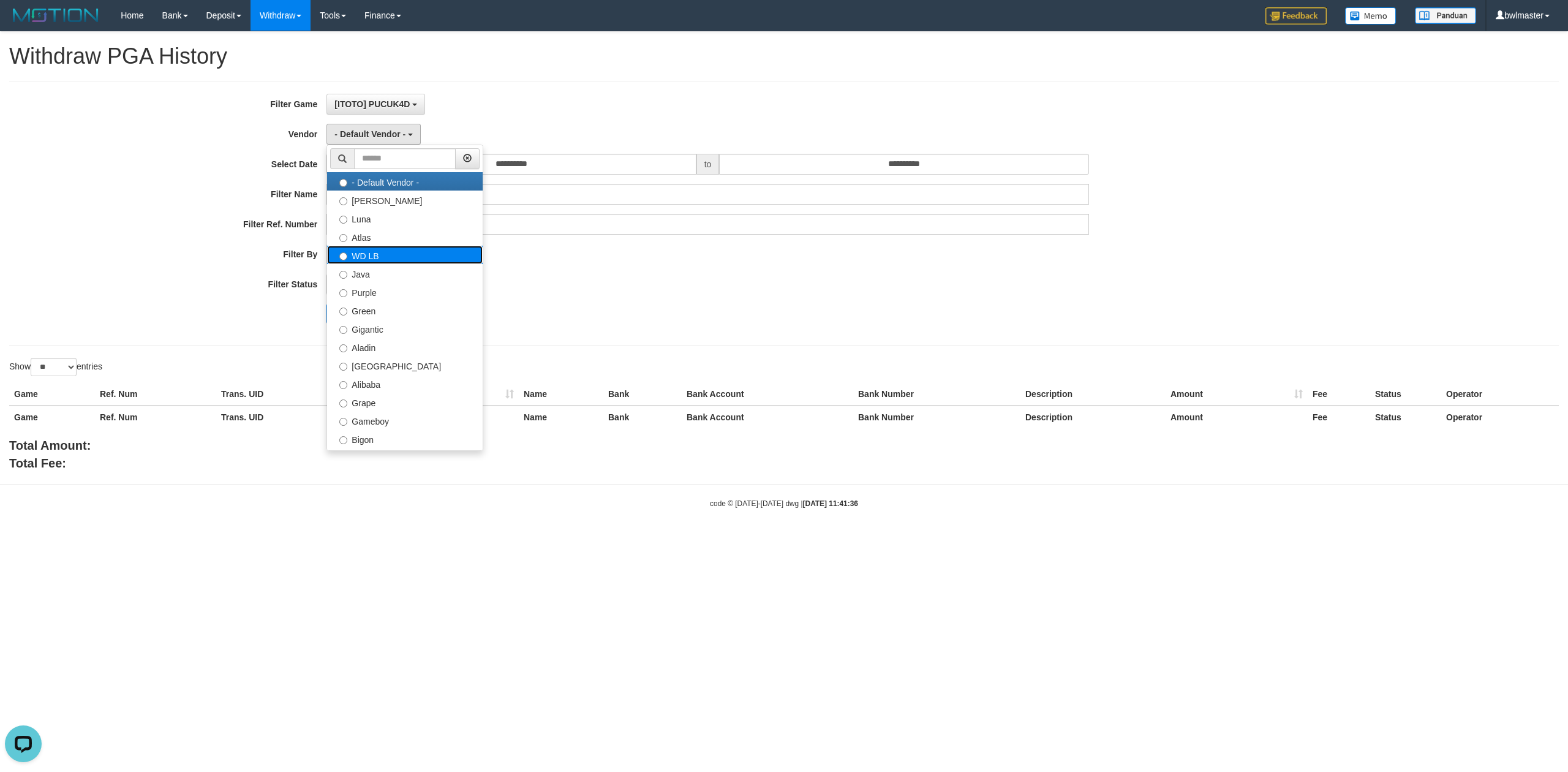 click on "WD LB" at bounding box center (405, 255) 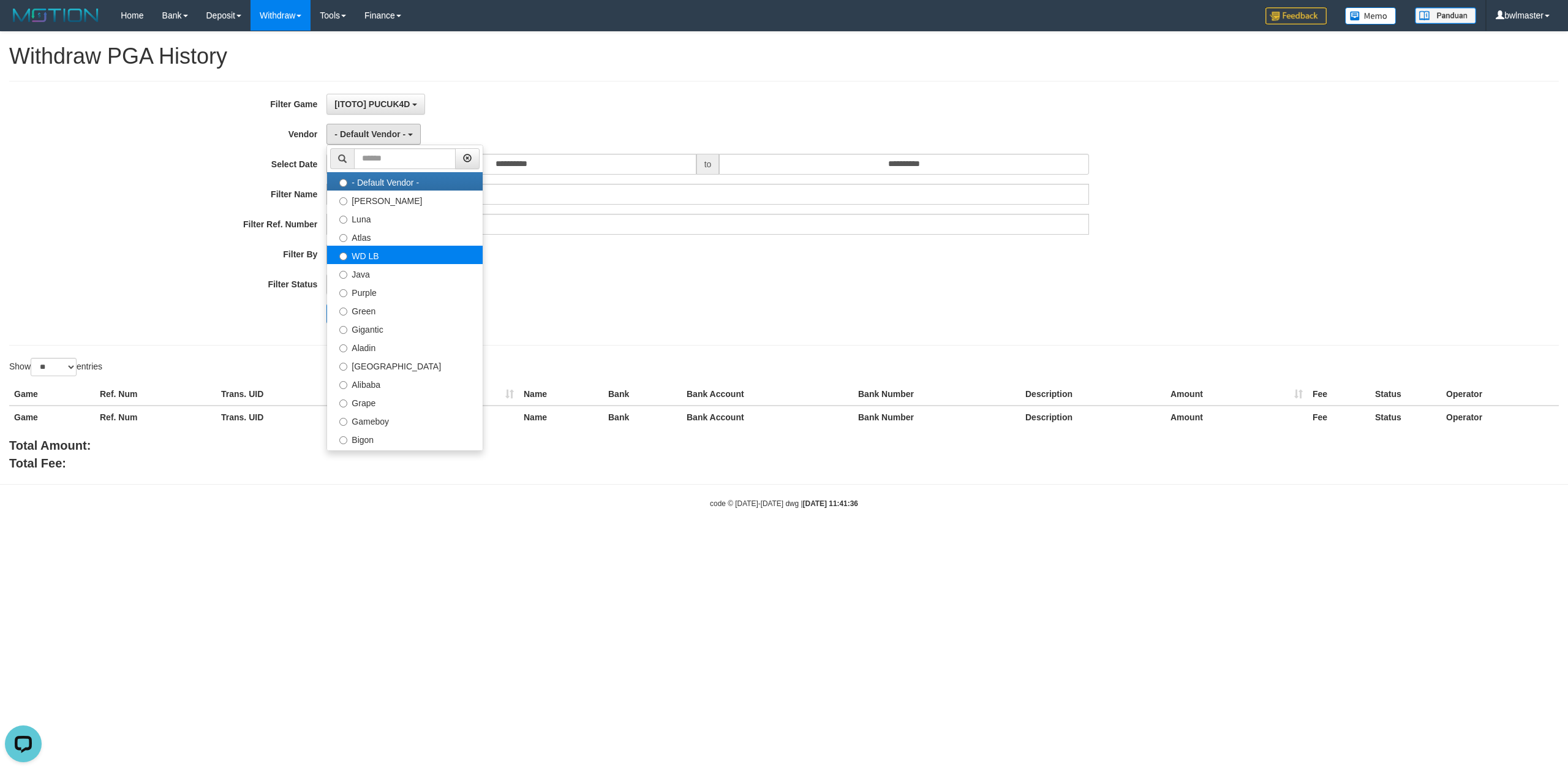 select on "**********" 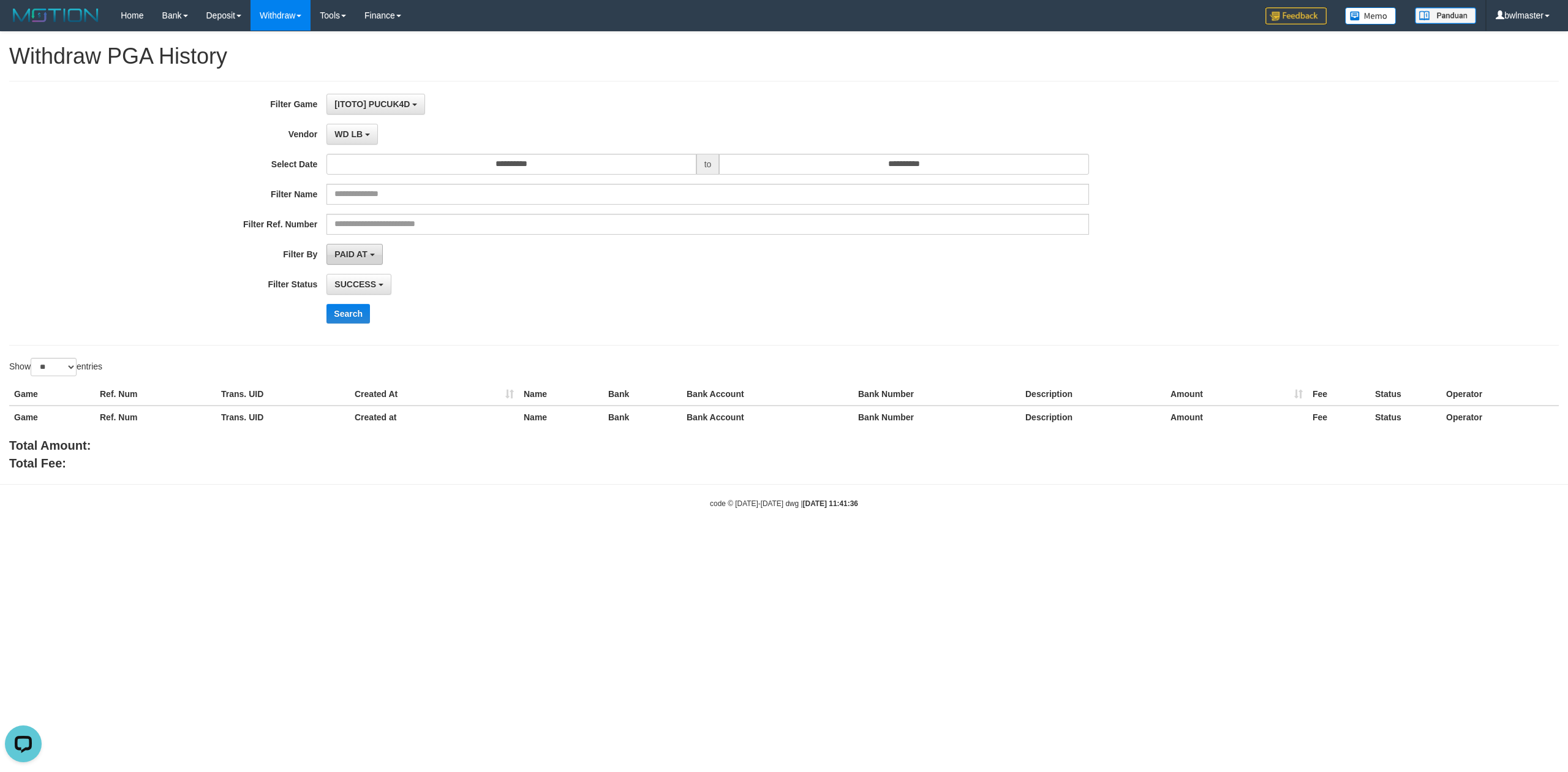 click on "PAID AT" at bounding box center [354, 254] 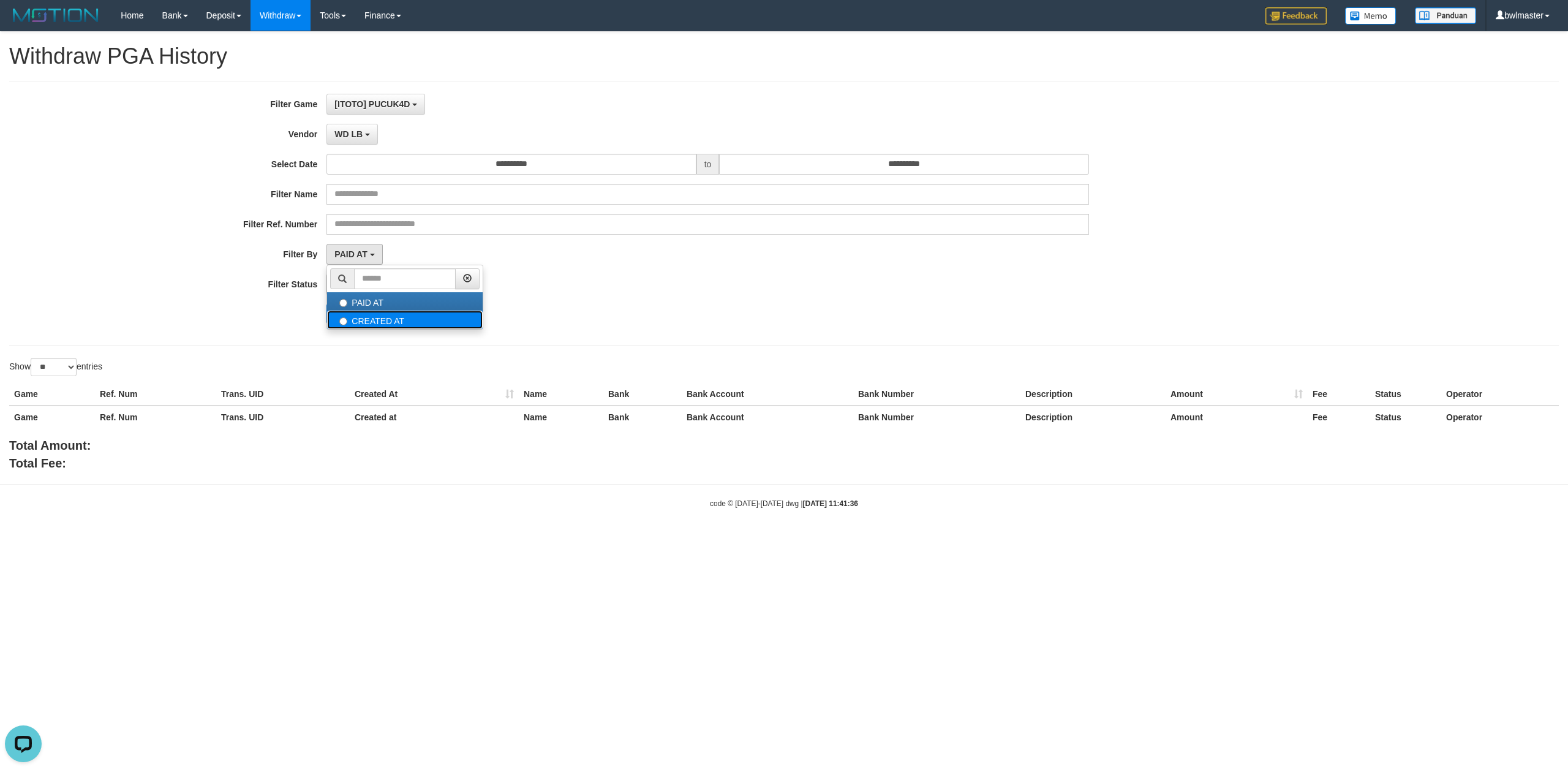 click on "CREATED AT" at bounding box center (405, 320) 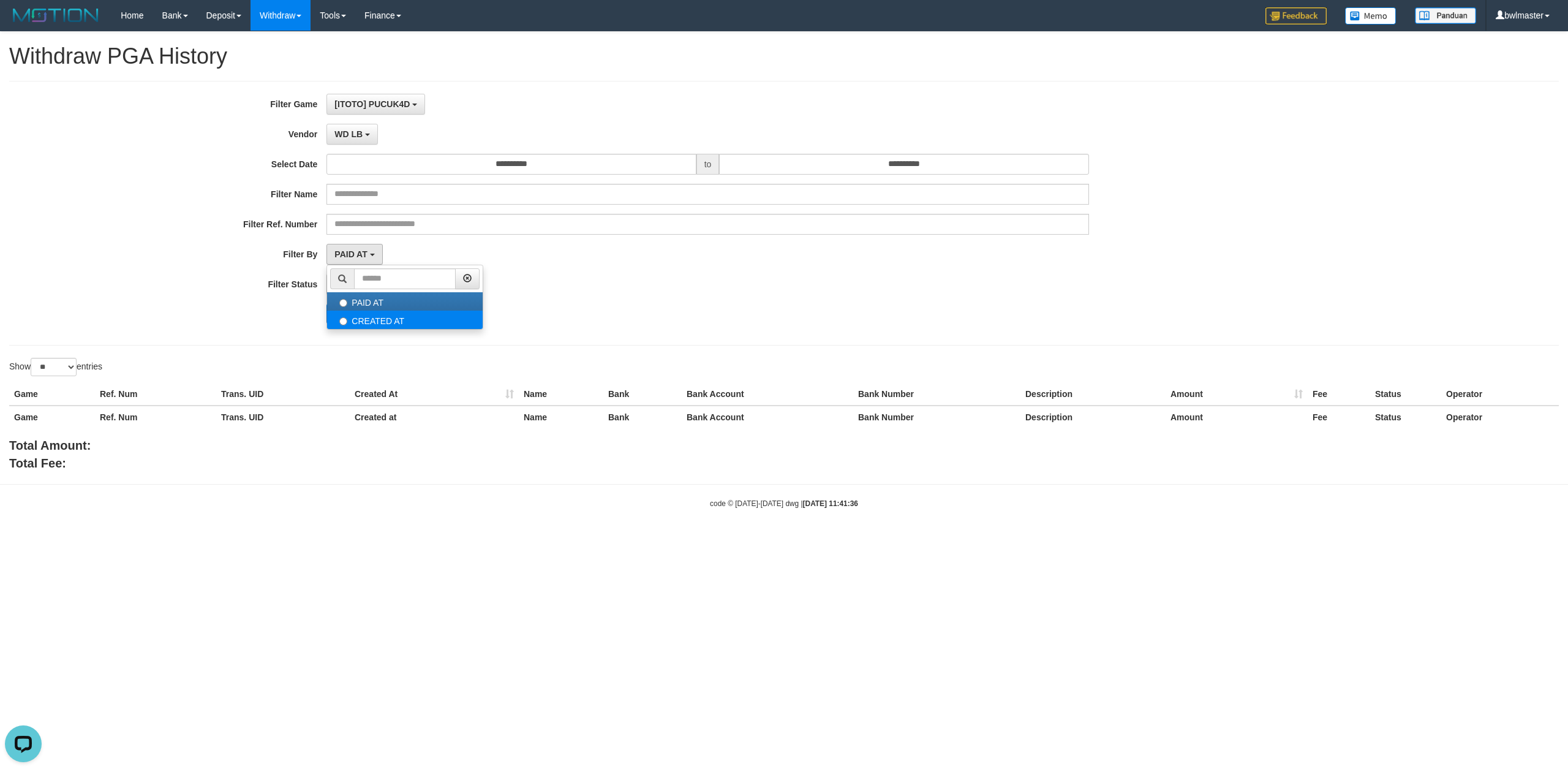 select on "*" 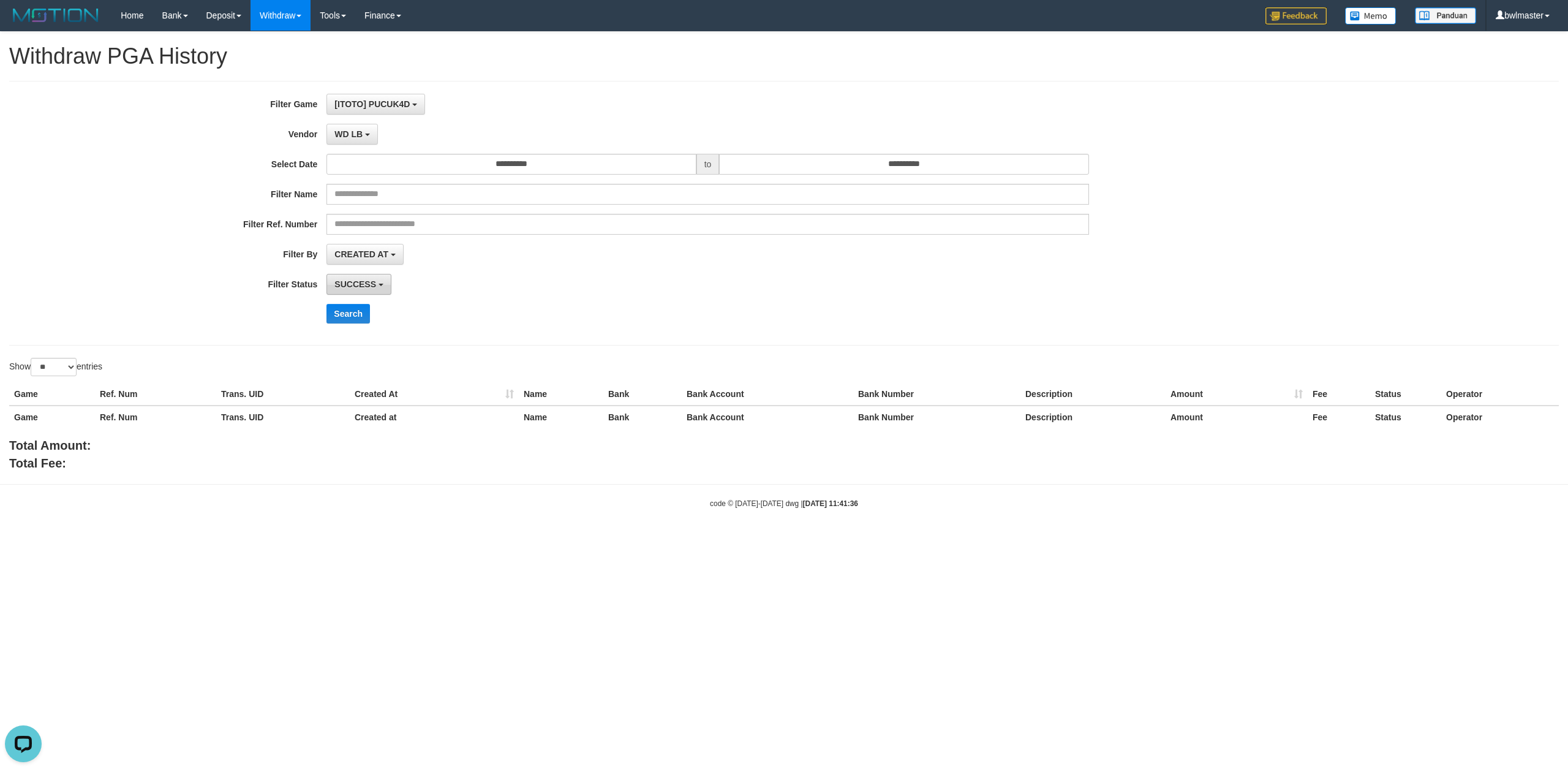 click on "SUCCESS" at bounding box center (355, 284) 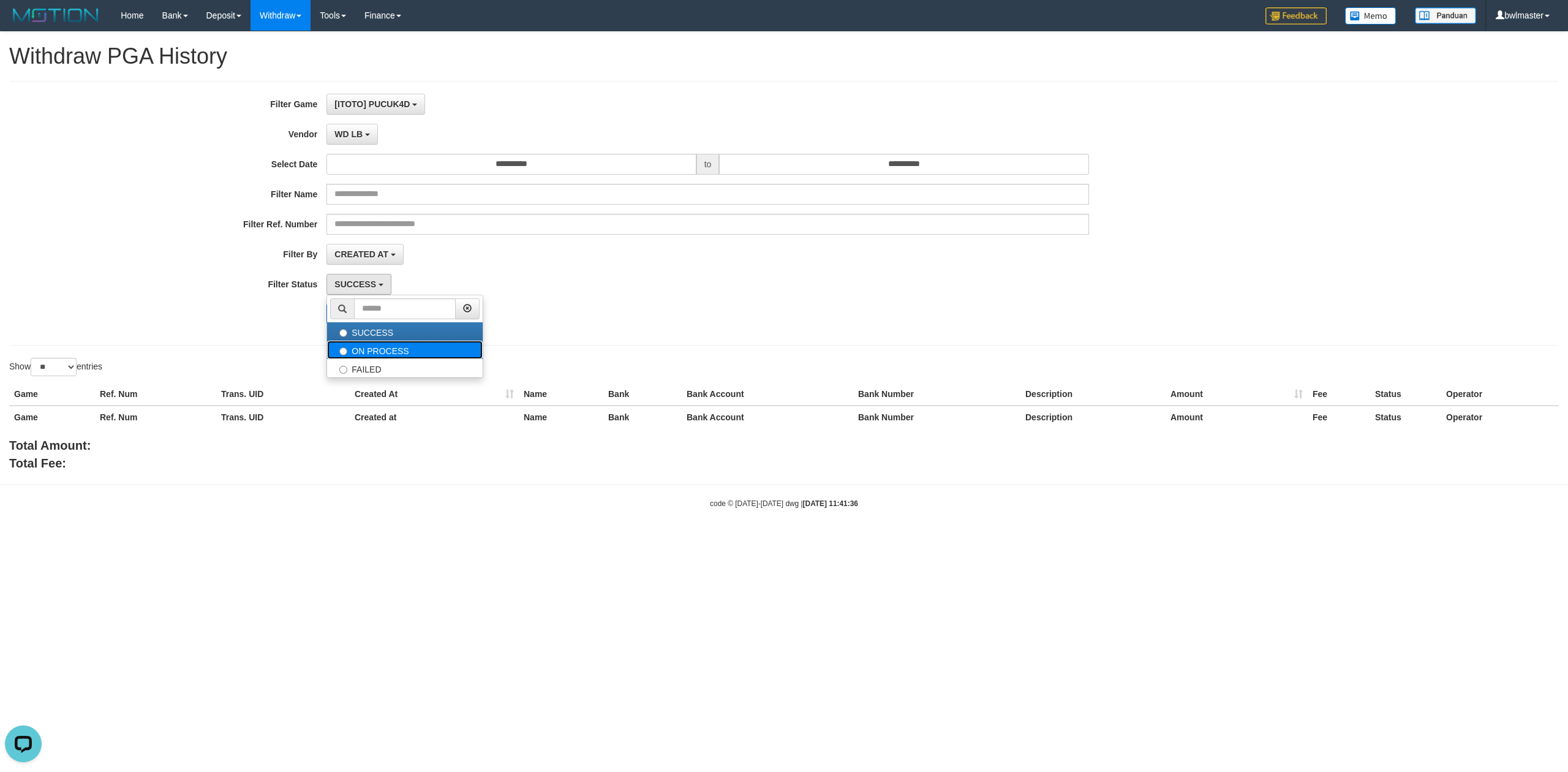 click on "ON PROCESS" at bounding box center [405, 350] 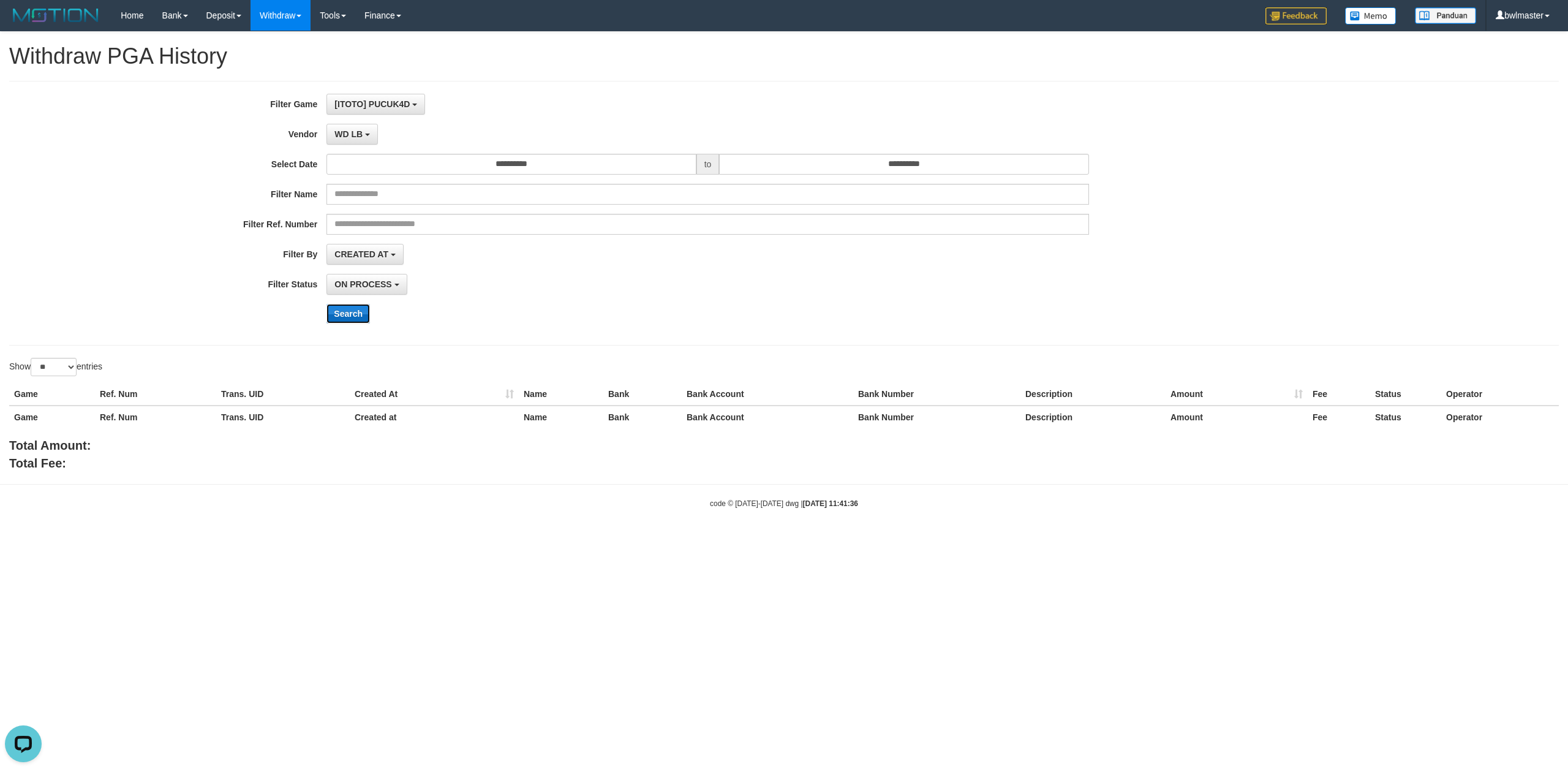 click on "Search" at bounding box center [348, 314] 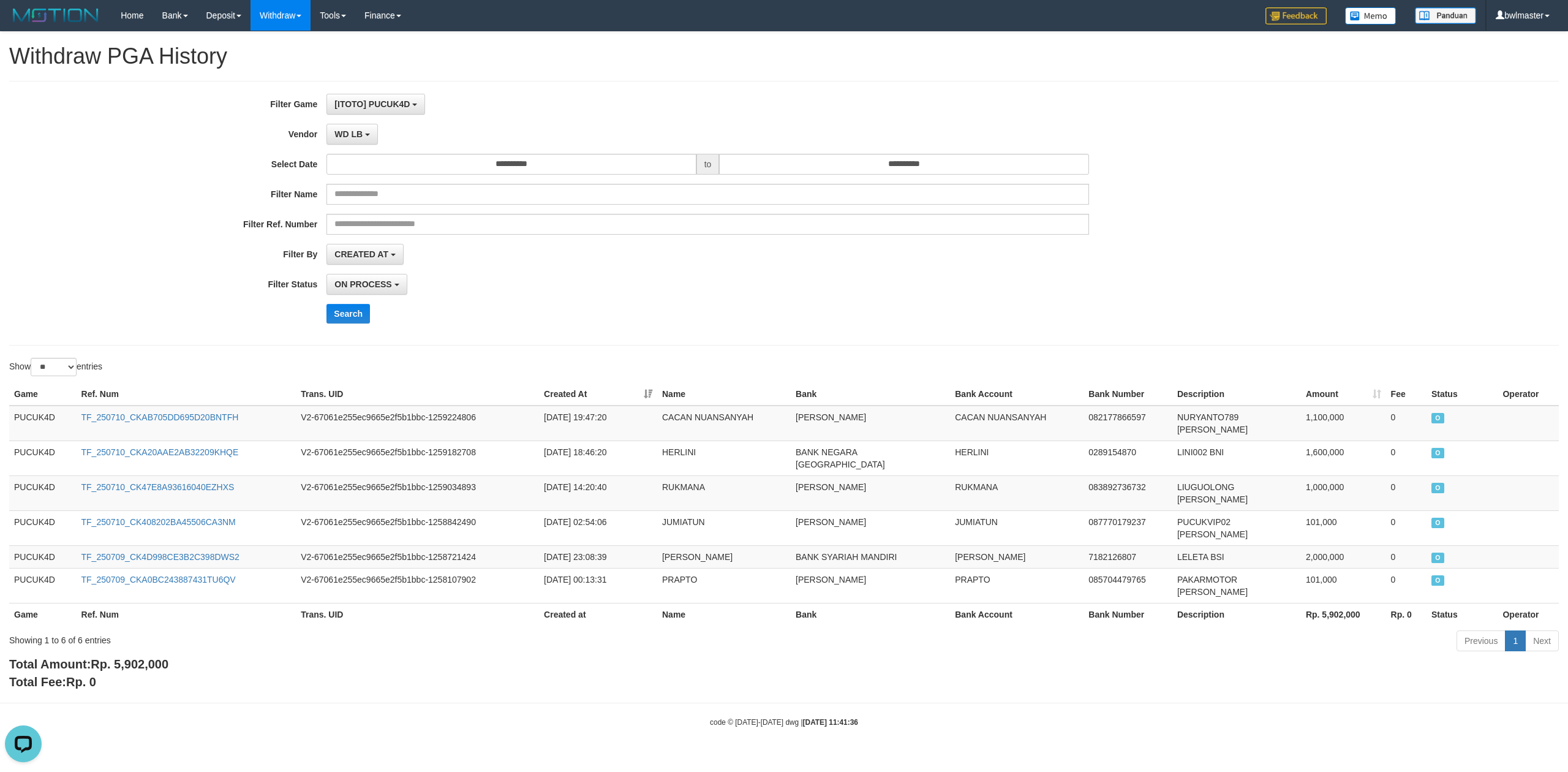 click on "**********" at bounding box center (653, 213) 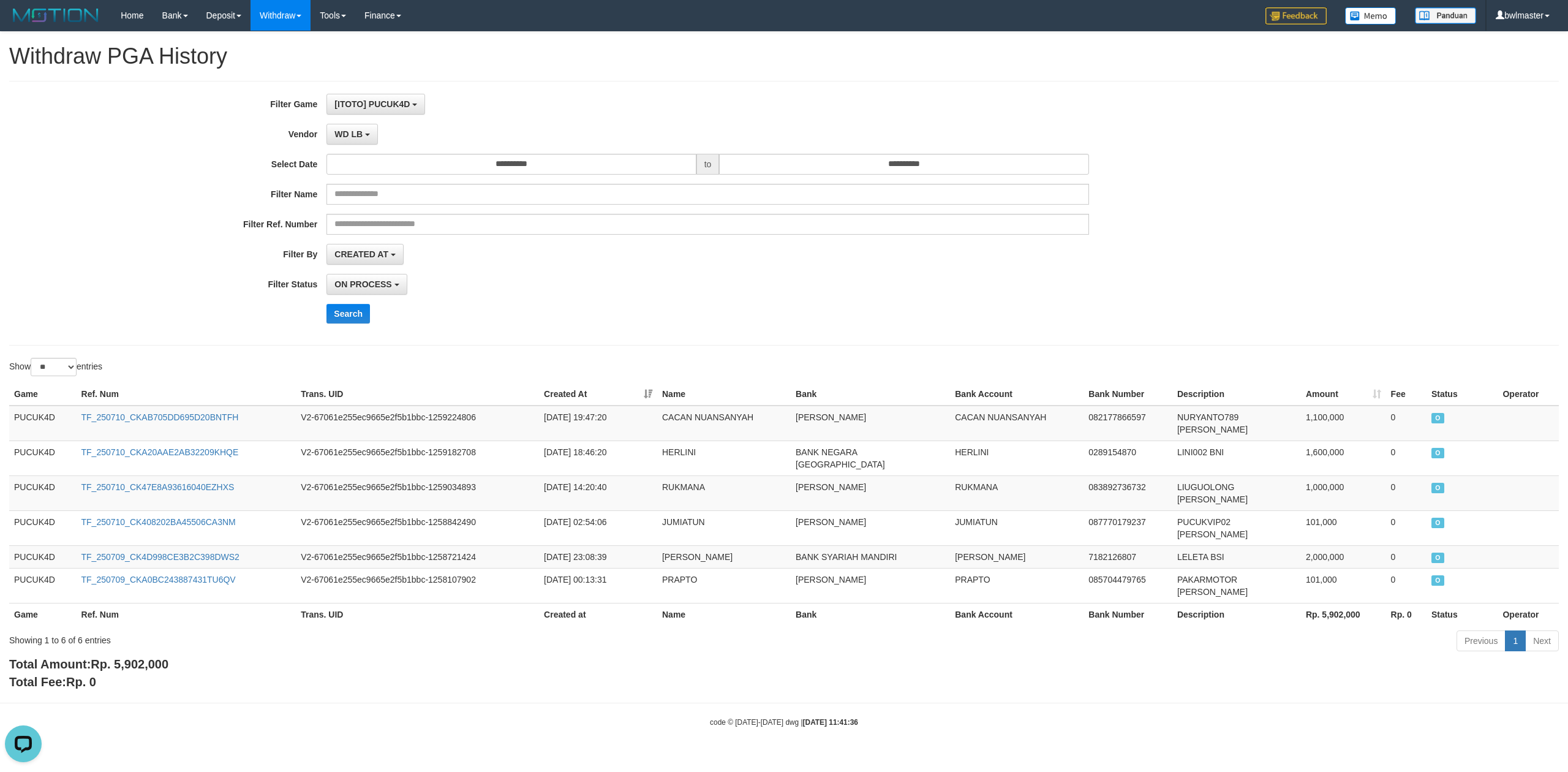 click on "**********" at bounding box center [653, 213] 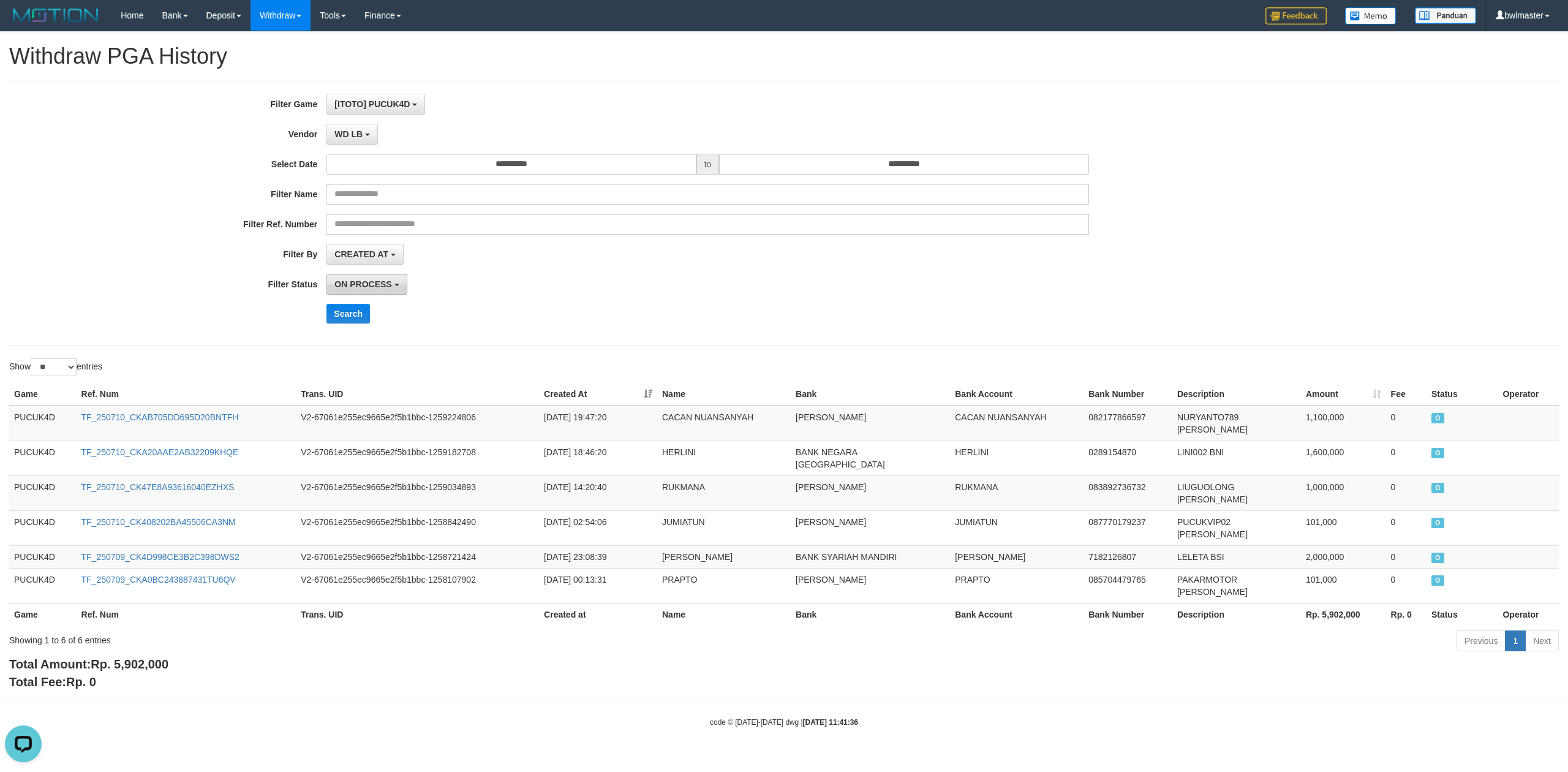 click on "ON PROCESS" at bounding box center (363, 284) 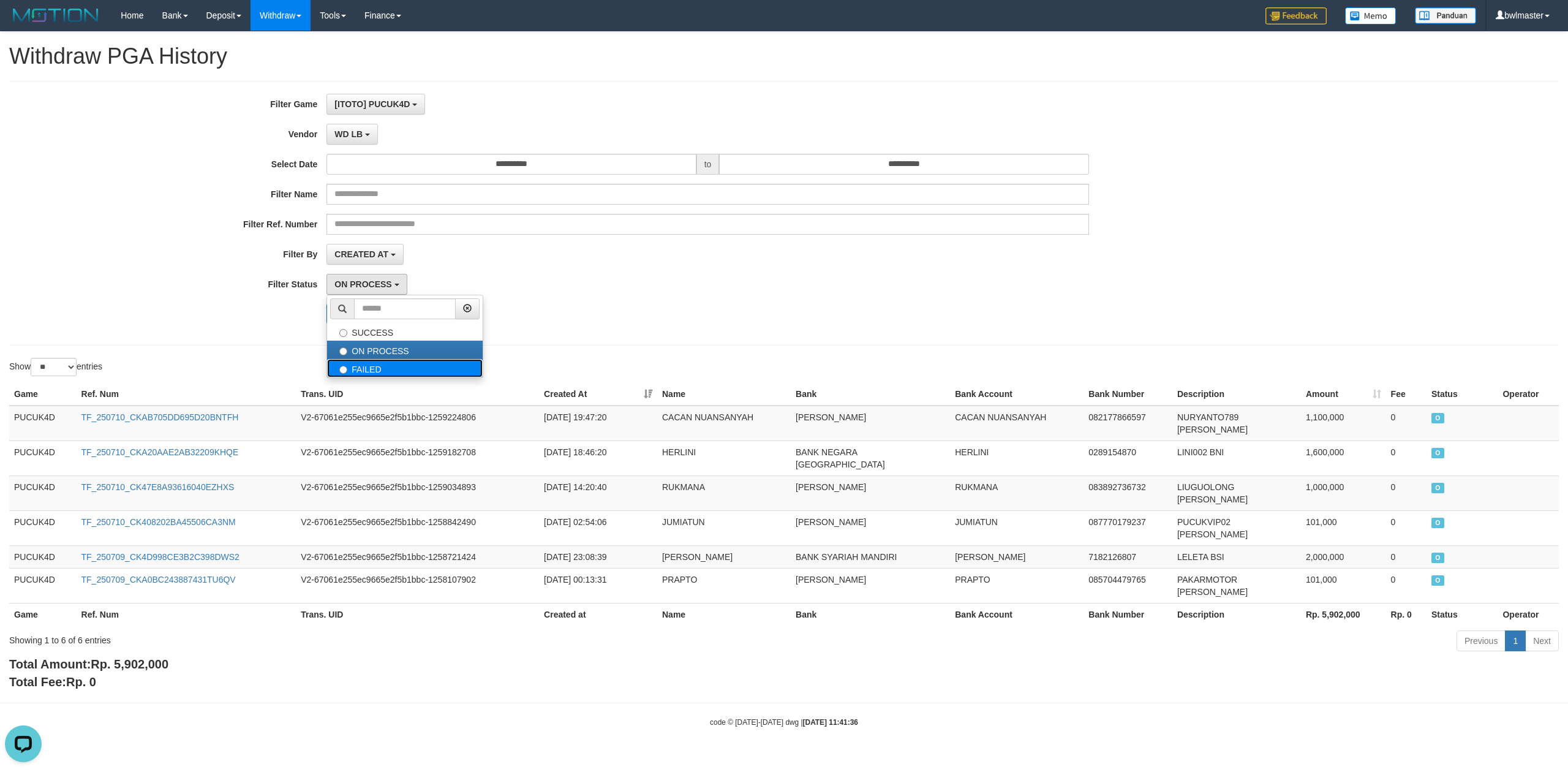 click on "FAILED" at bounding box center (405, 368) 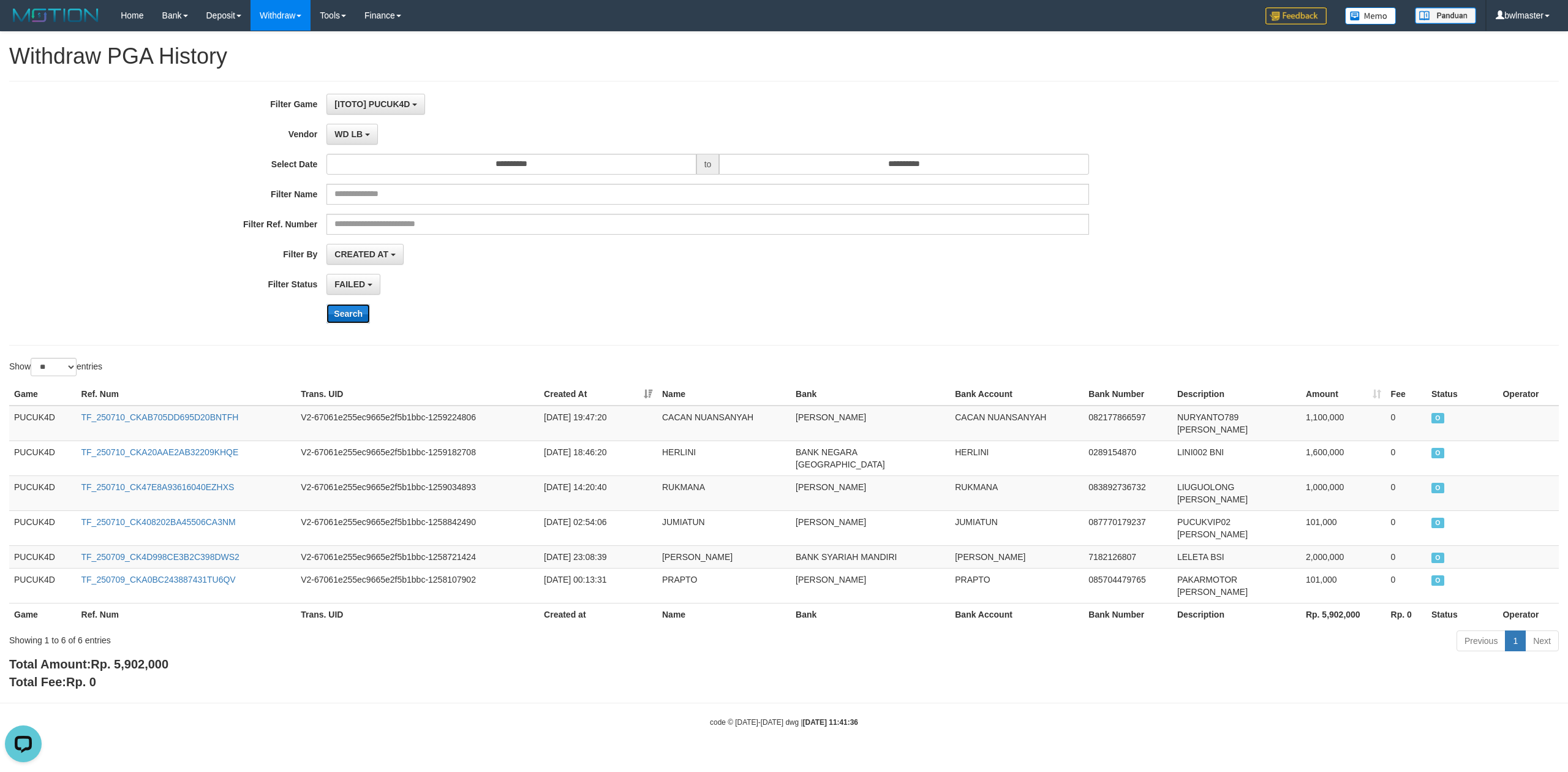 click on "Search" at bounding box center [348, 314] 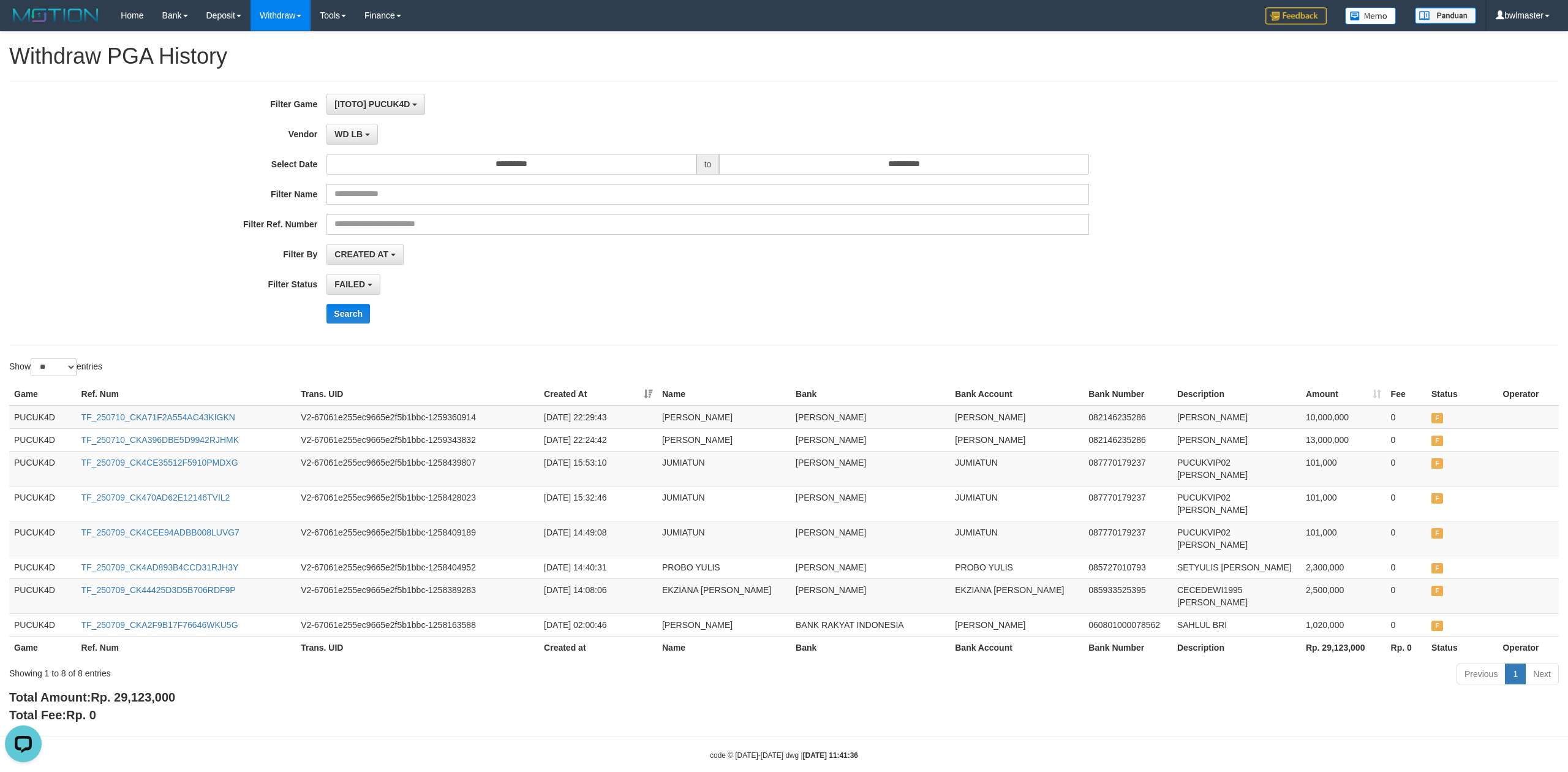 click on "**********" at bounding box center [653, 254] 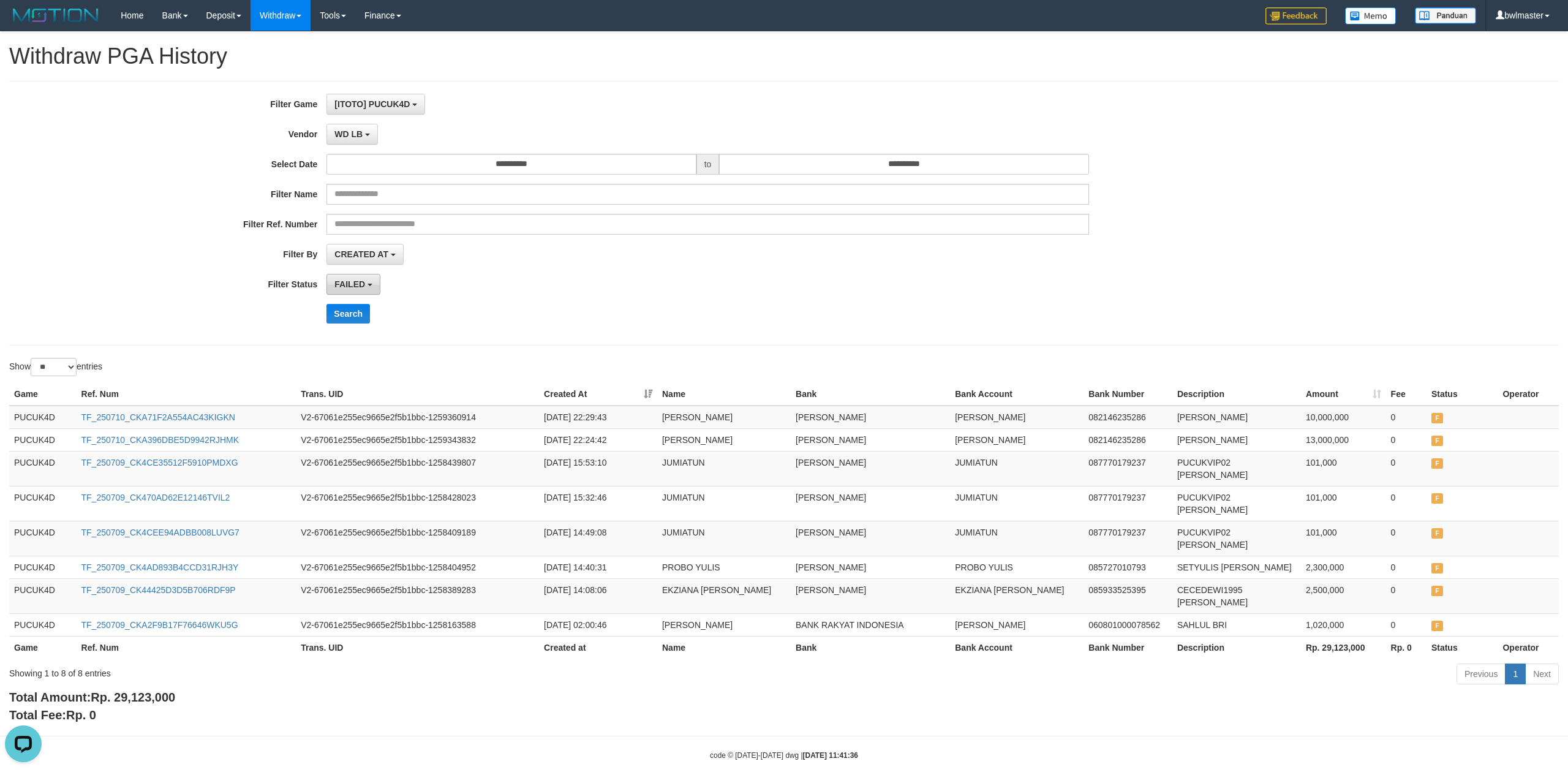 click on "FAILED" at bounding box center (350, 284) 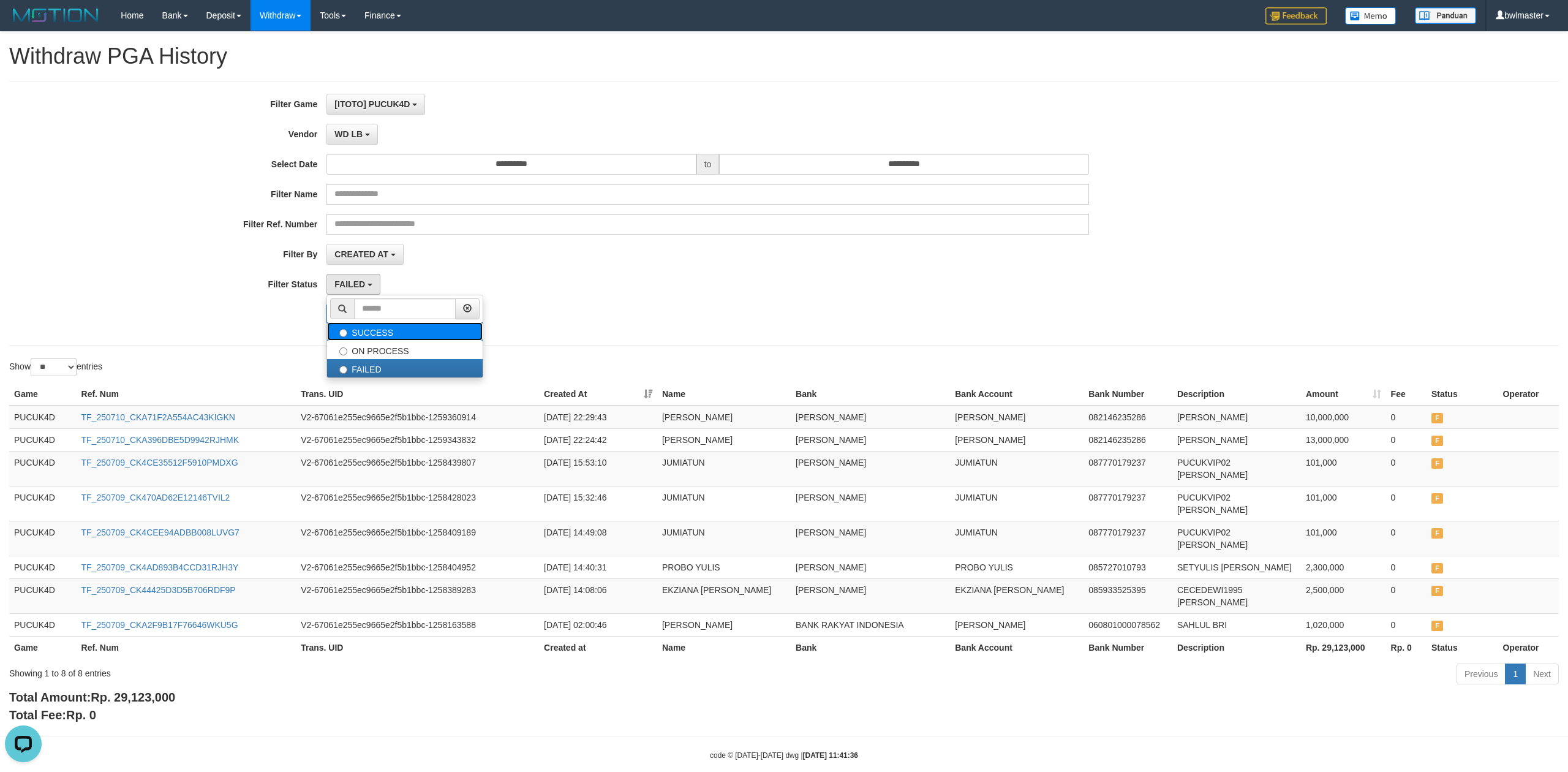click on "SUCCESS" at bounding box center (405, 331) 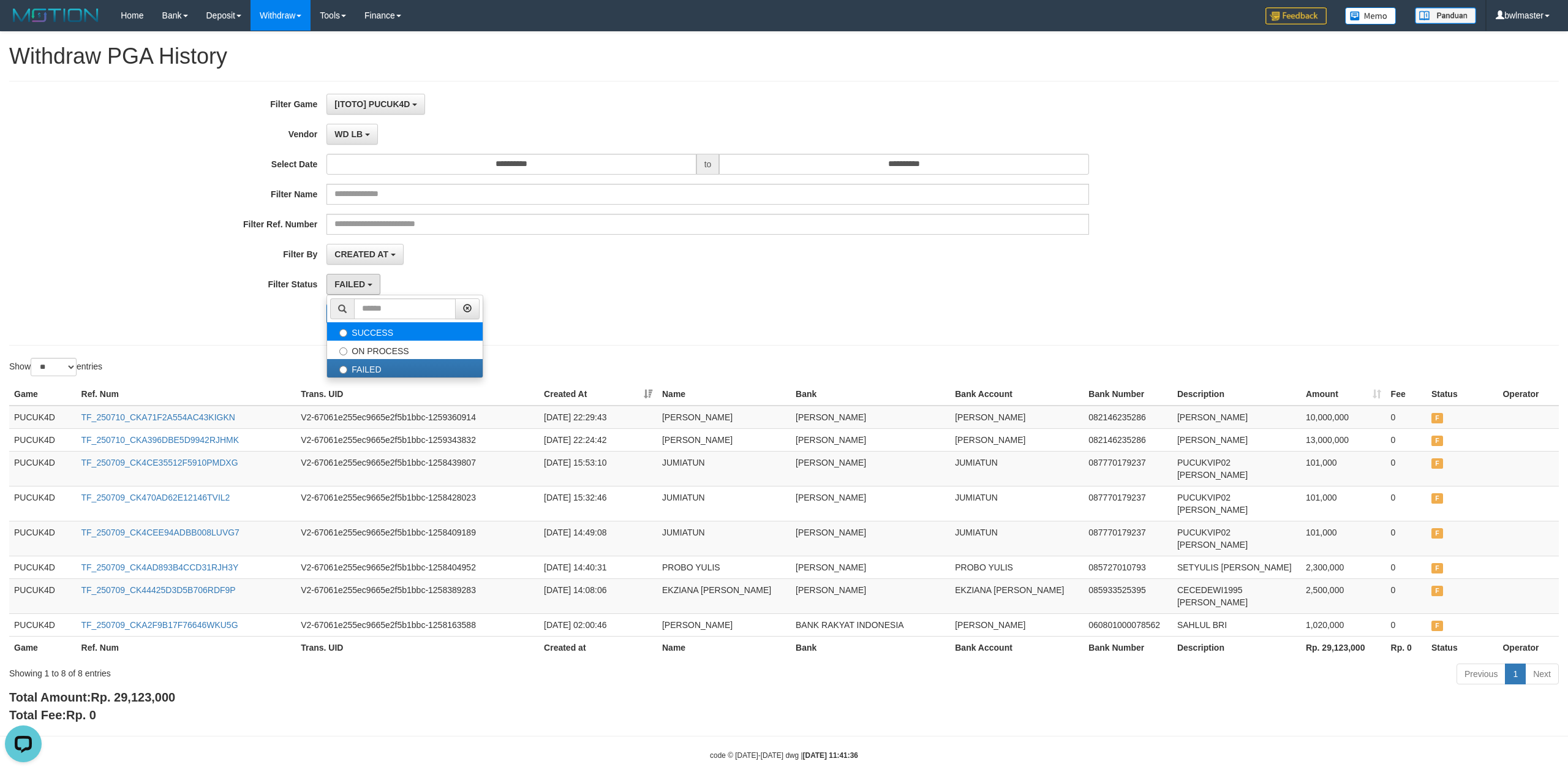 select on "*" 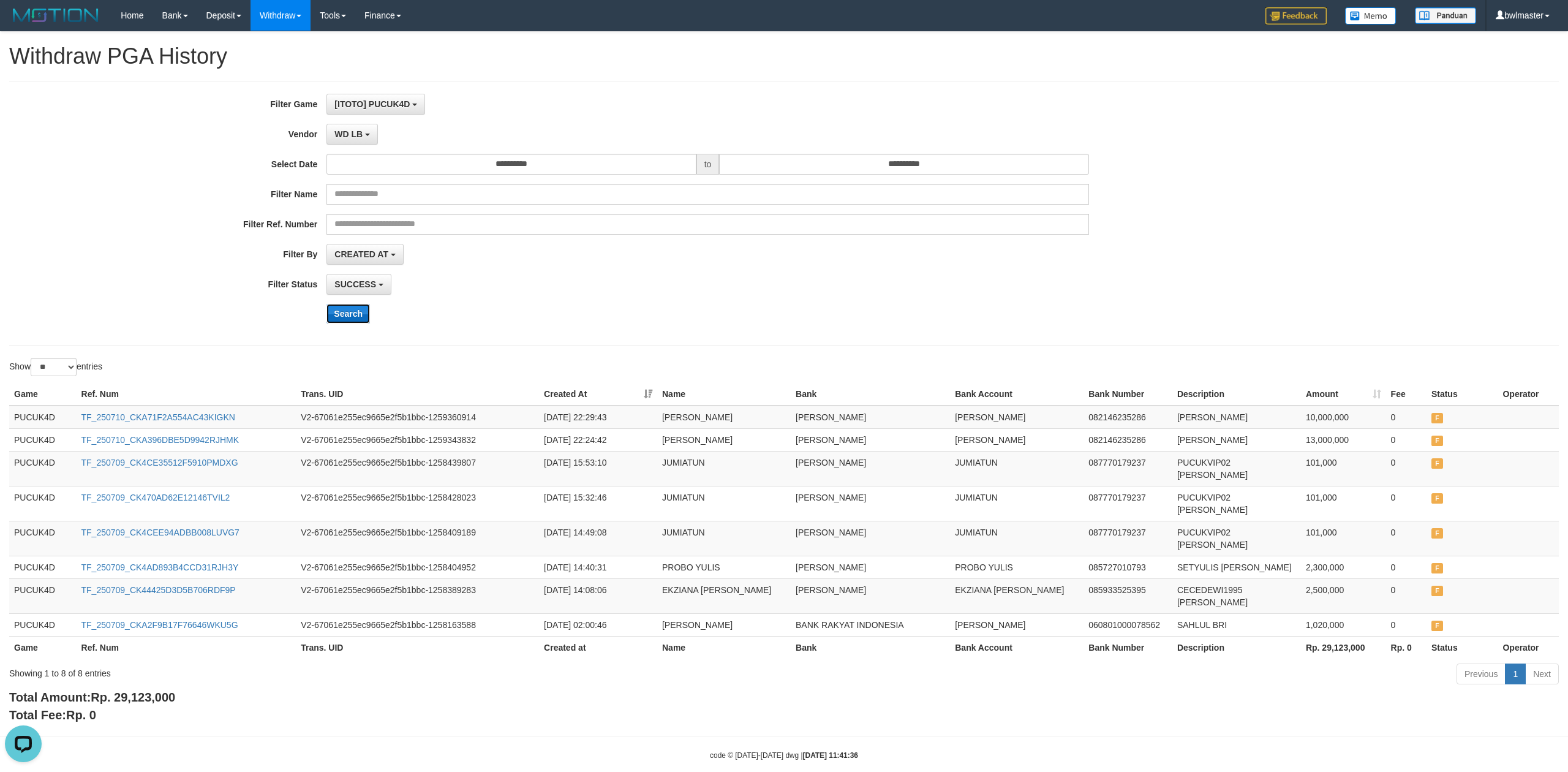 click on "Search" at bounding box center [348, 314] 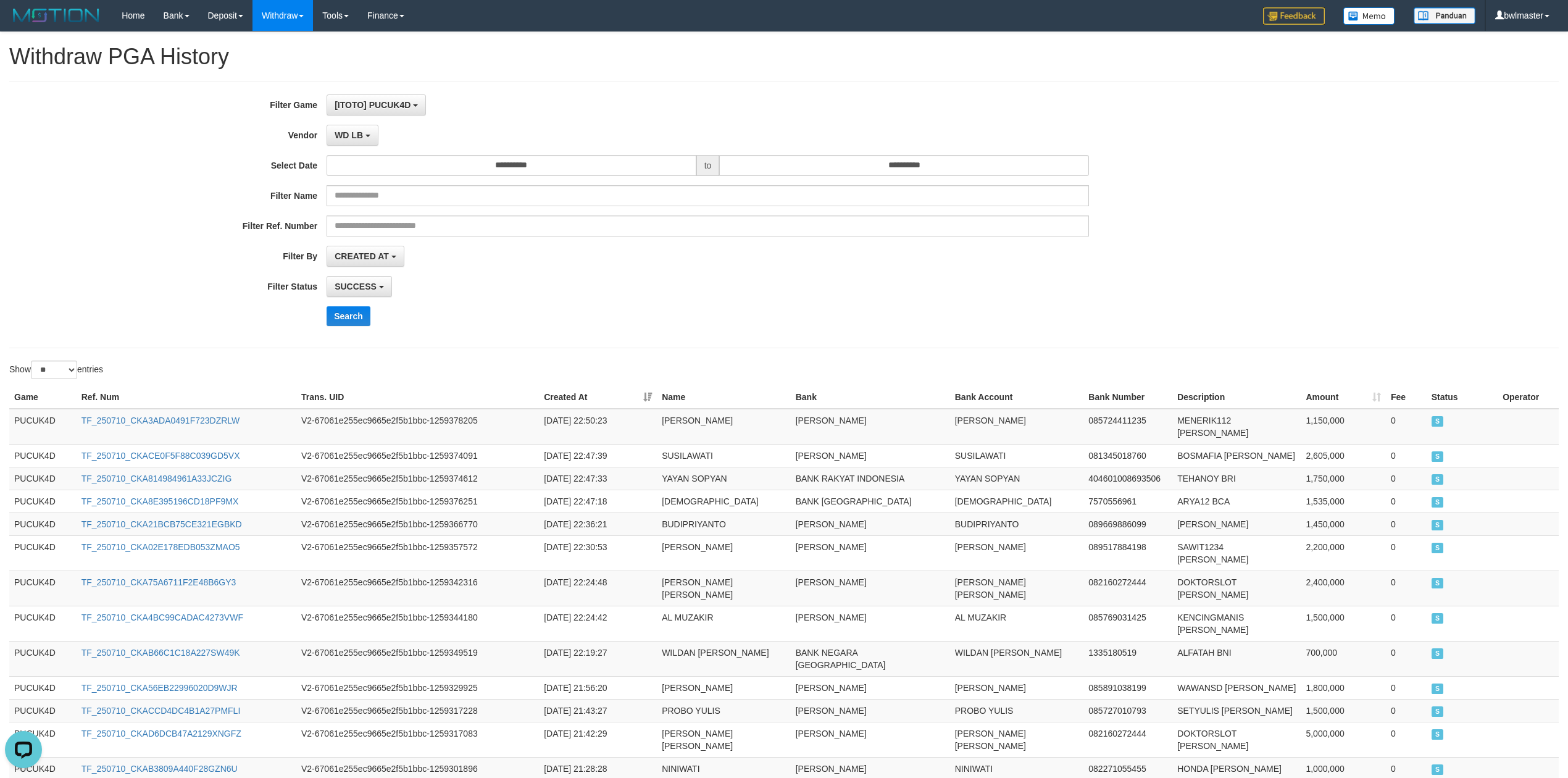 click on "Search" at bounding box center [817, 316] 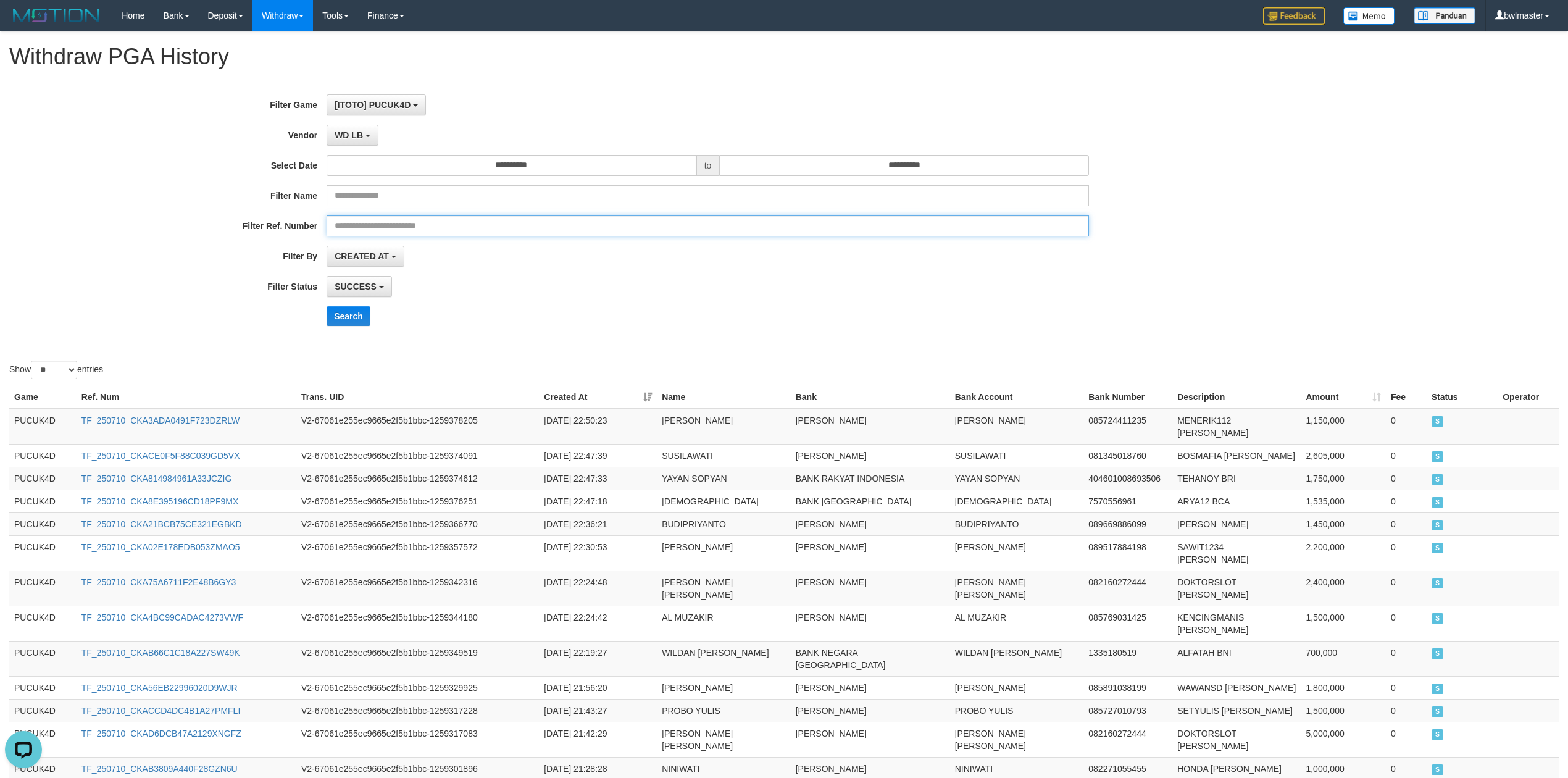 click at bounding box center [707, 226] 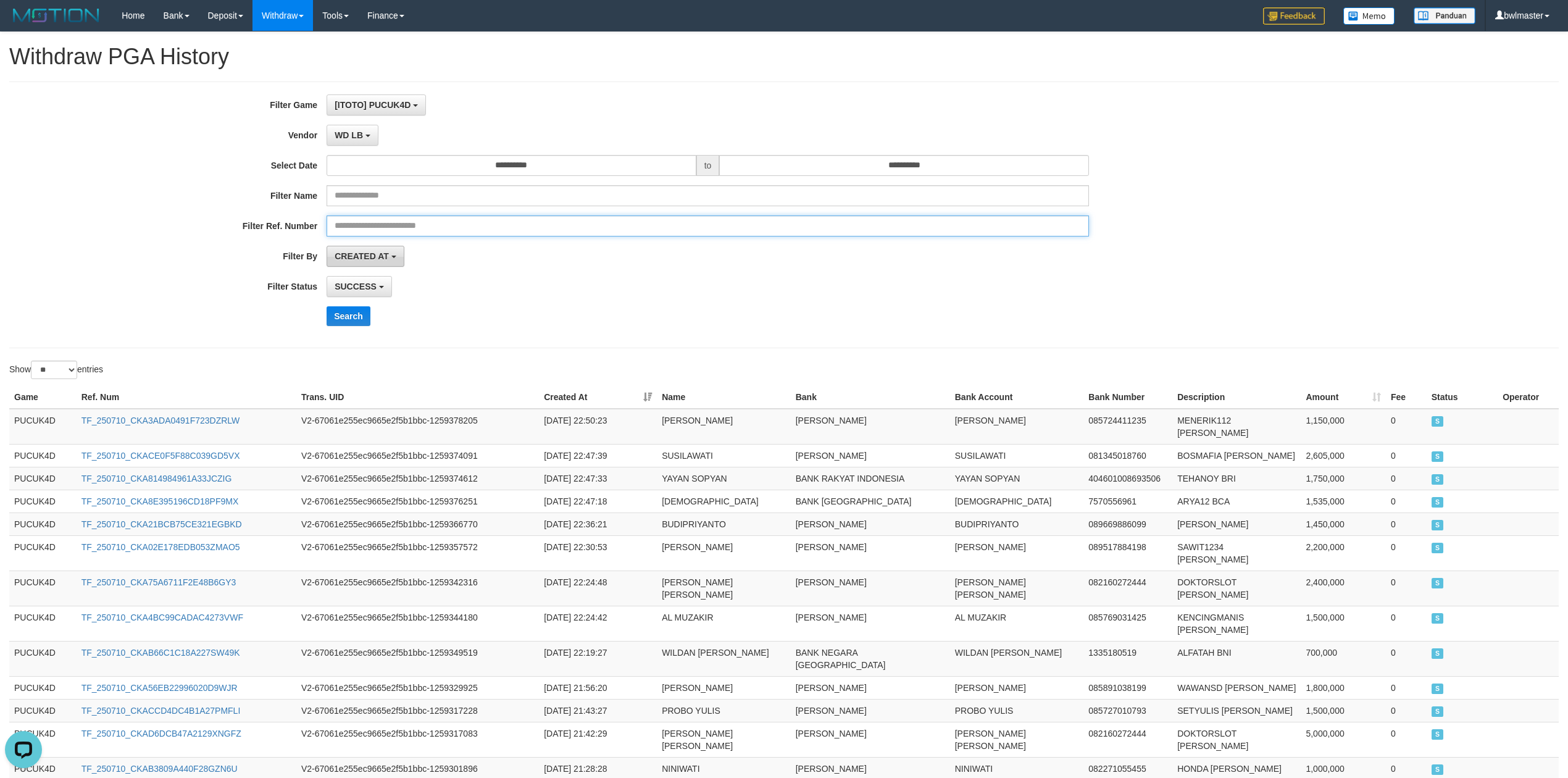 paste on "**********" 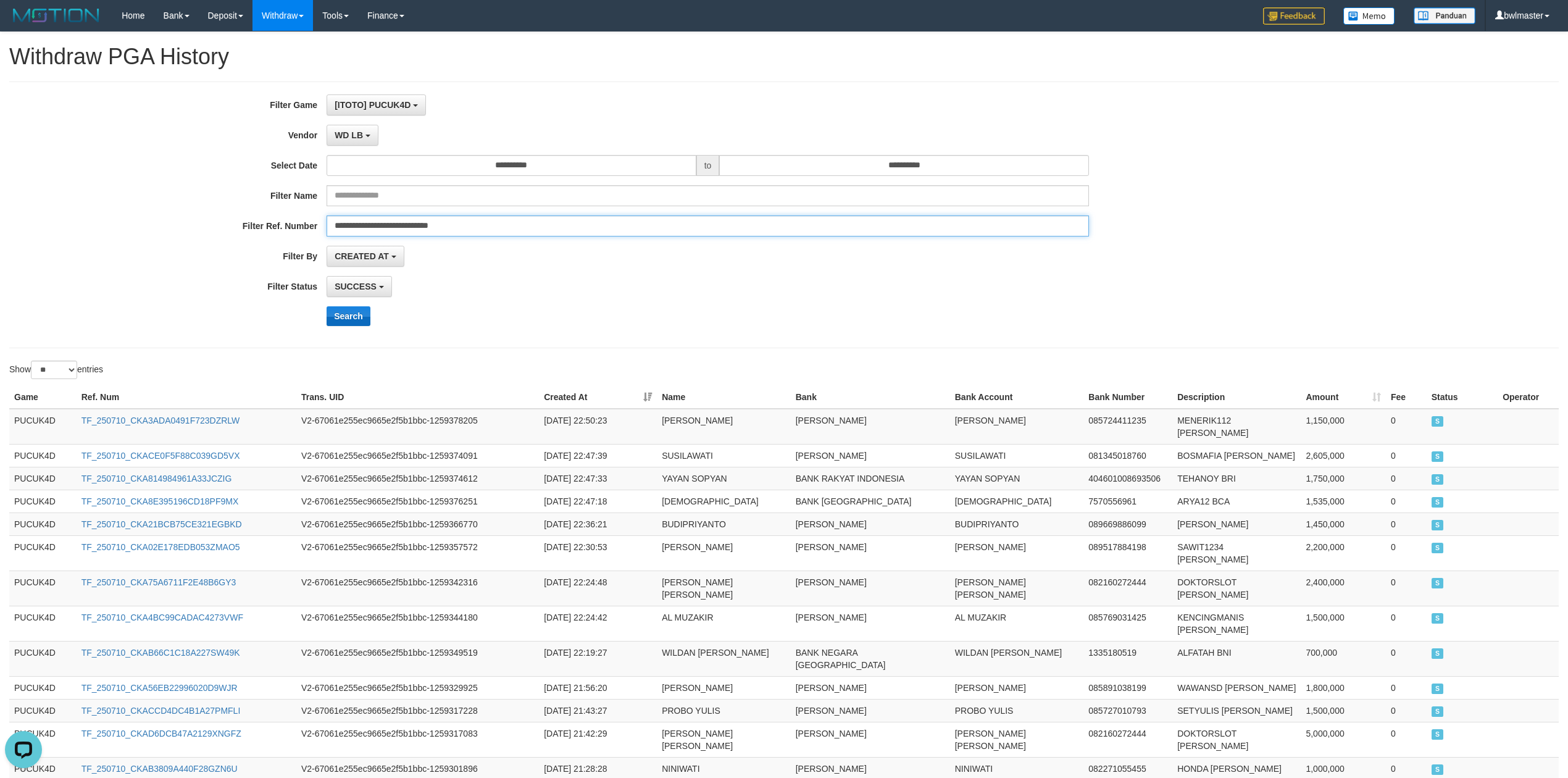 type on "**********" 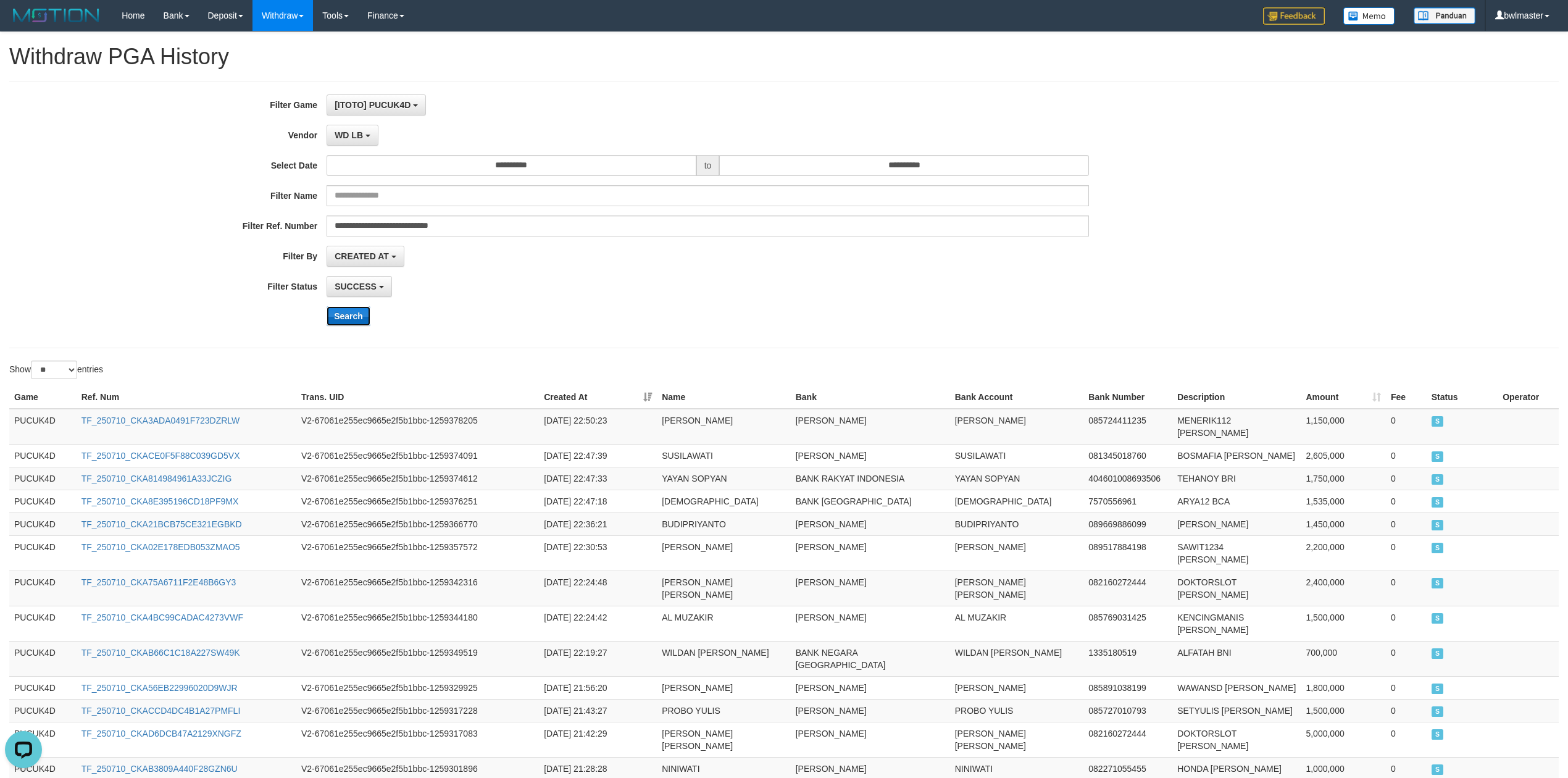 click on "Search" at bounding box center [348, 316] 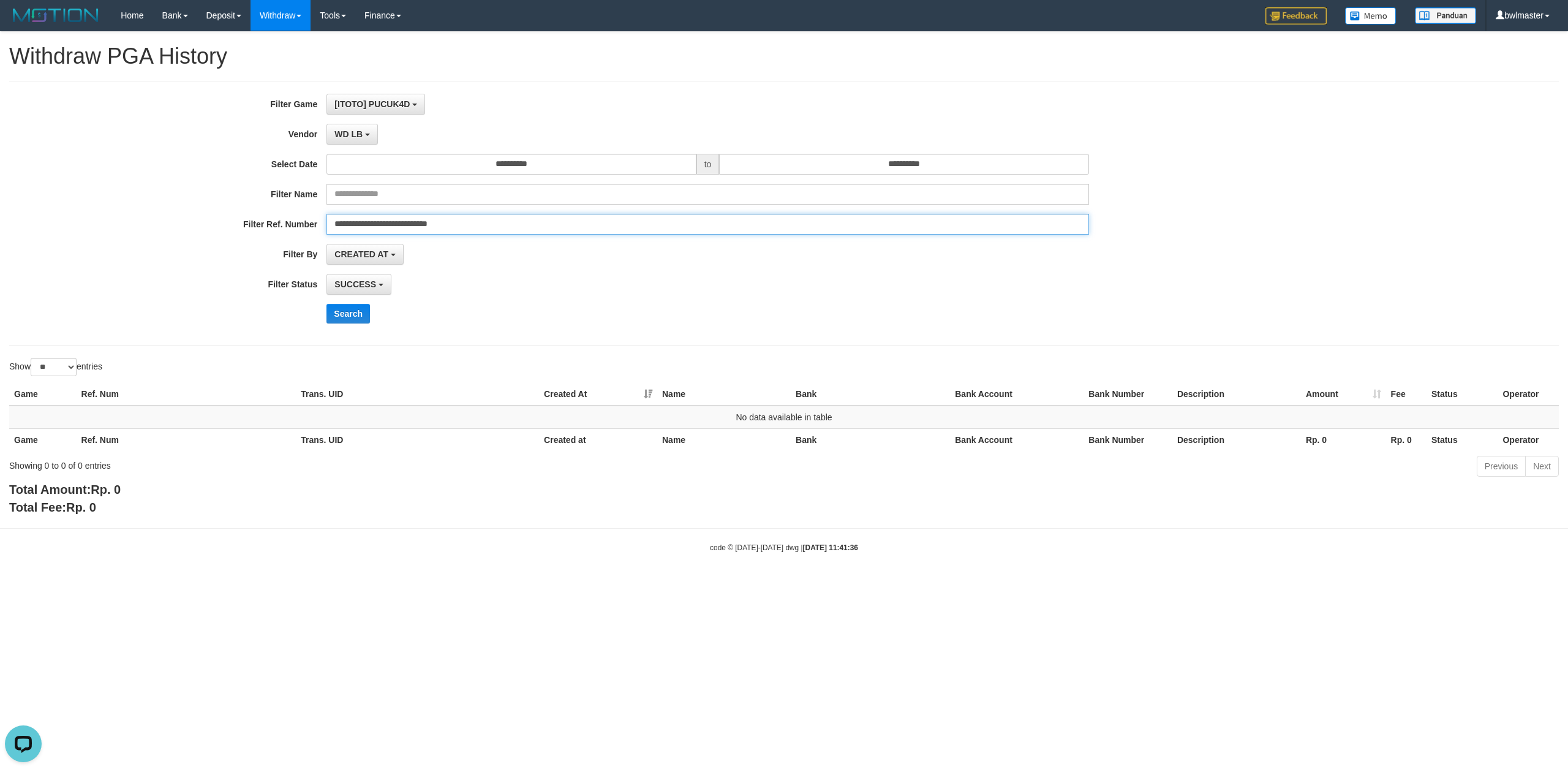 click on "**********" at bounding box center [707, 224] 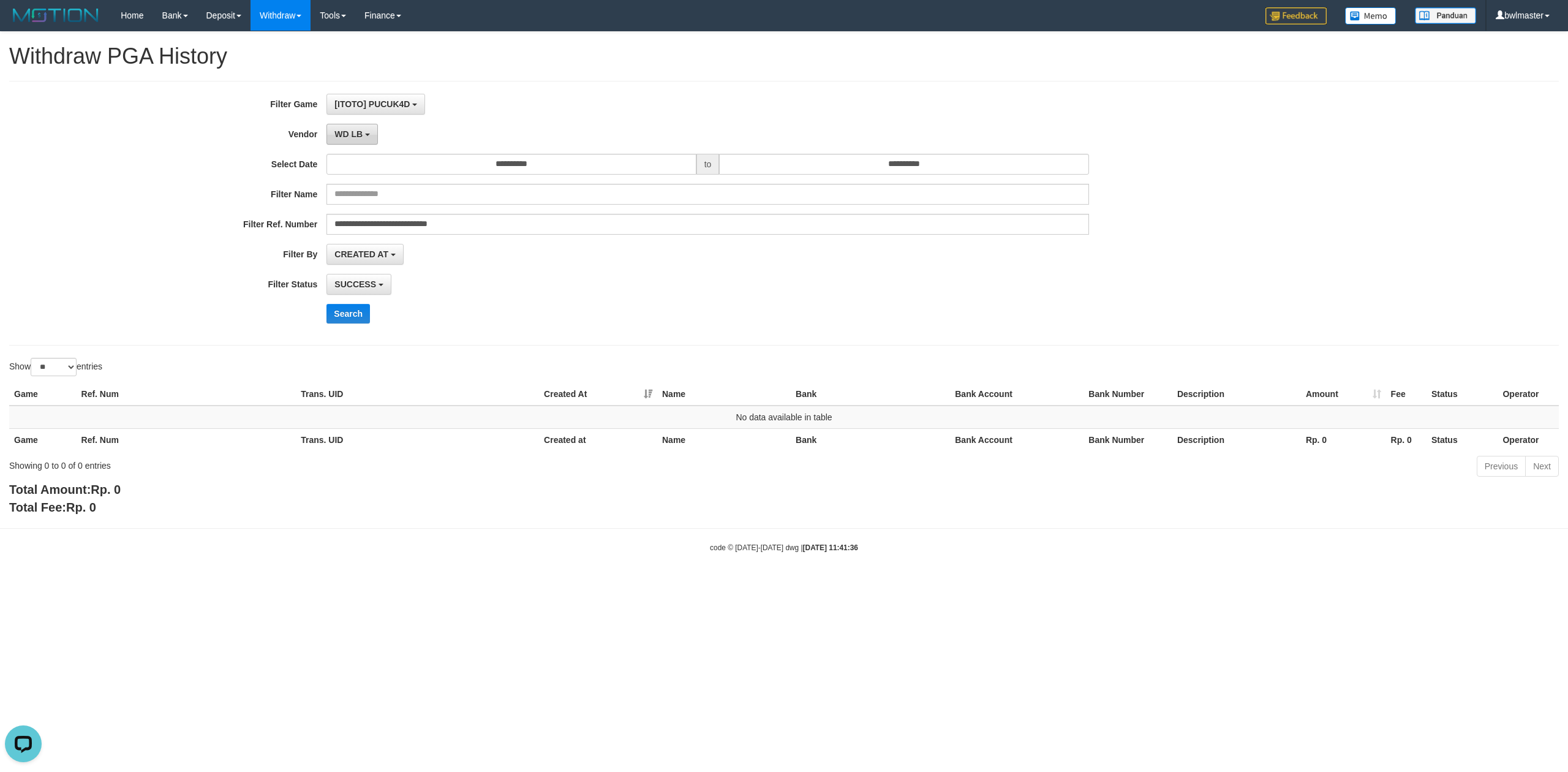 click on "WD LB" at bounding box center (352, 134) 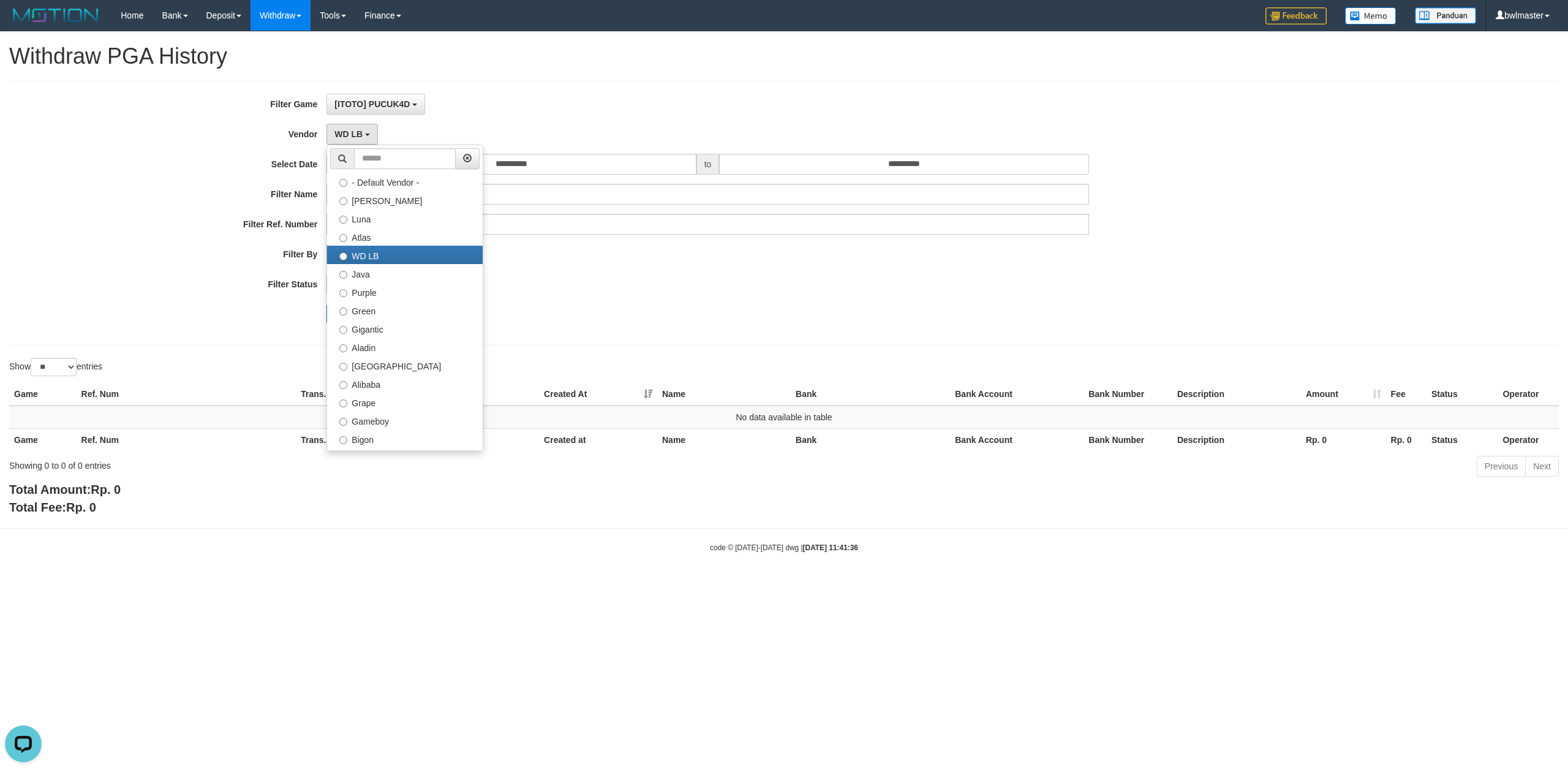 click on "[ITOTO] PUCUK4D
SELECT GAME
[ITOTO] PUCUK4D" at bounding box center (707, 104) 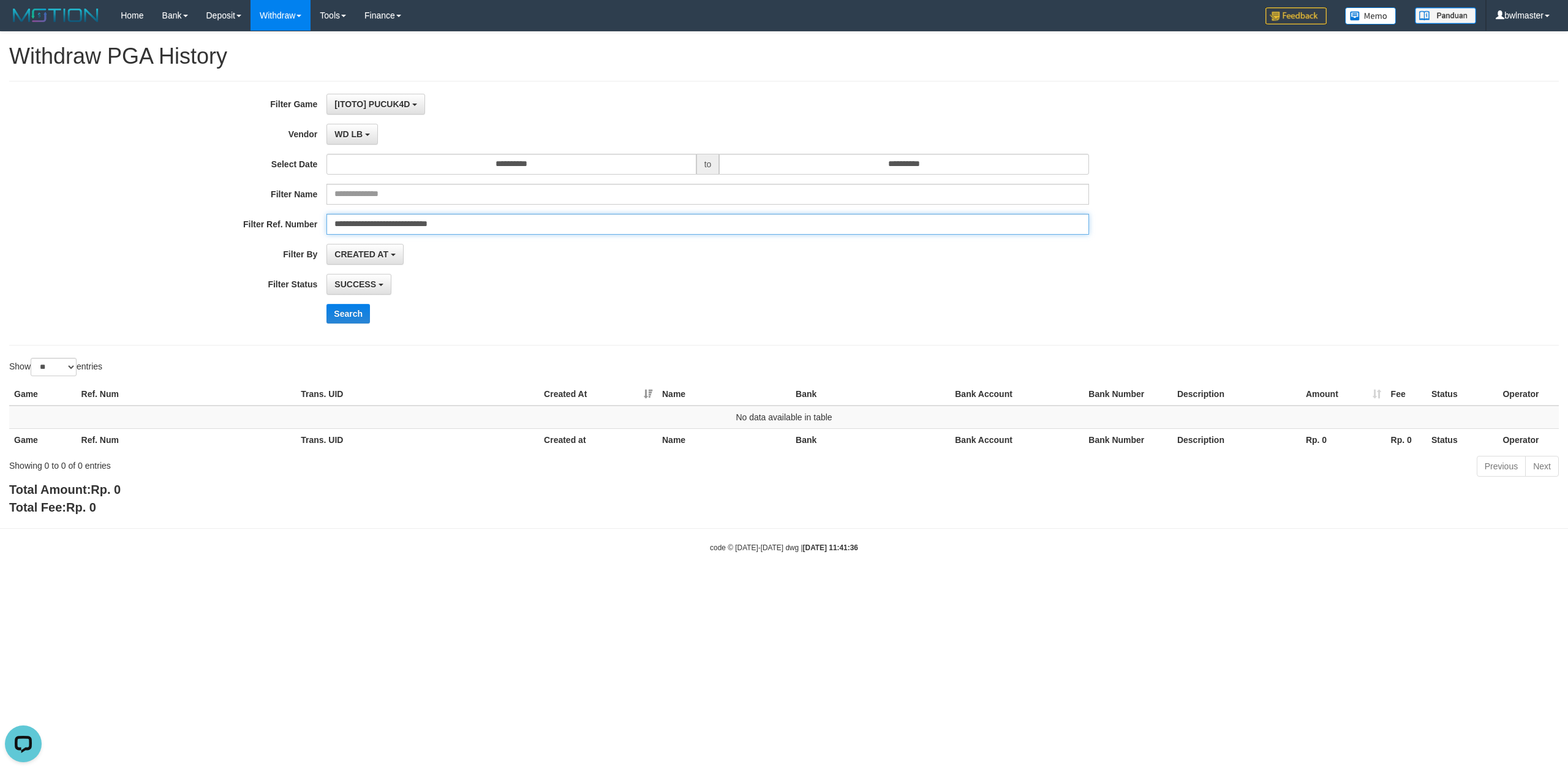 click on "**********" at bounding box center [707, 224] 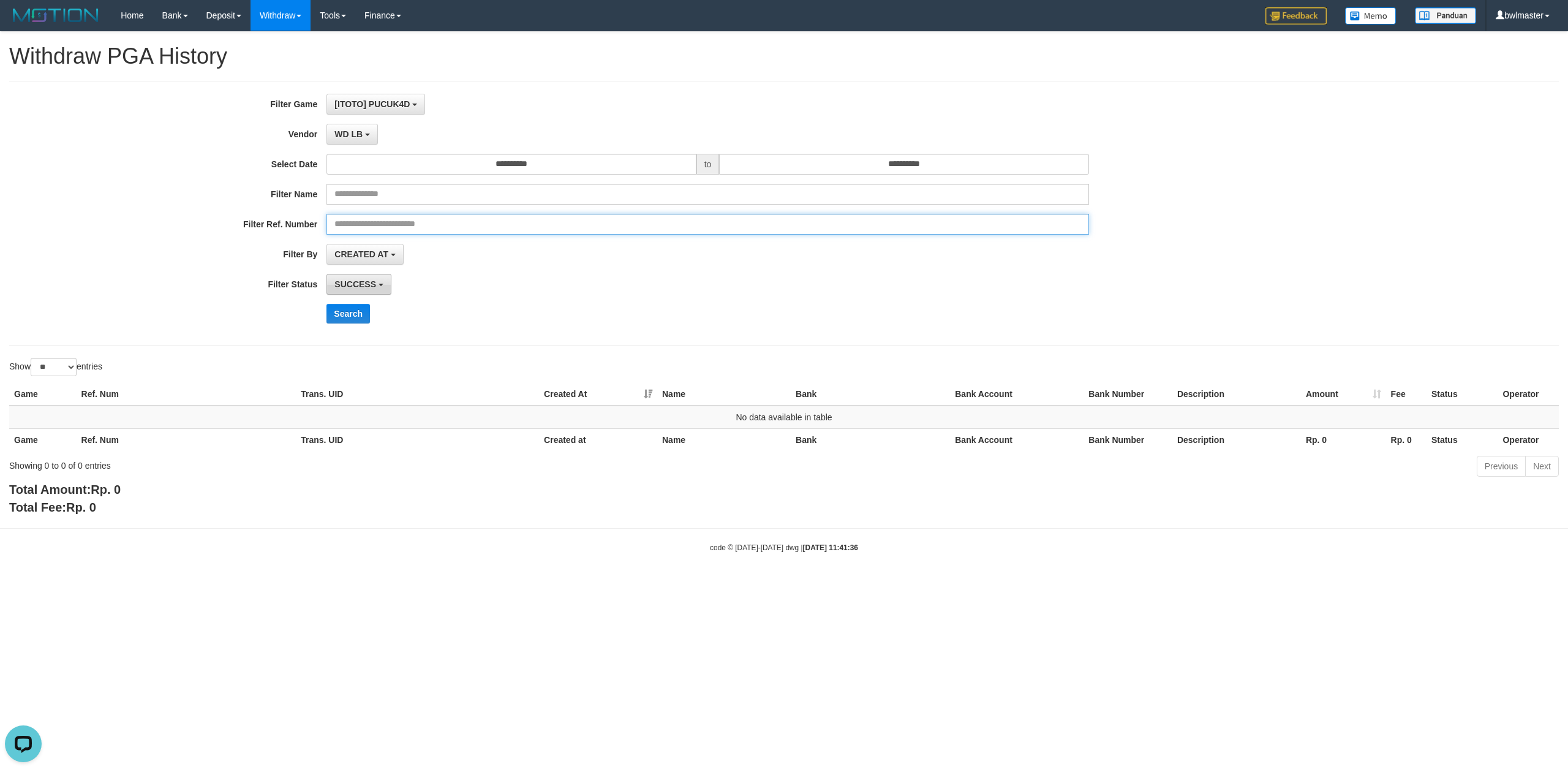 type 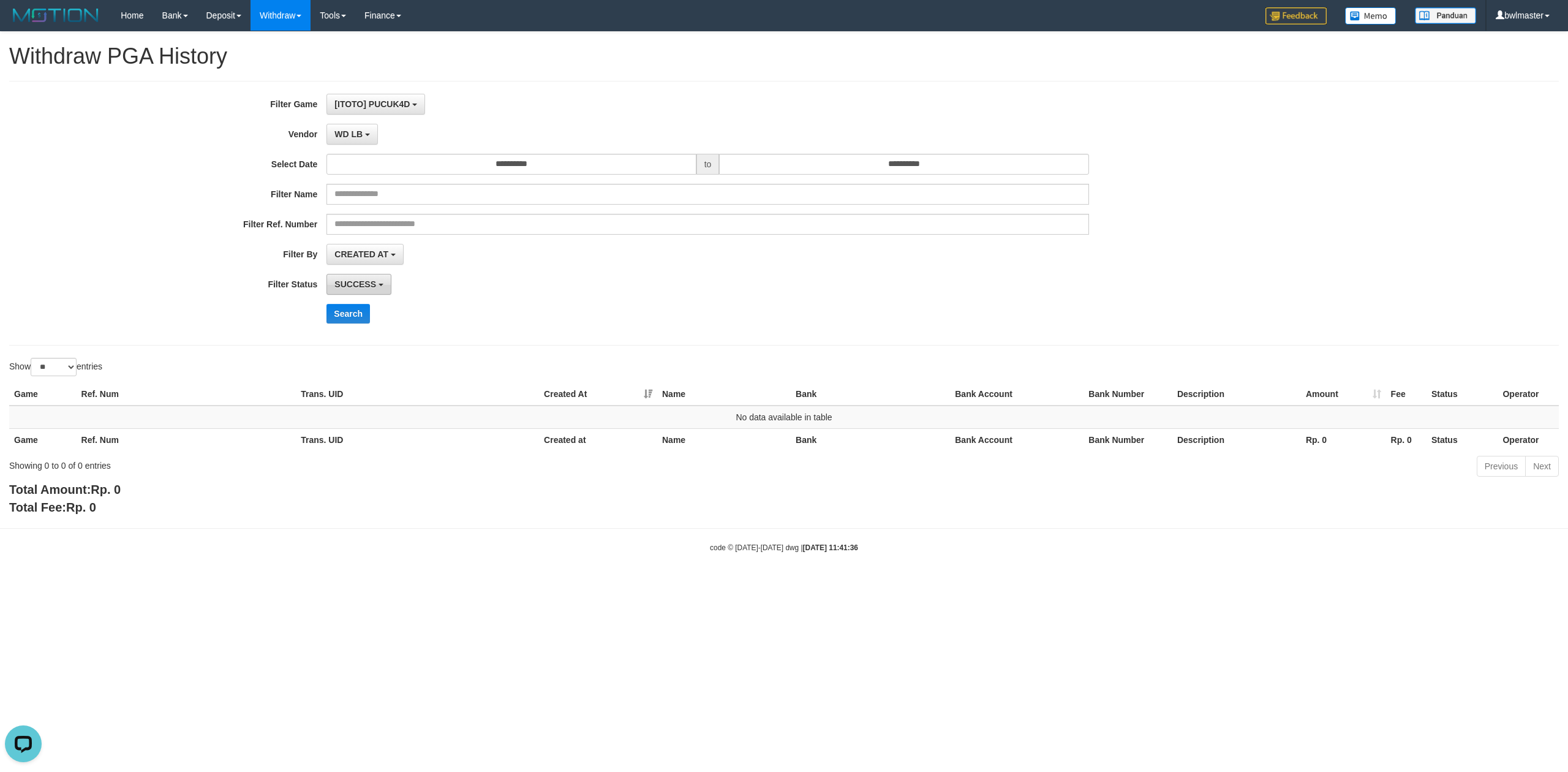 click on "SUCCESS" at bounding box center (355, 284) 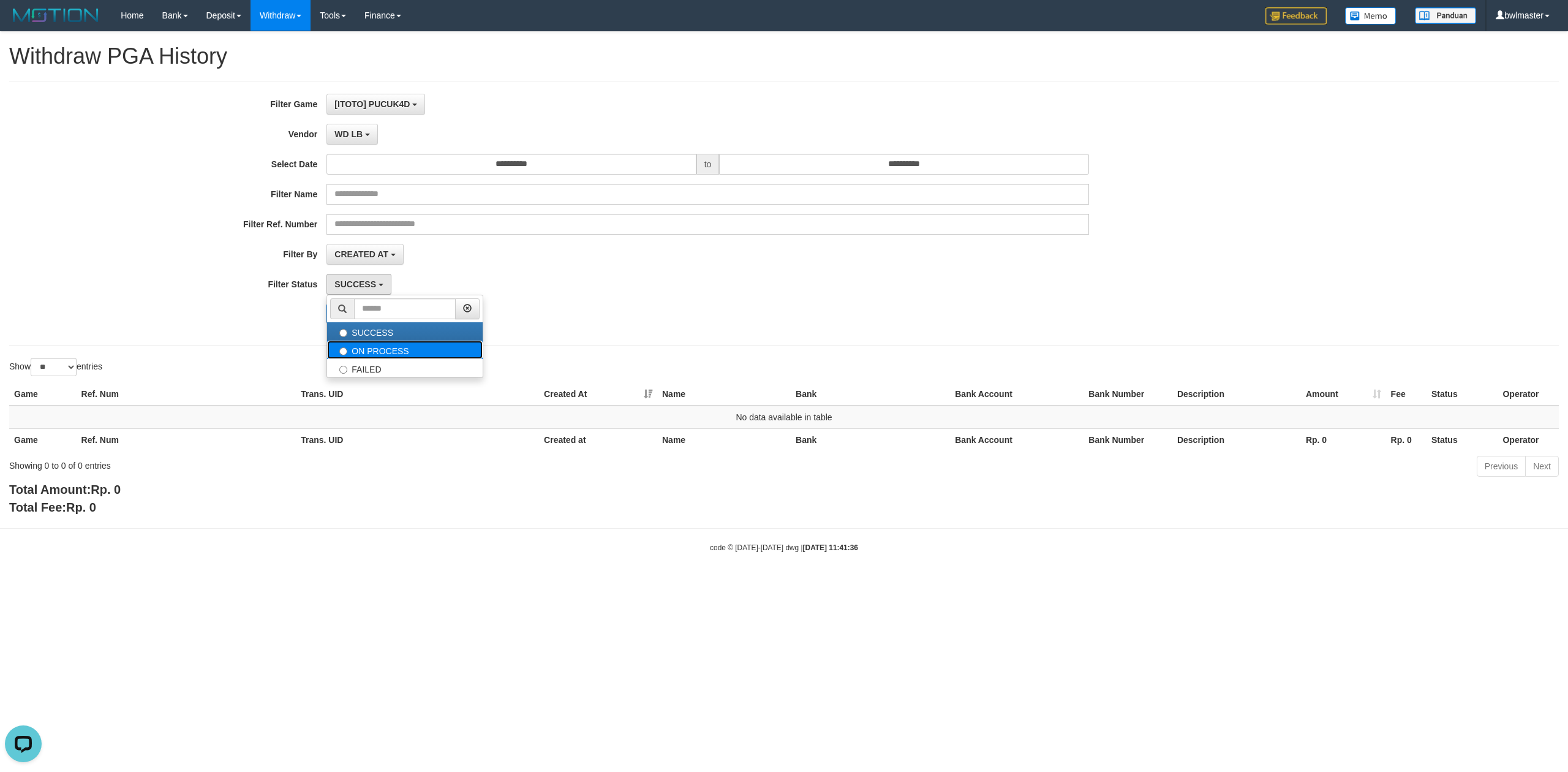 click on "ON PROCESS" at bounding box center (405, 350) 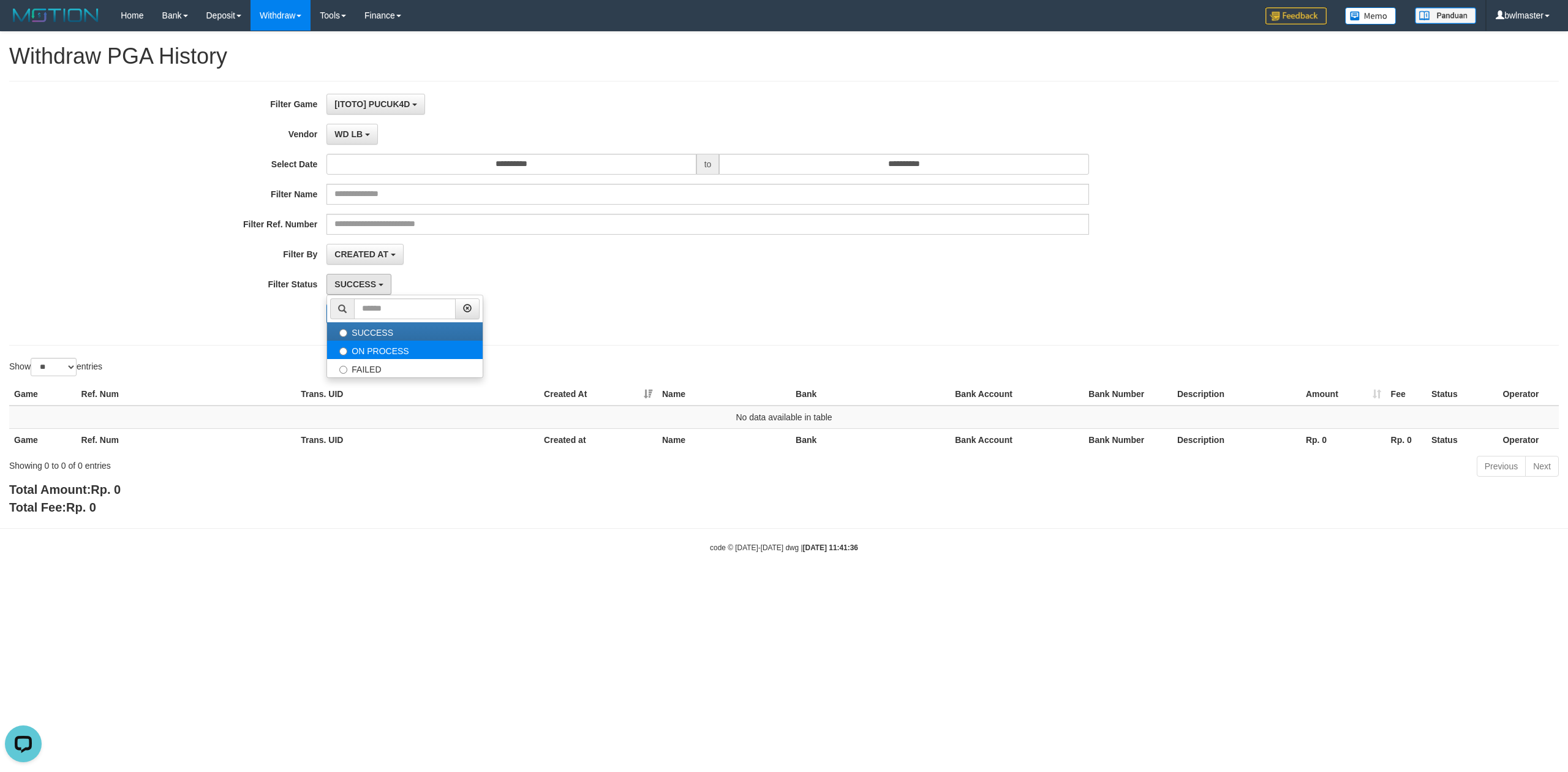 select on "*" 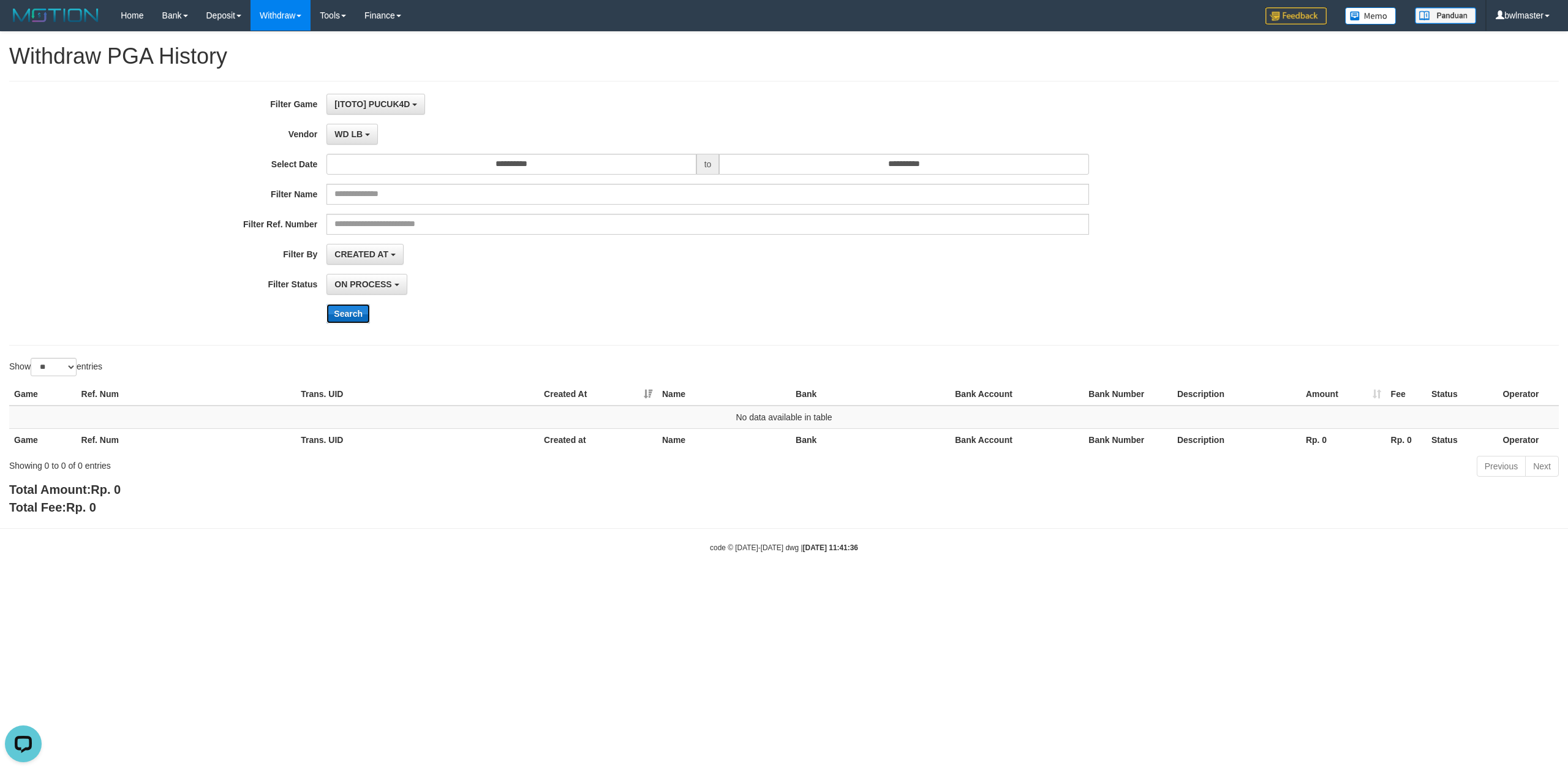 click on "Search" at bounding box center (348, 314) 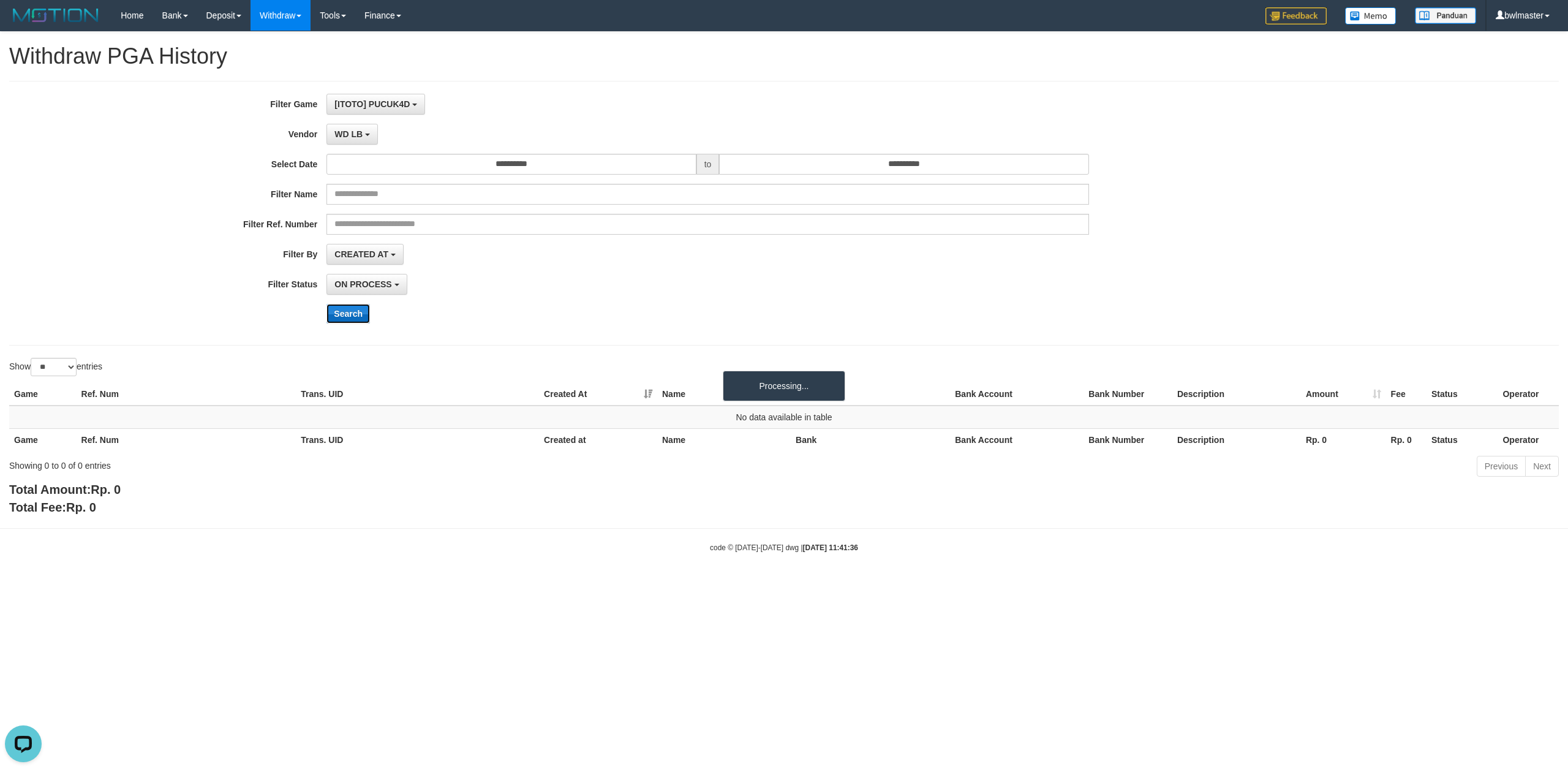 click on "Search" at bounding box center [348, 314] 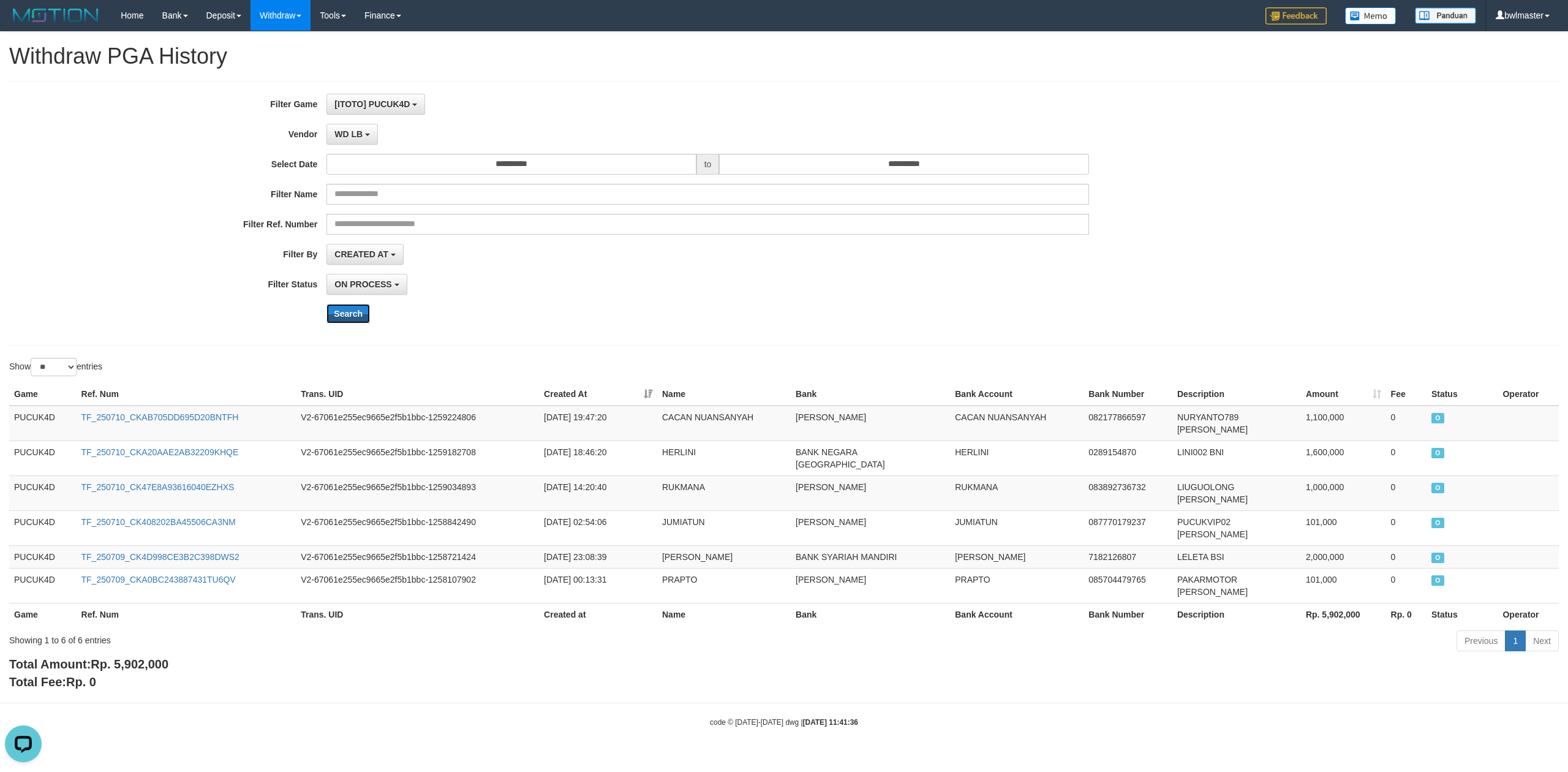 type 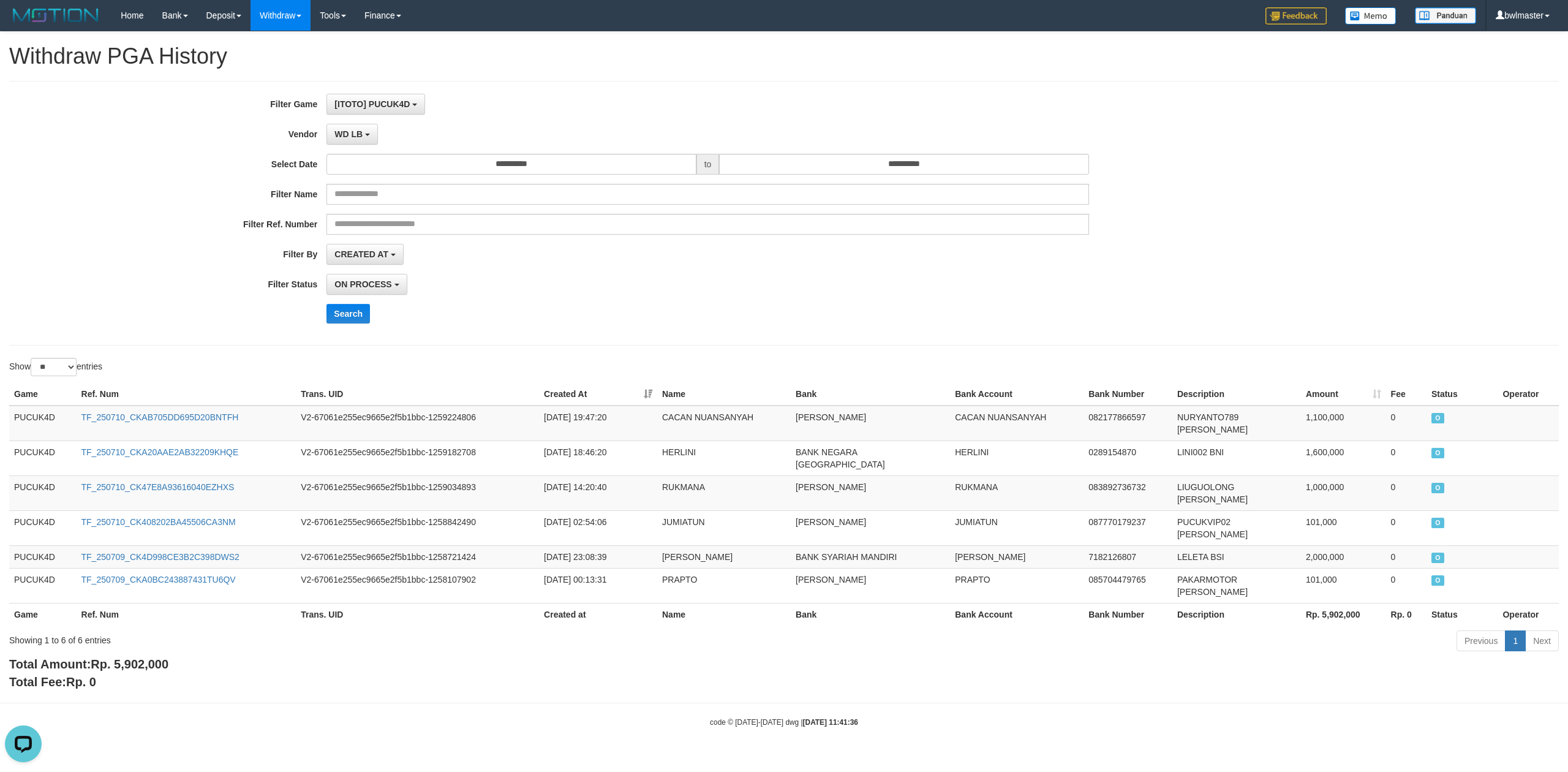 drag, startPoint x: 1165, startPoint y: 228, endPoint x: 1167, endPoint y: 222, distance: 6.324555 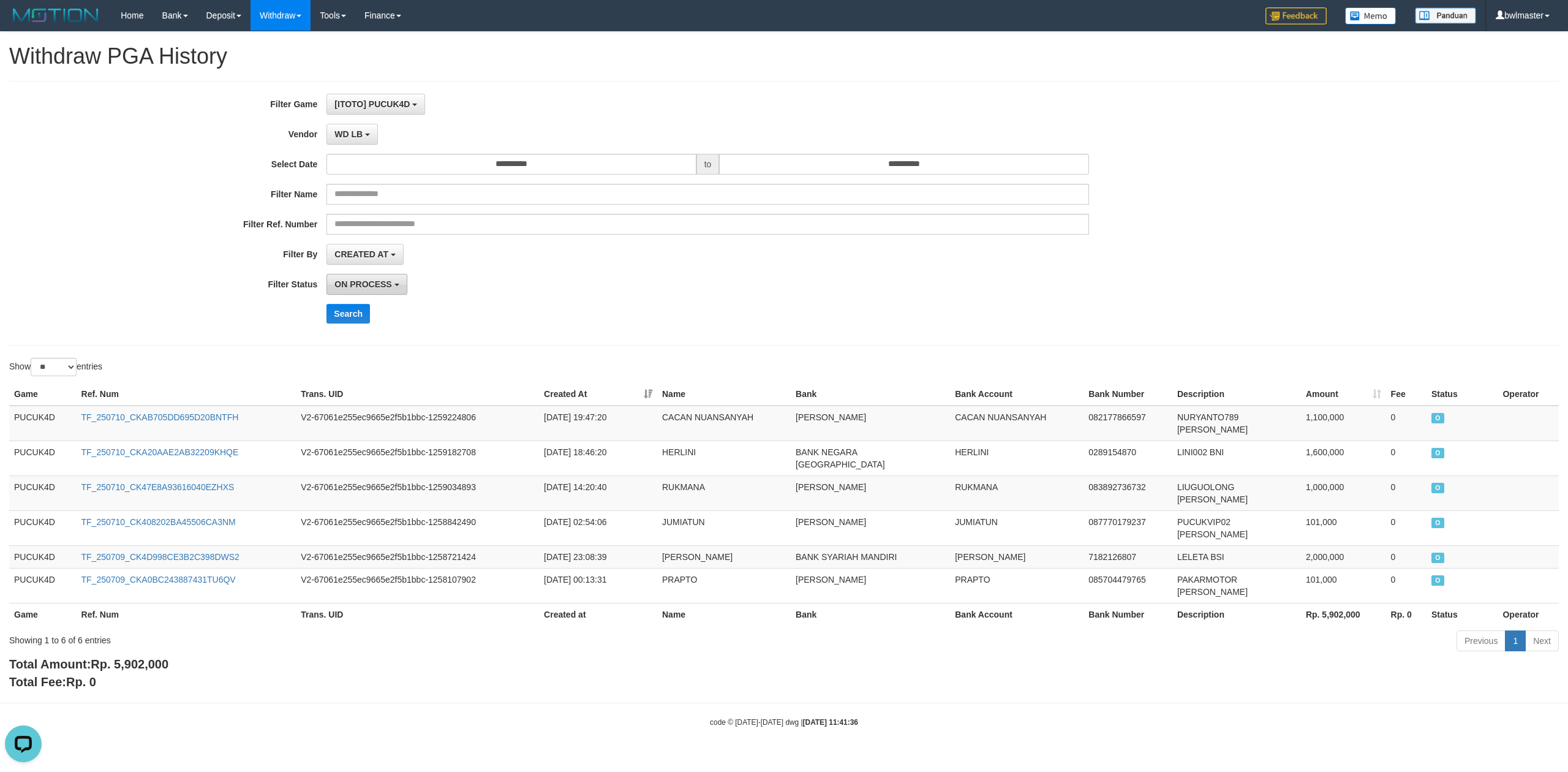 click on "ON PROCESS" at bounding box center [363, 284] 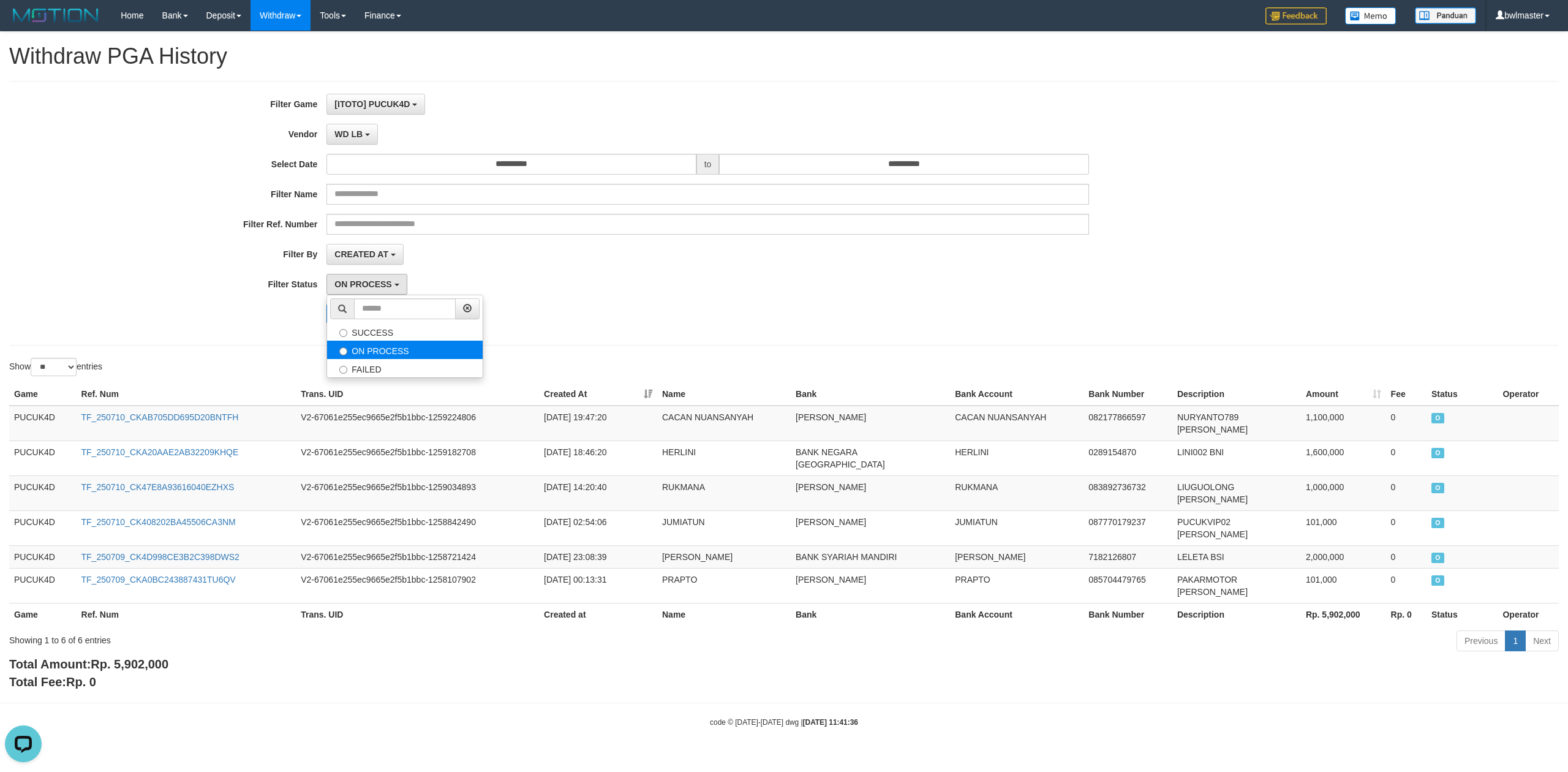 click on "ON PROCESS" at bounding box center [405, 350] 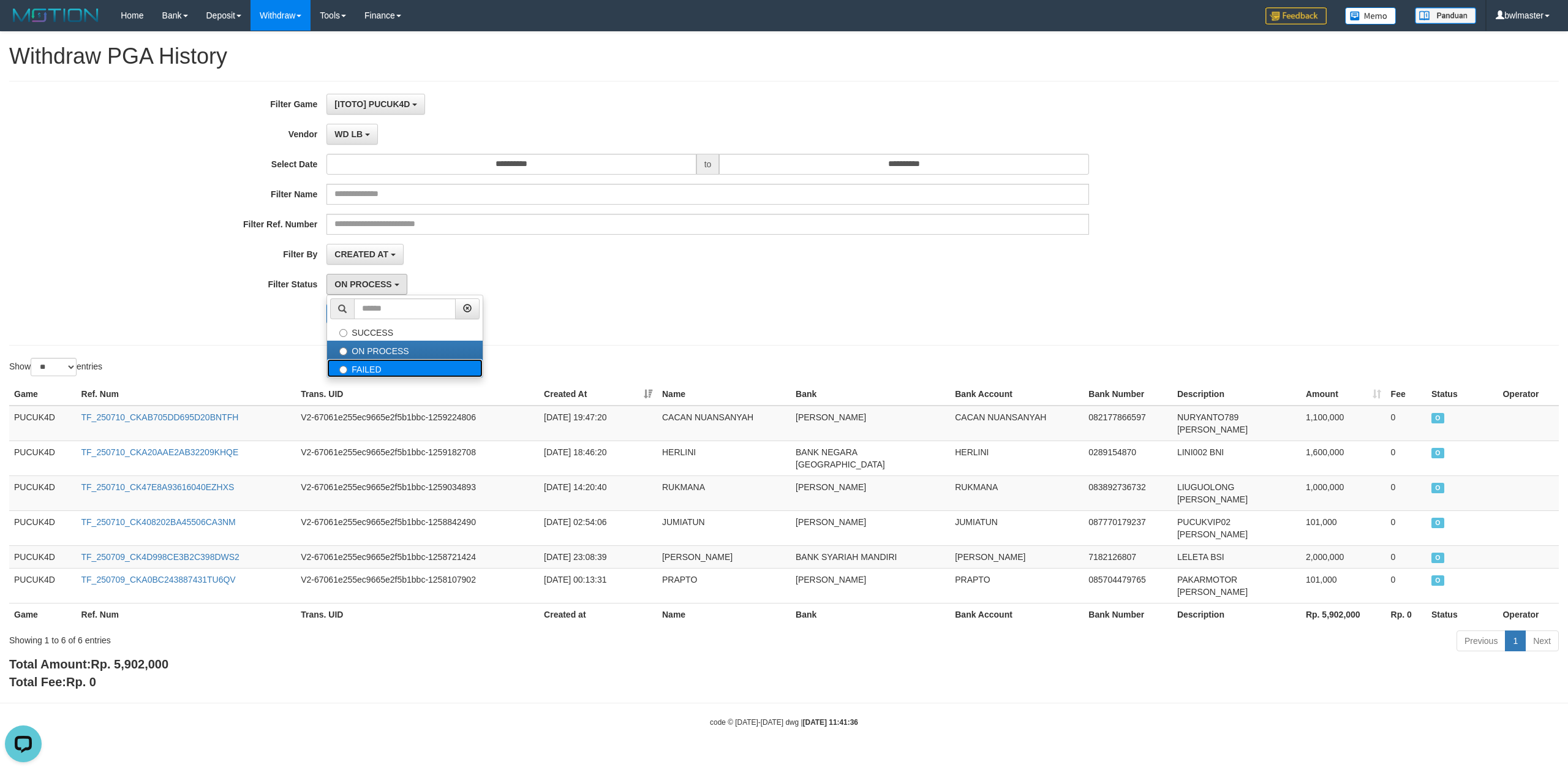 click on "FAILED" at bounding box center [405, 368] 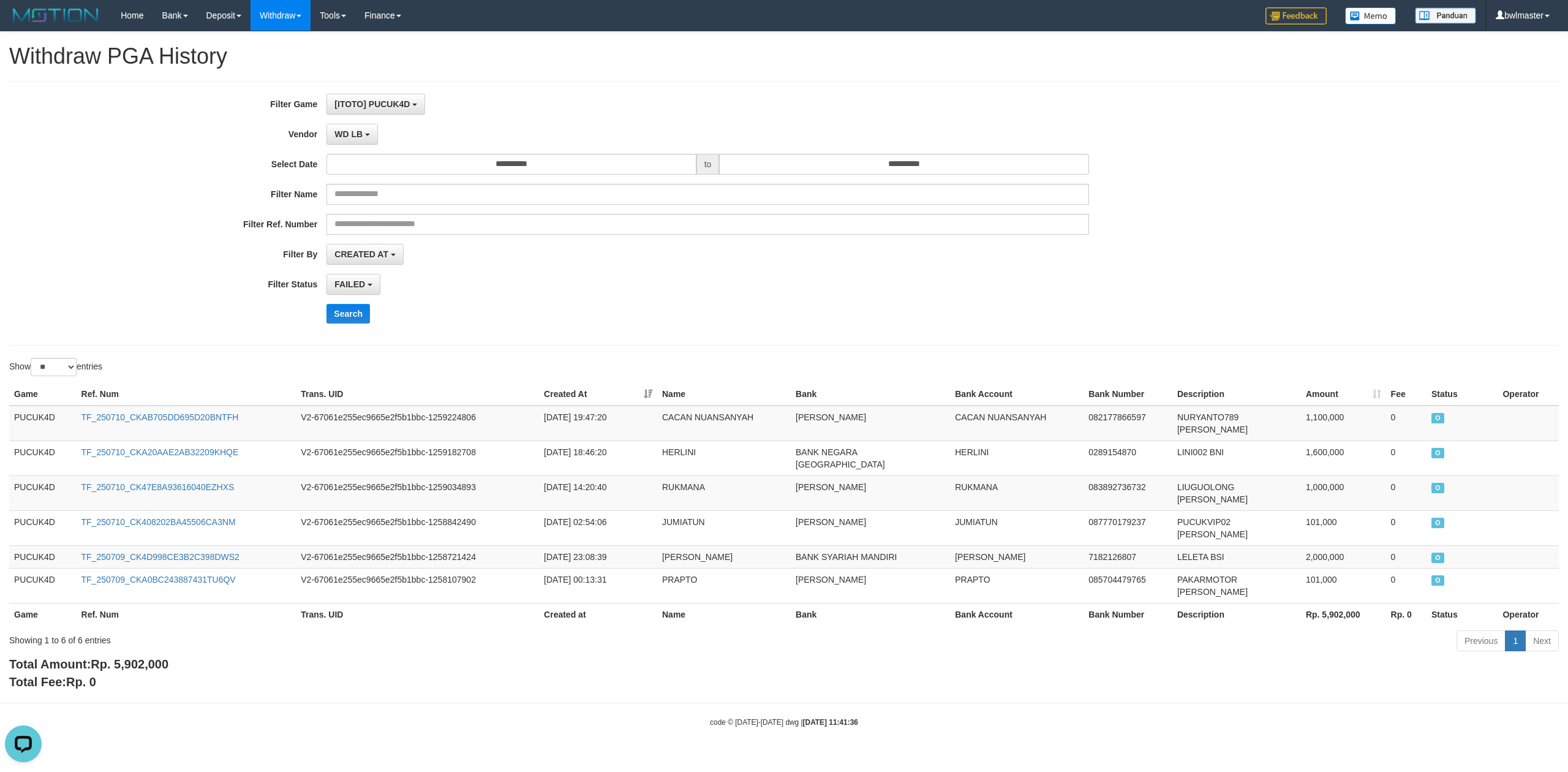 click on "**********" at bounding box center [653, 213] 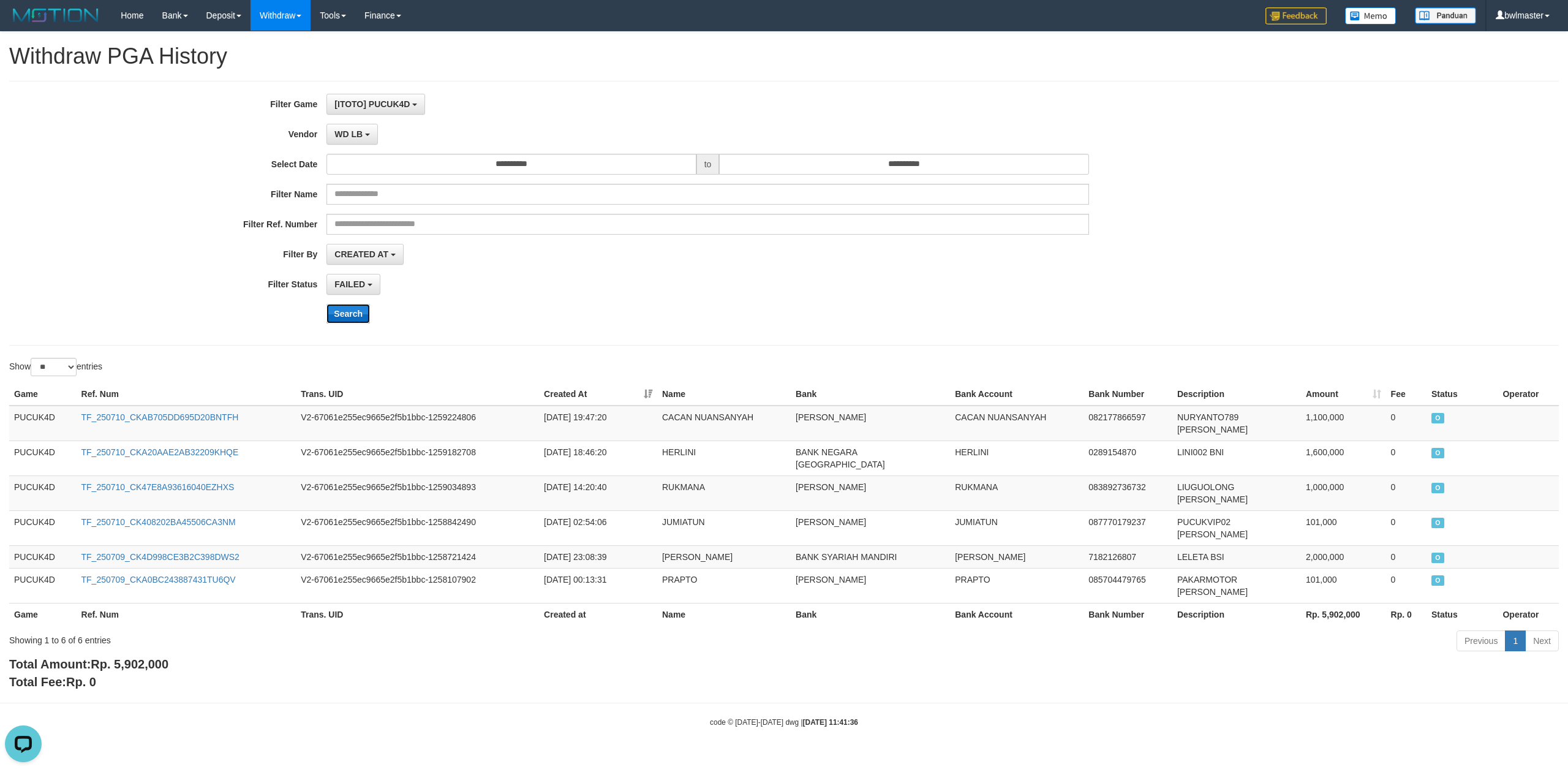 click on "Search" at bounding box center (348, 314) 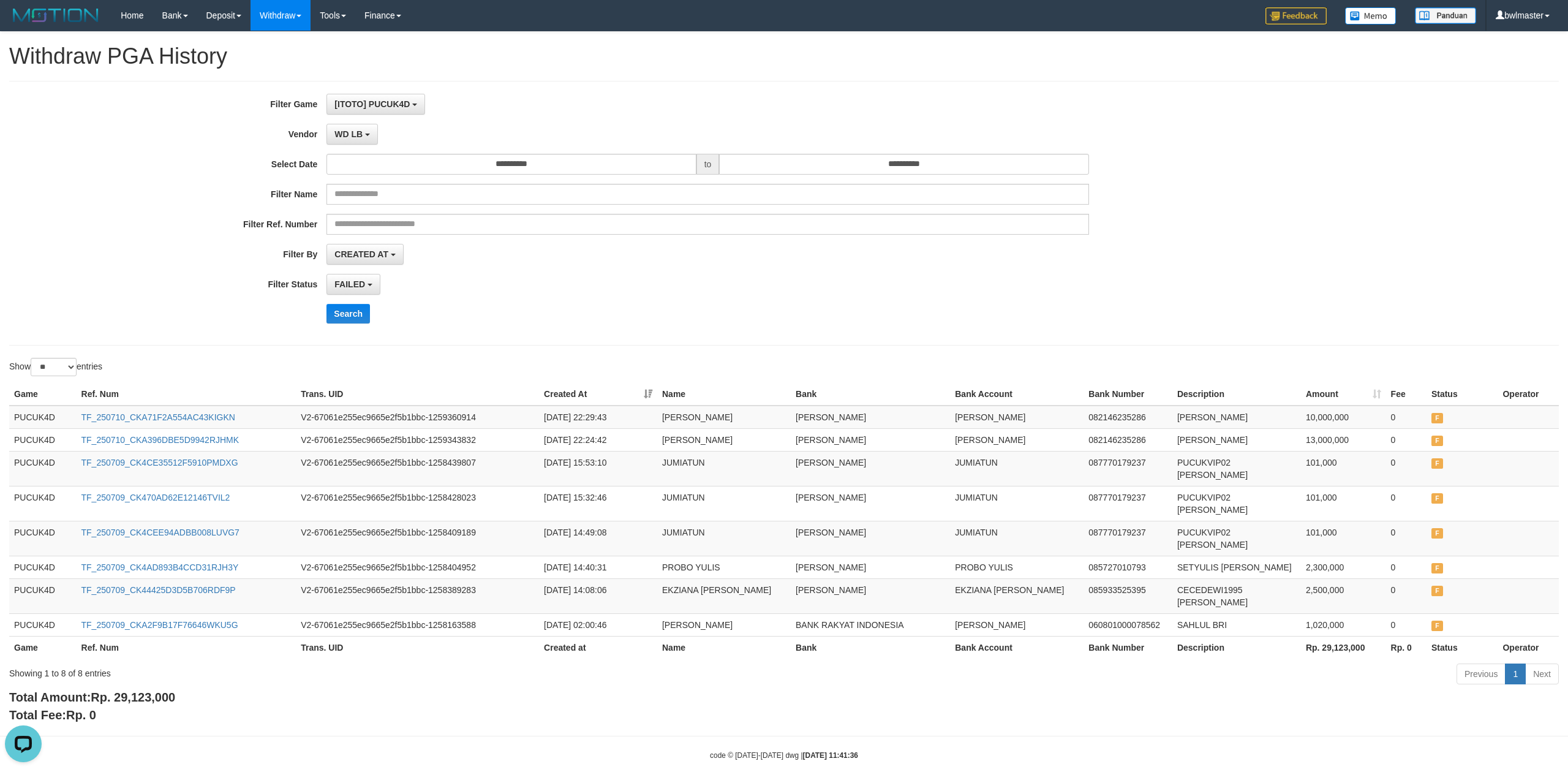 click on "Search" at bounding box center (816, 314) 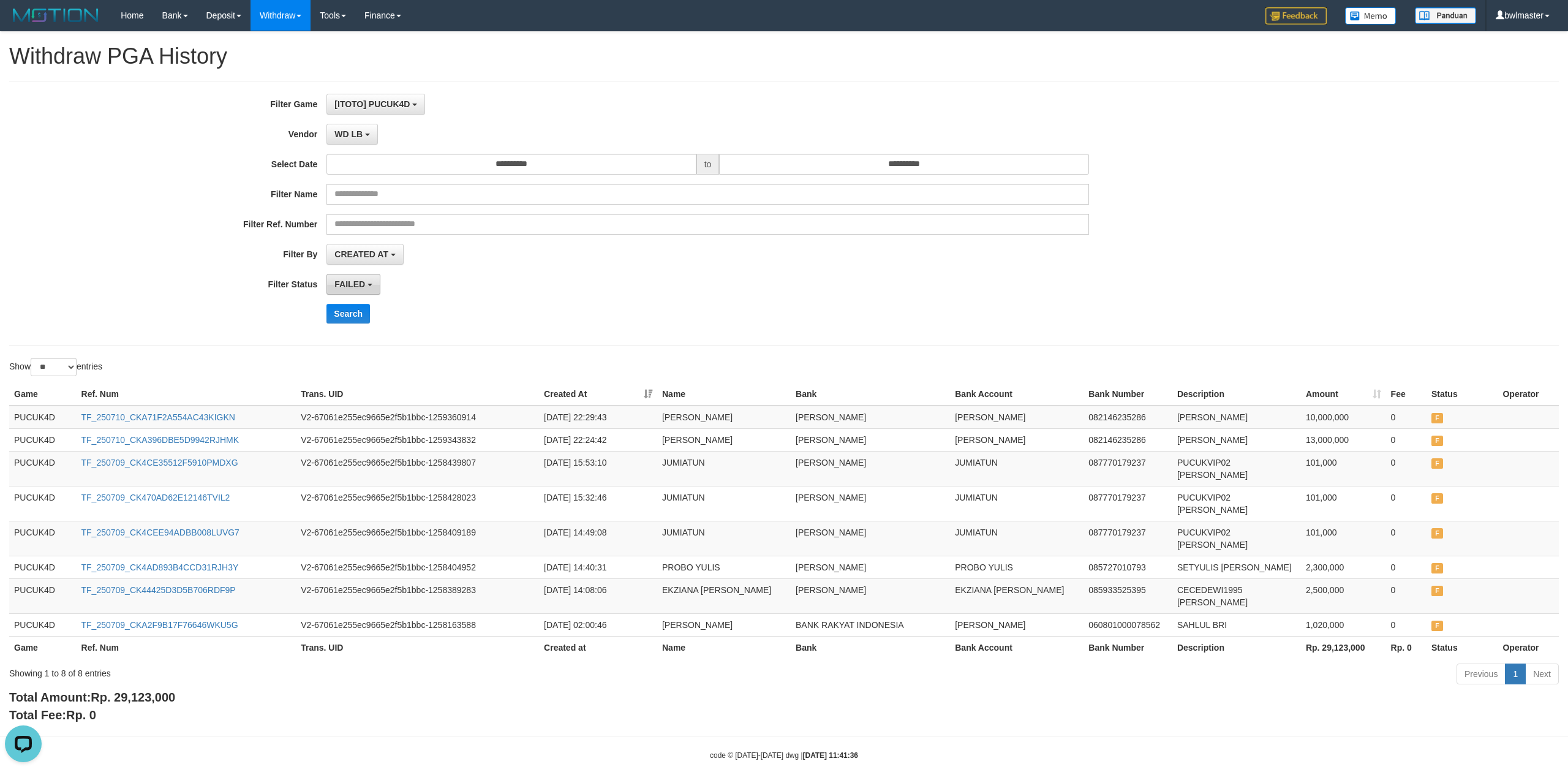 click on "FAILED" at bounding box center (353, 284) 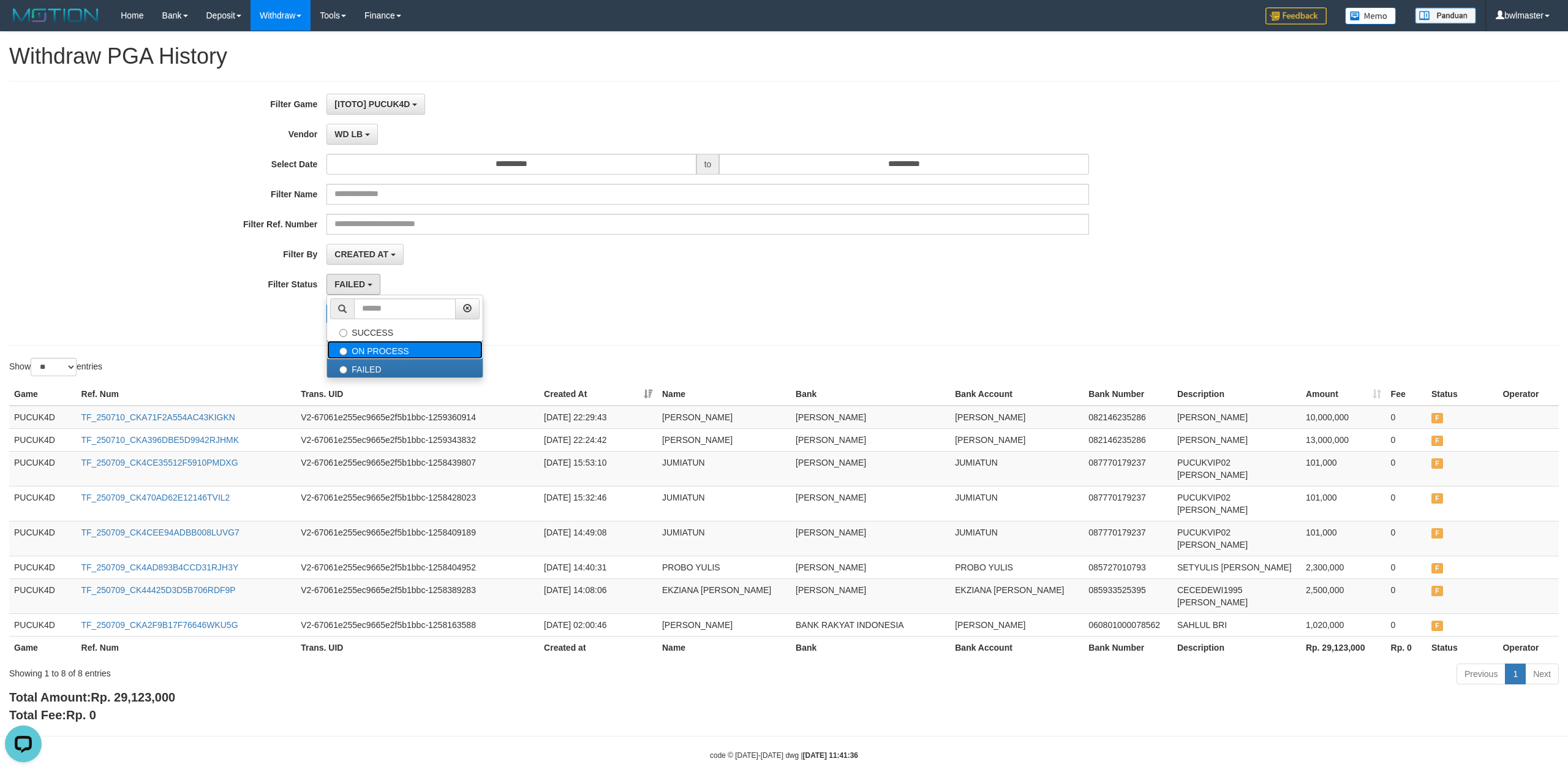 click on "ON PROCESS" at bounding box center [405, 350] 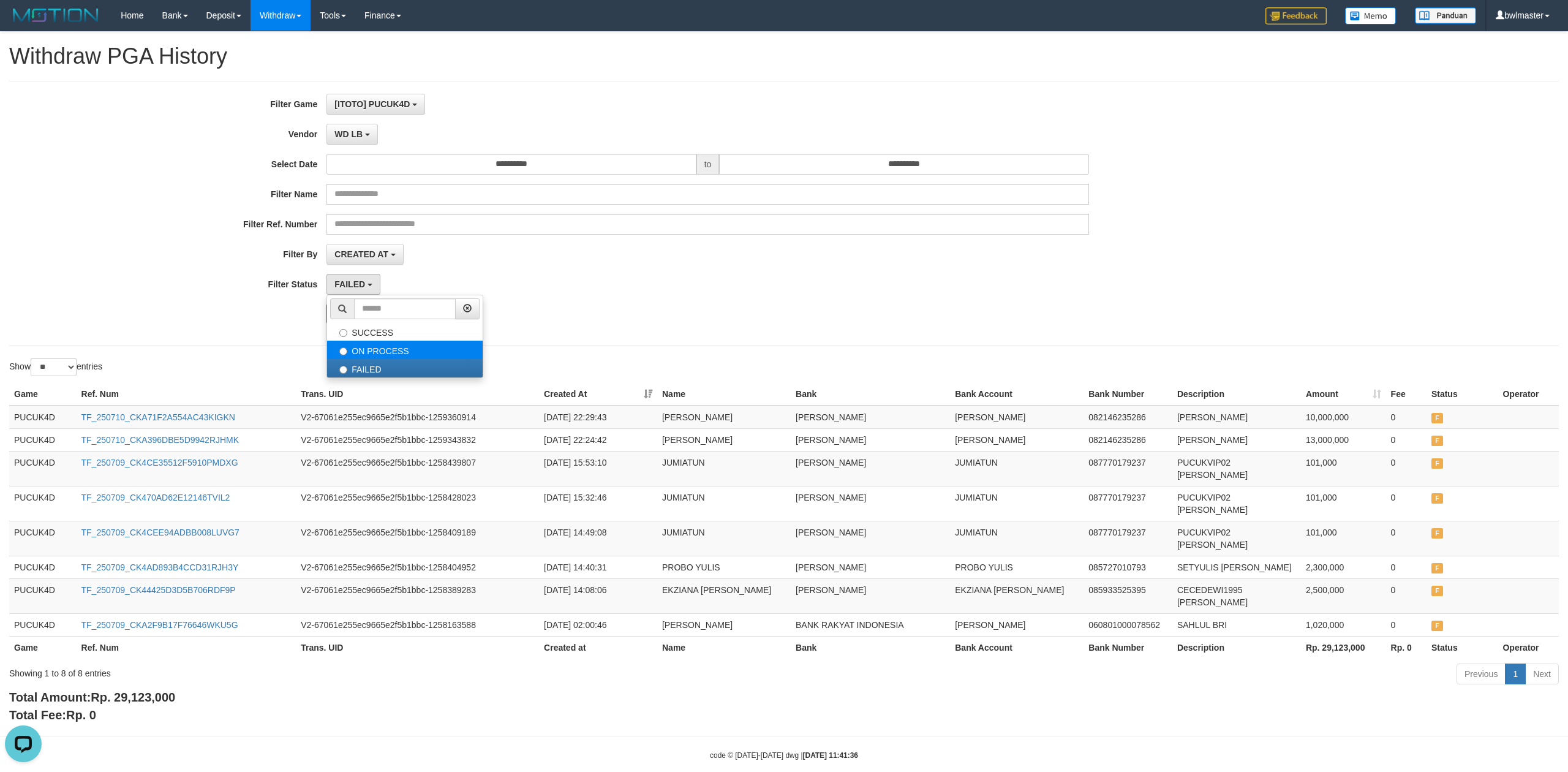 select on "*" 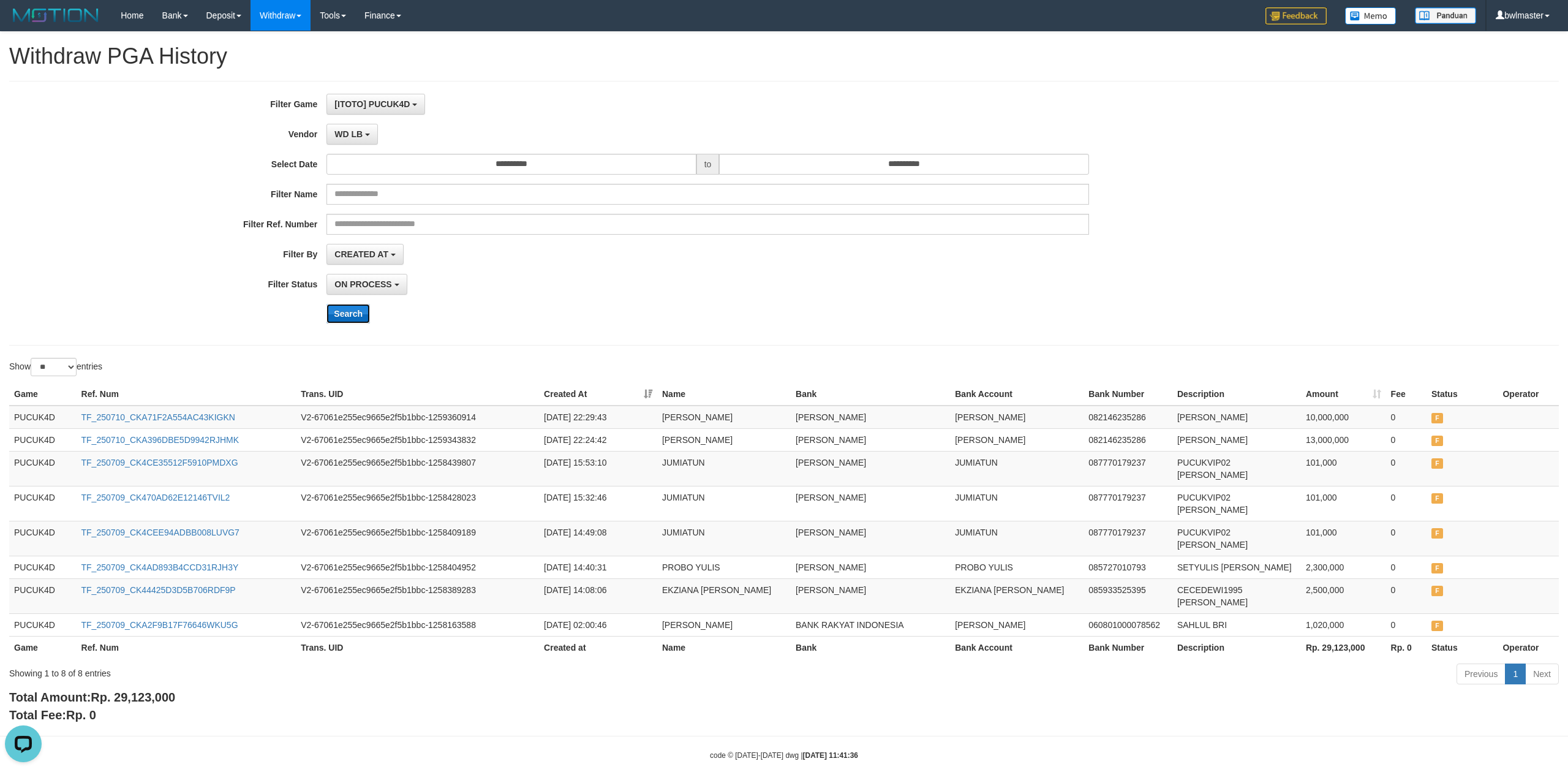 click on "Search" at bounding box center (348, 314) 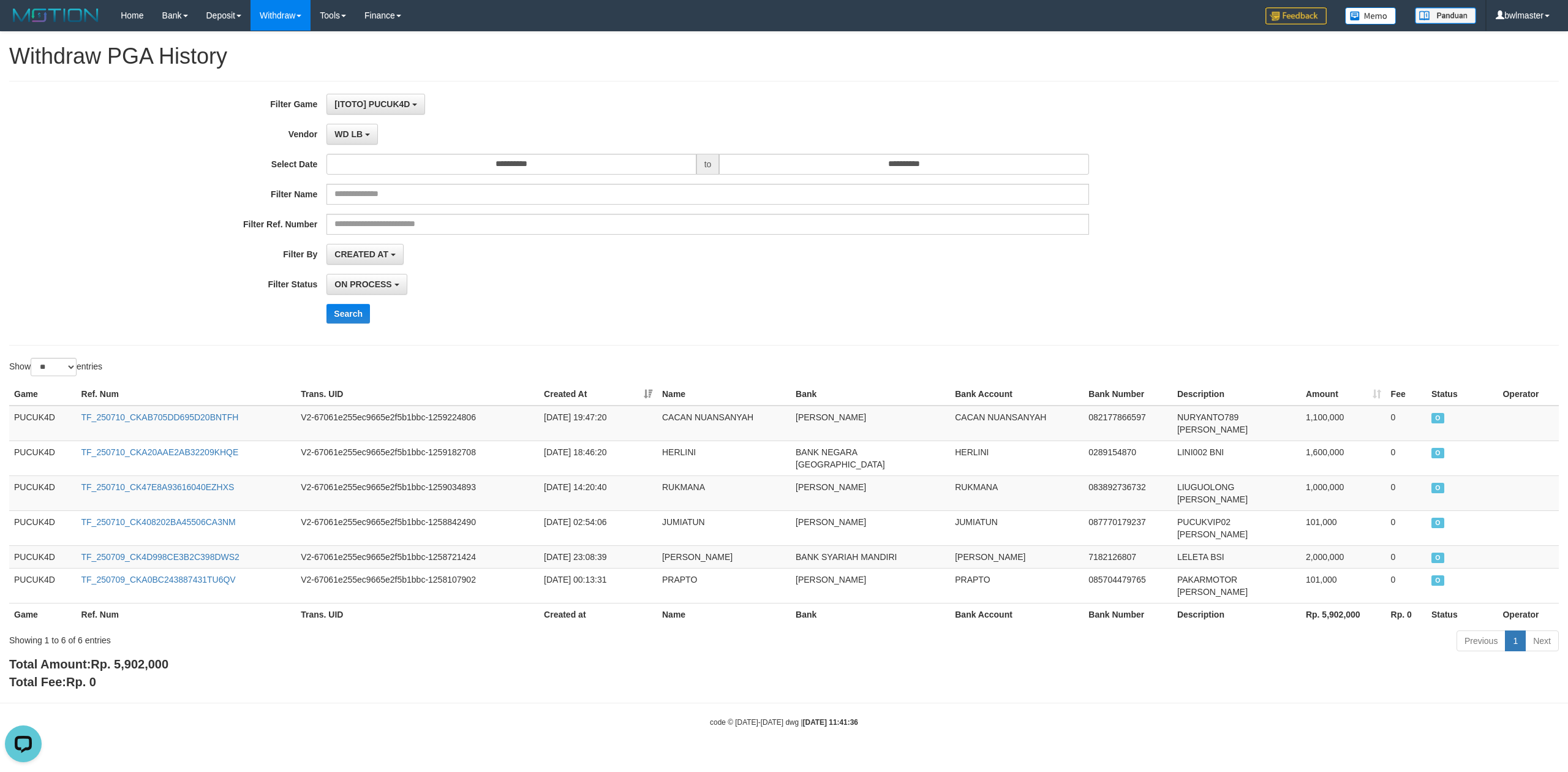 click on "**********" at bounding box center [653, 213] 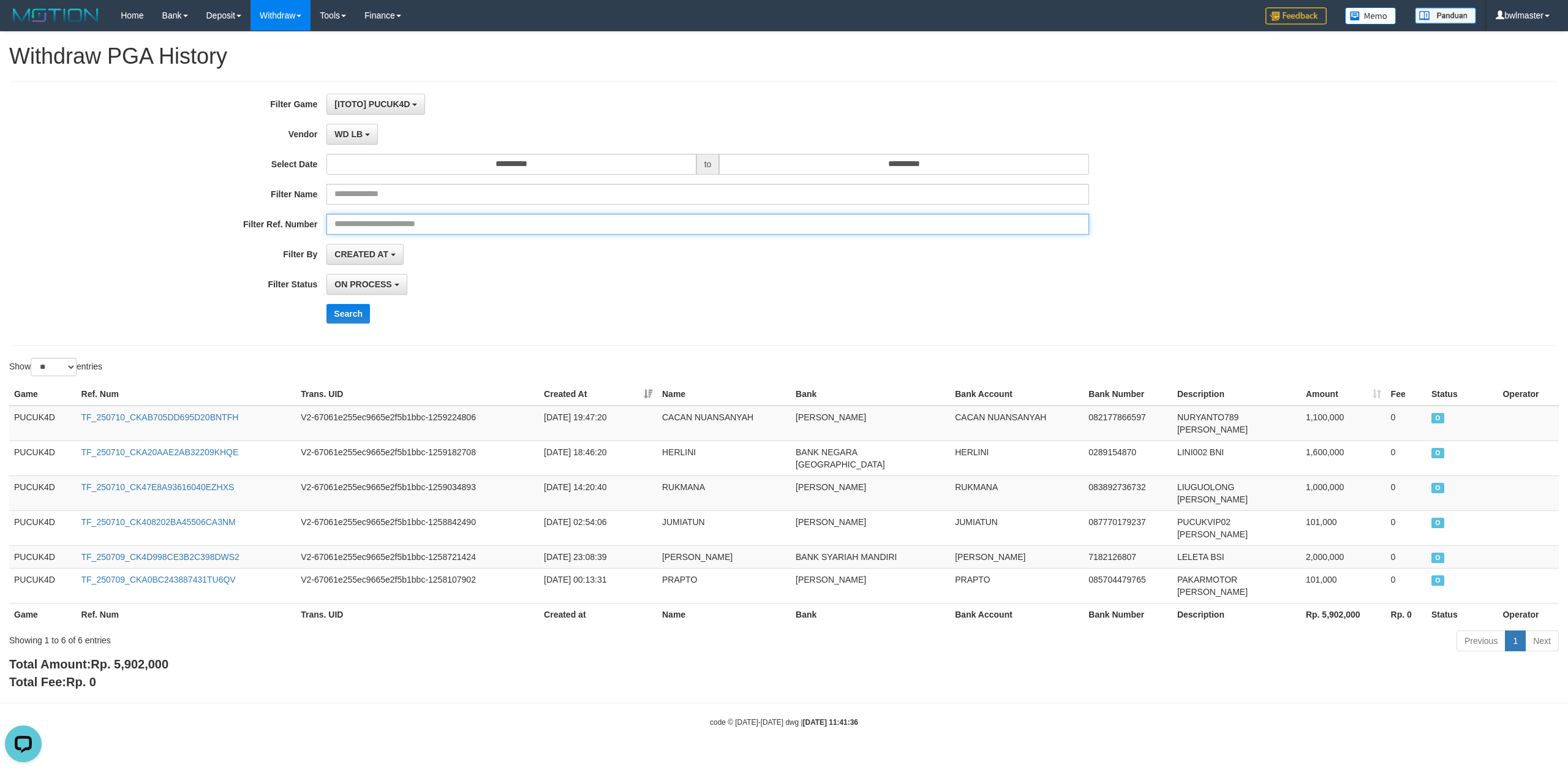 click at bounding box center (707, 224) 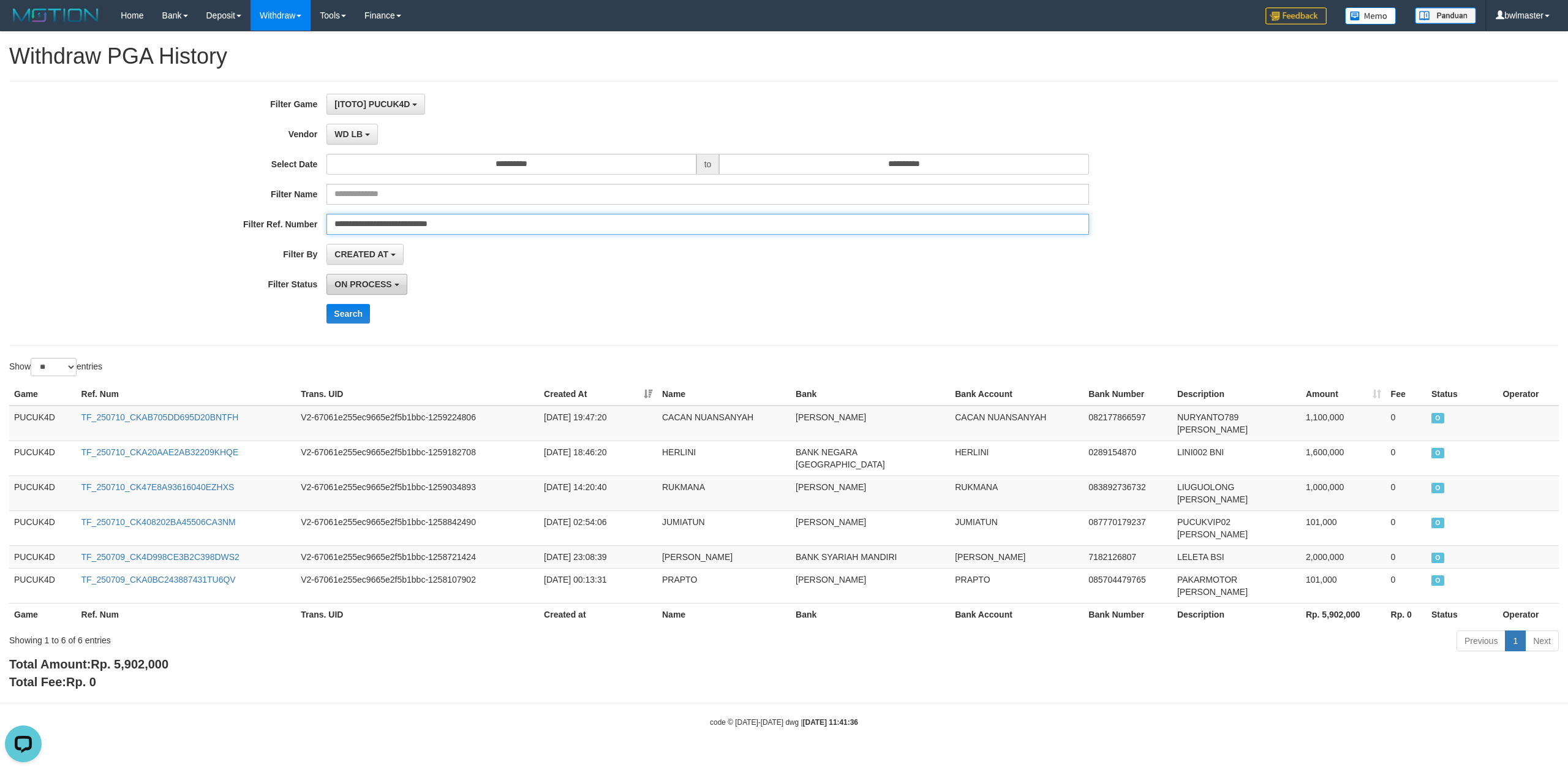 type on "**********" 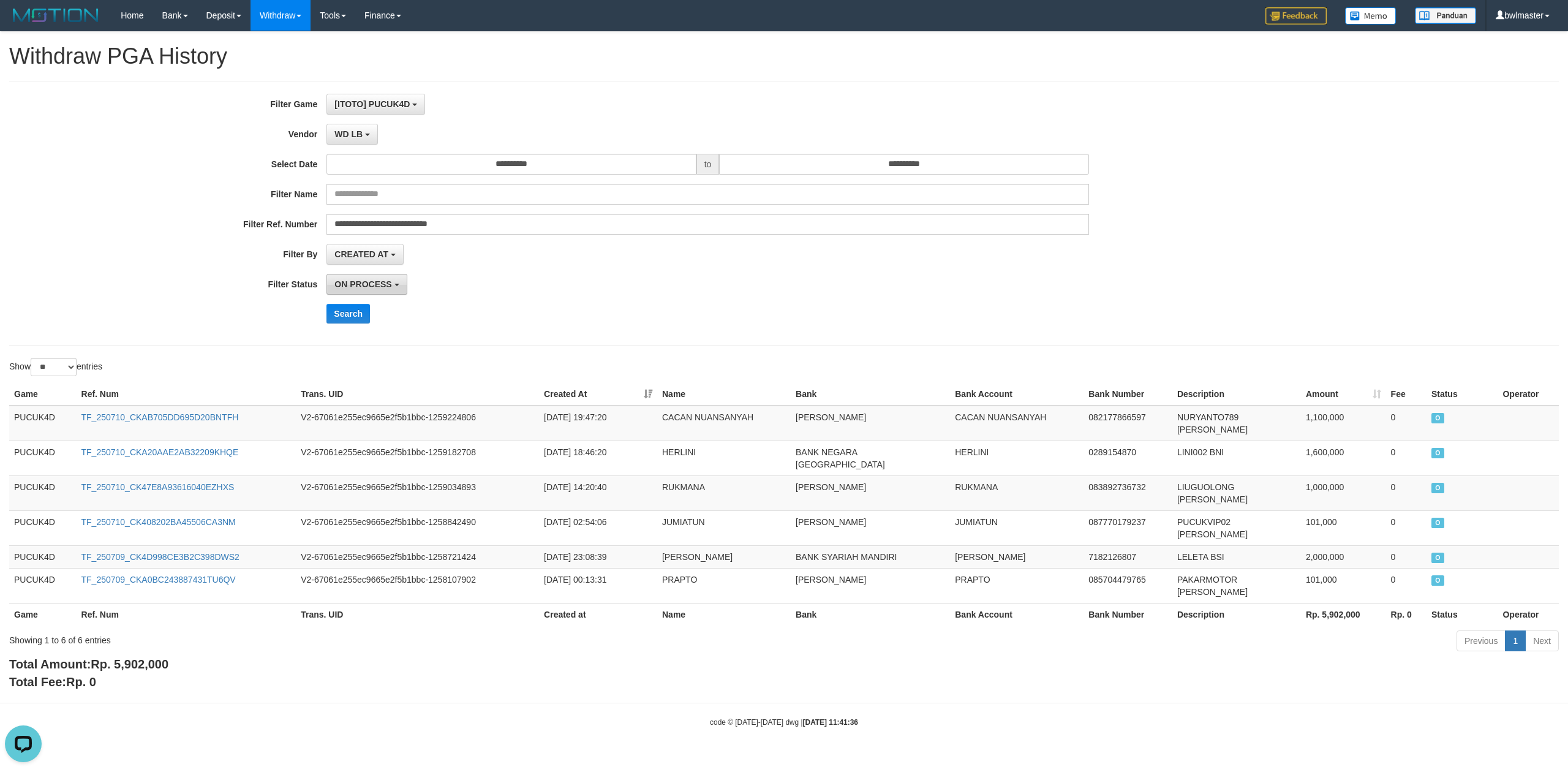 click on "ON PROCESS" at bounding box center [363, 284] 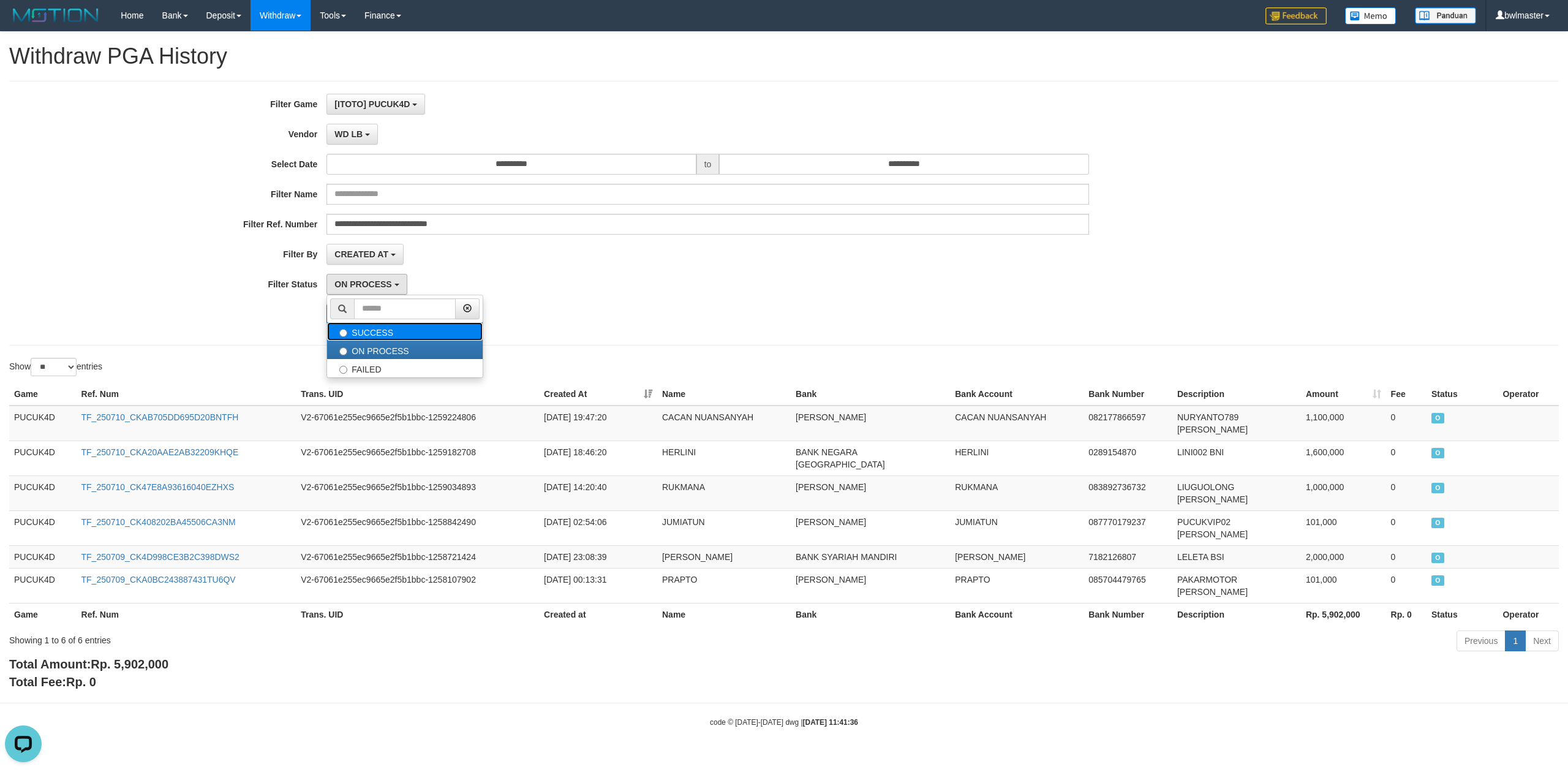 click on "SUCCESS" at bounding box center [405, 331] 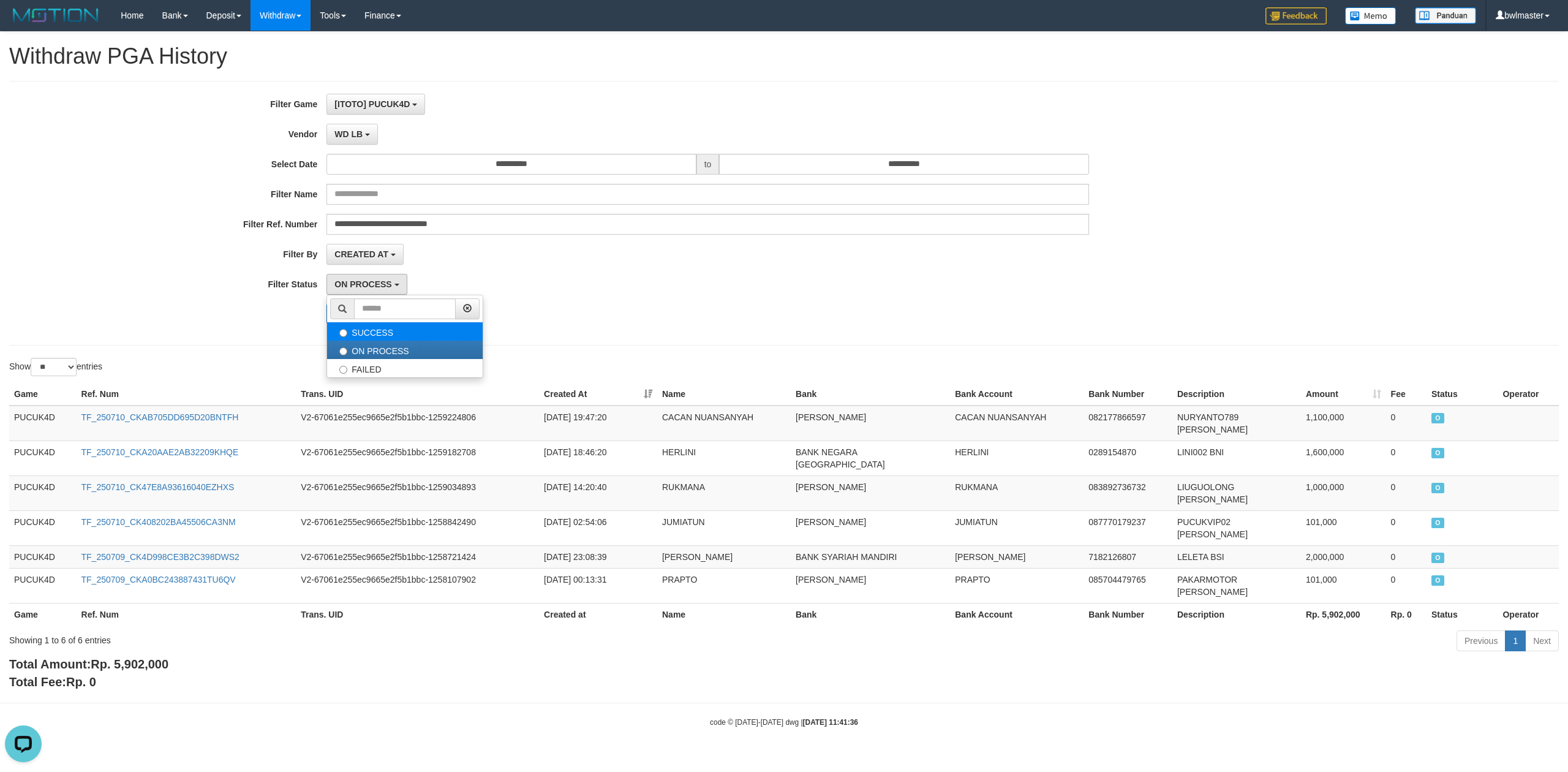 select on "*" 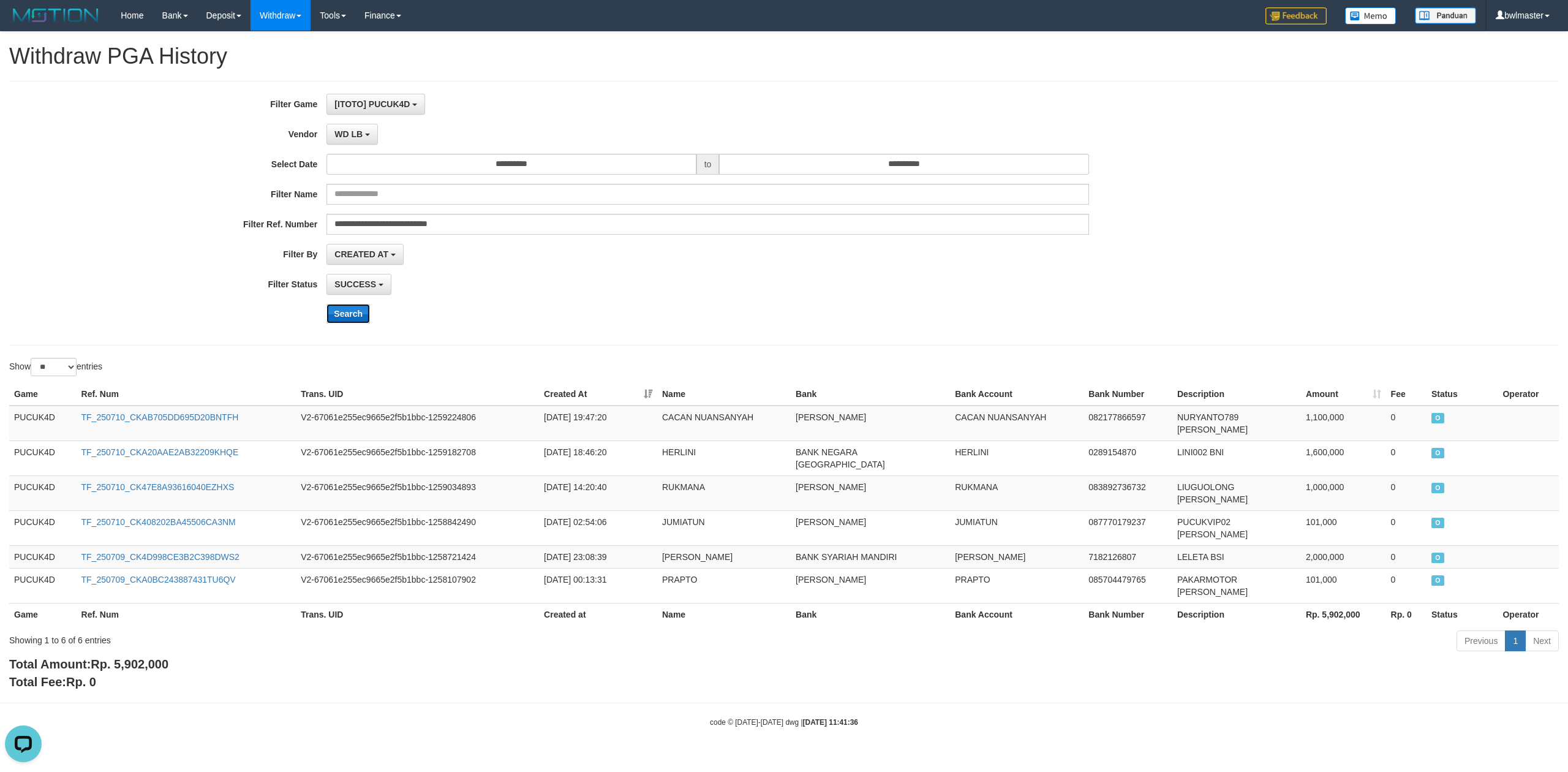 click on "Search" at bounding box center (348, 314) 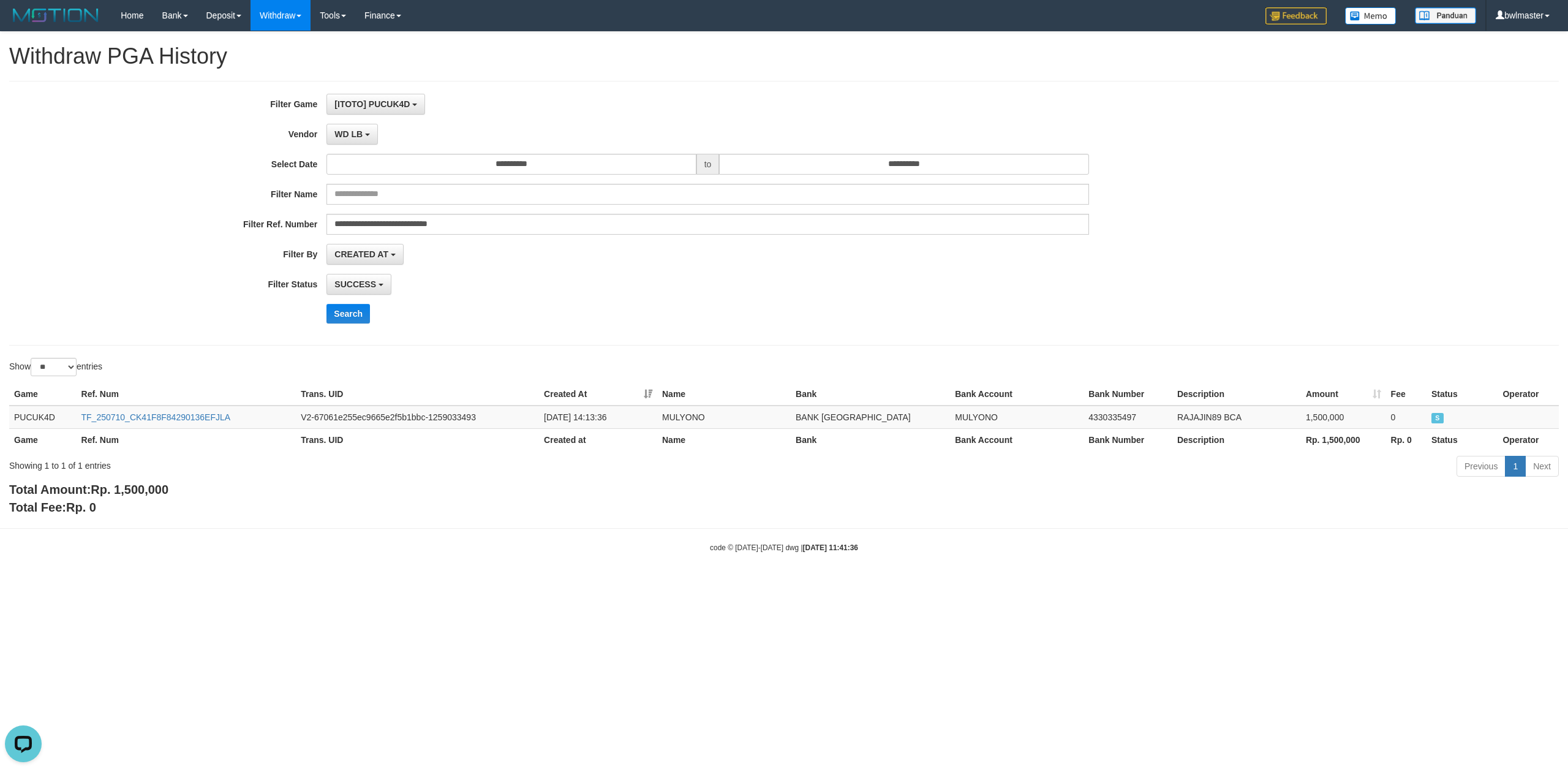 click on "Search" at bounding box center [816, 314] 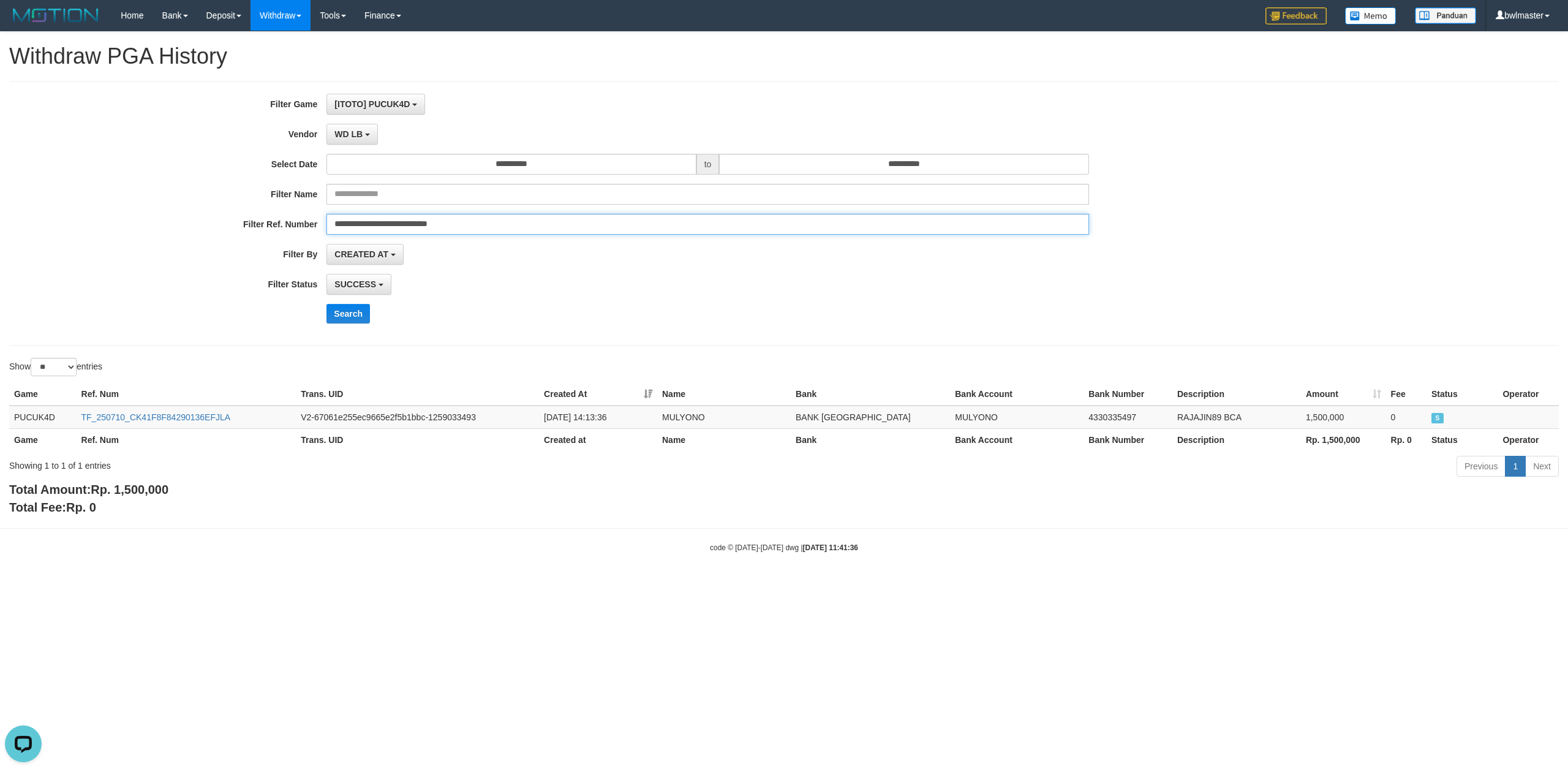 click on "**********" at bounding box center (707, 224) 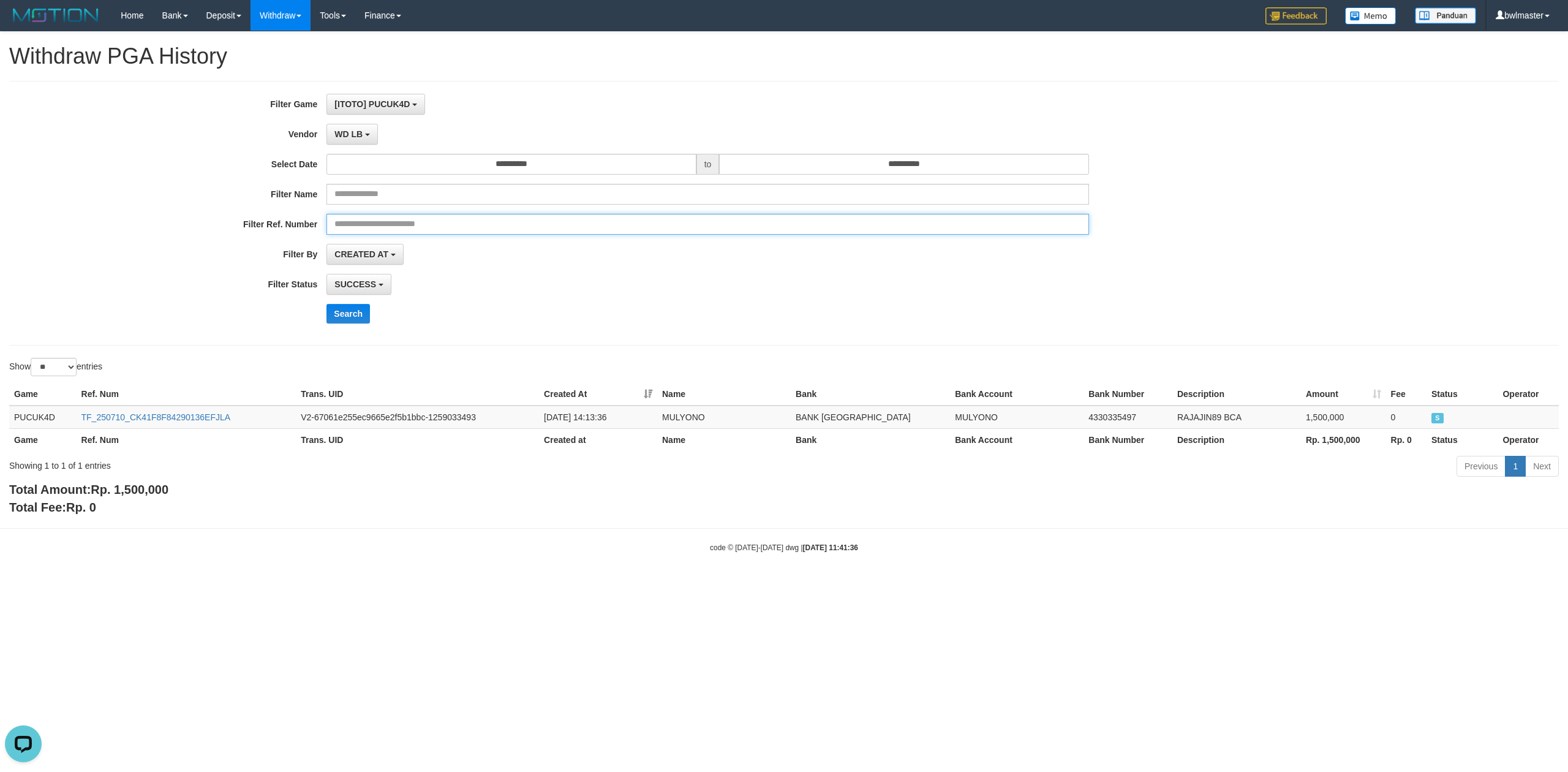 type 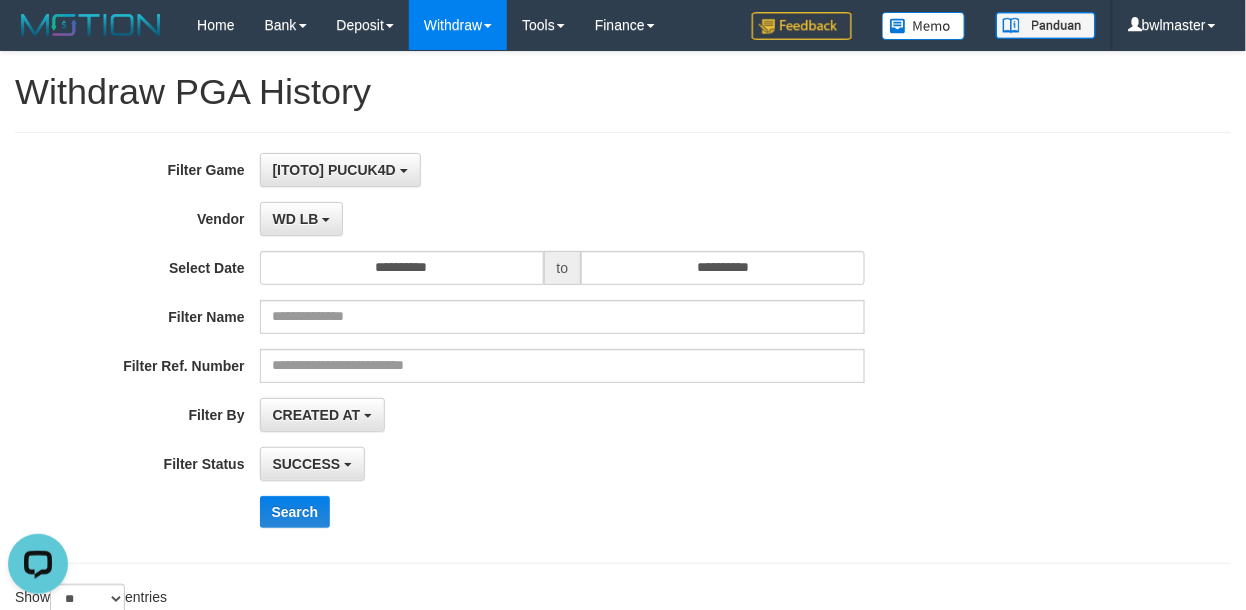 click on "WD LB    - Default Vendor -  Lucy  Luna  Atlas  WD LB  Java  Purple  Green  Gigantic  Aladin  Dubai  Alibaba  Grape  Gameboy  Bigon  Allstar  Xtr  Gama  IBX11  Selat  Borde  Indahjualpulsa  Lemavo  Gogogoy  Itudo  Yuwanatopup  Sidikgame  Voucher100  Awalpulsa  Lambda  Combo  IBX3 NUANSATOPUP  IBX3 Pusatjualpulsa  IBX3 Itemgame  IBX3 SILAKSA  IBX3 Makmurvoucher  IBX3 MAKMURTOPUP  IBX3 Pilihvoucher" at bounding box center [563, 219] 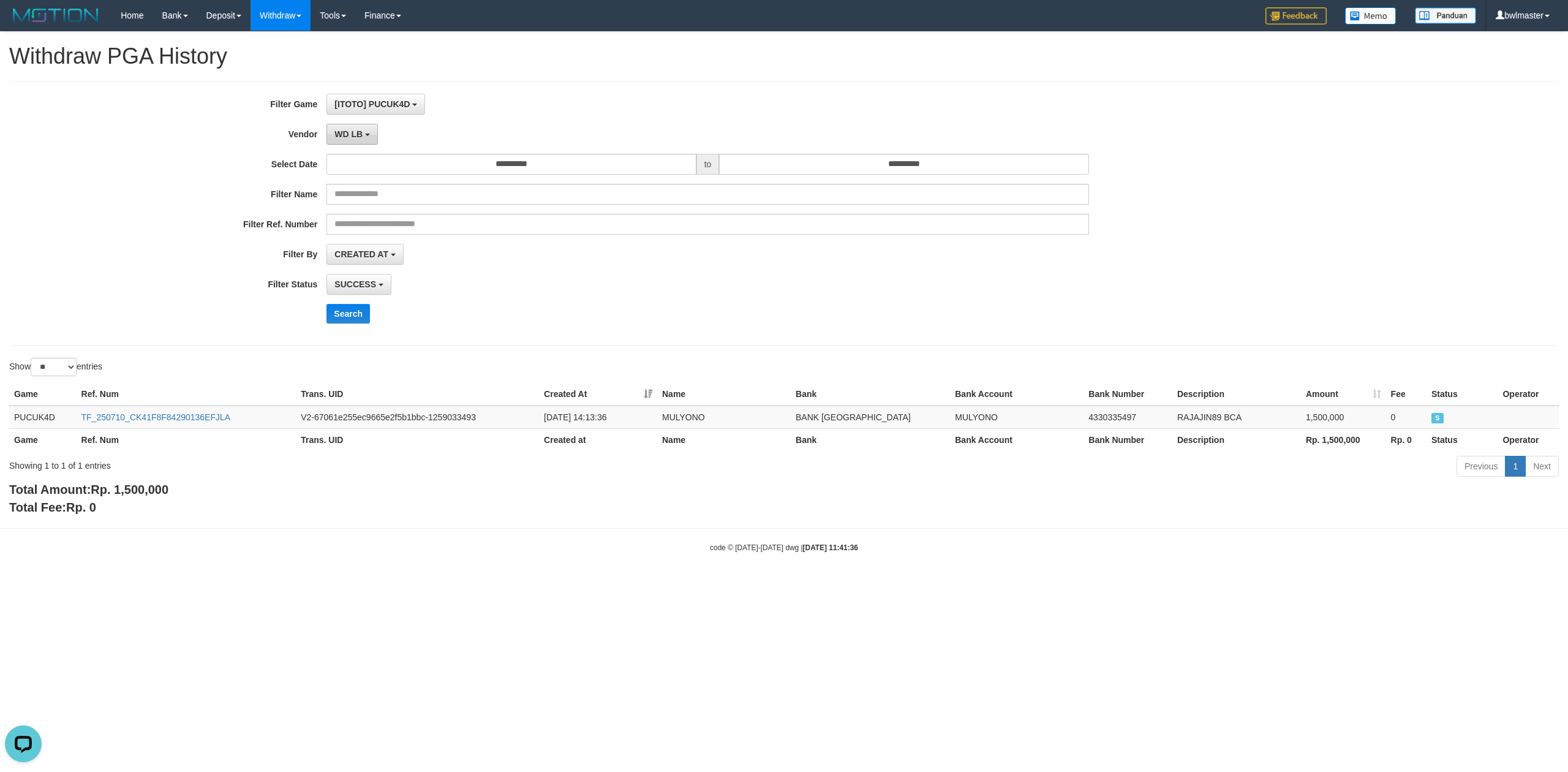 click on "WD LB" at bounding box center [352, 134] 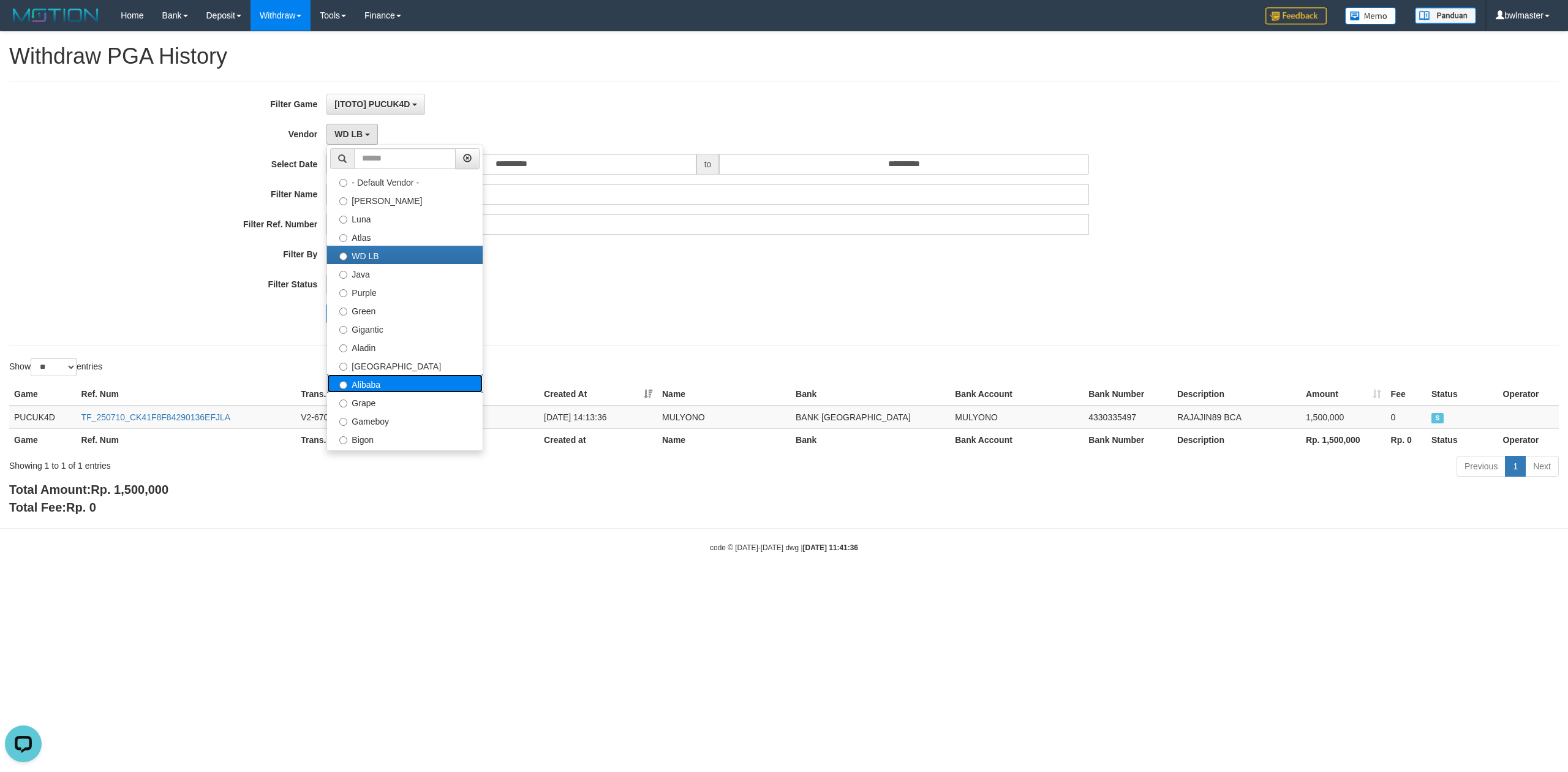 click on "Alibaba" at bounding box center [405, 384] 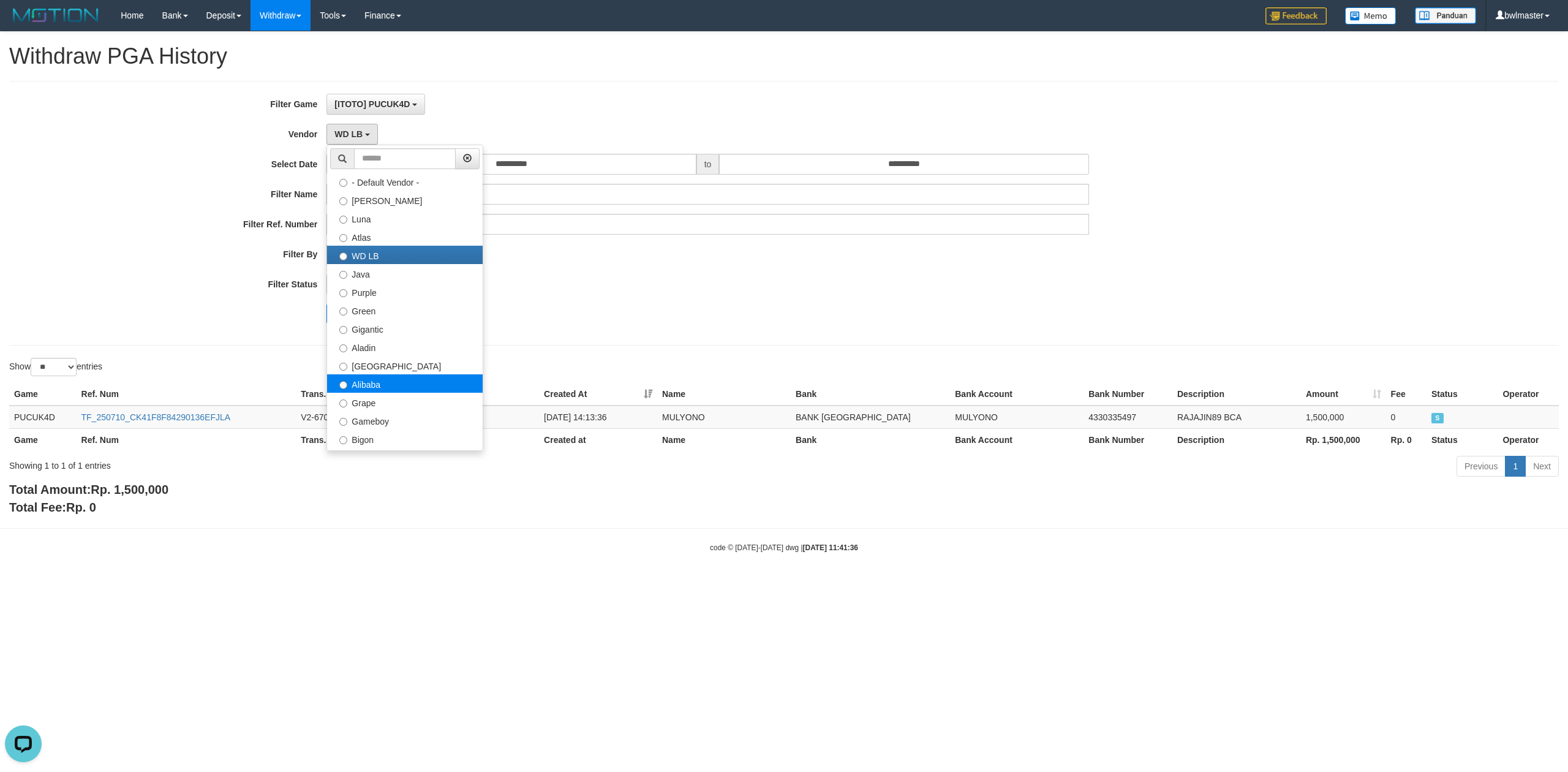 select on "**********" 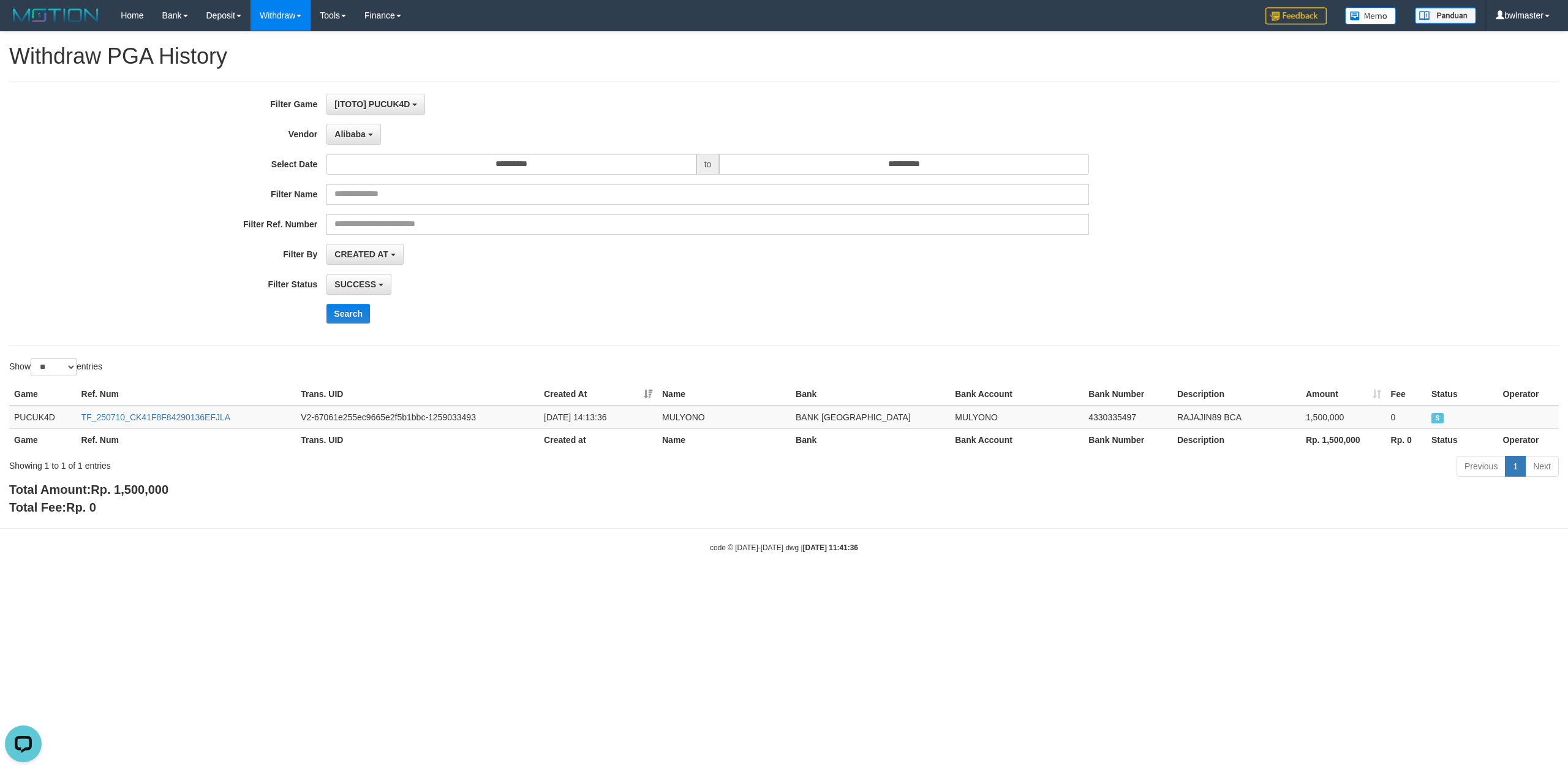 click on "**********" at bounding box center [653, 213] 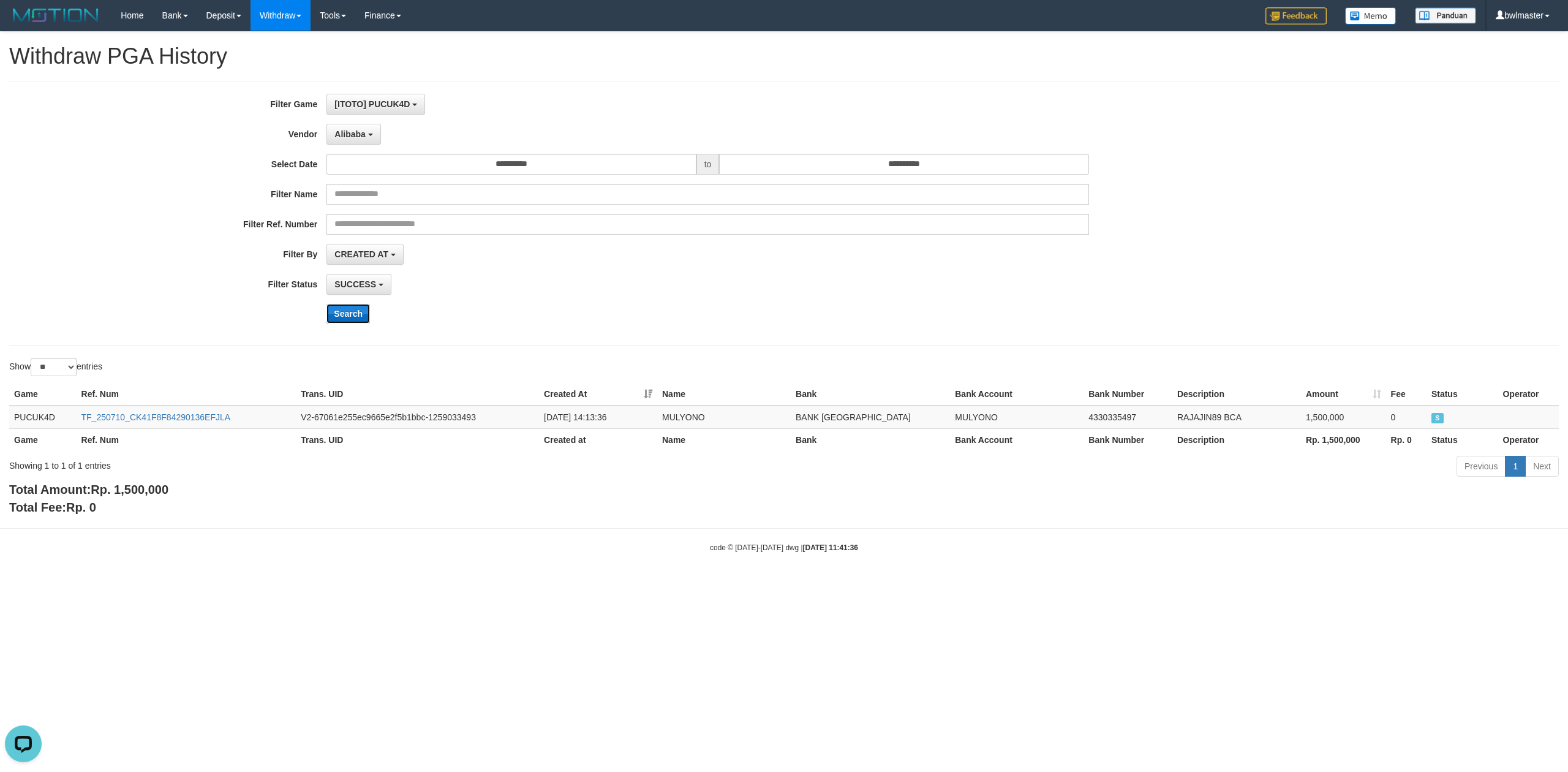click on "Search" at bounding box center [348, 314] 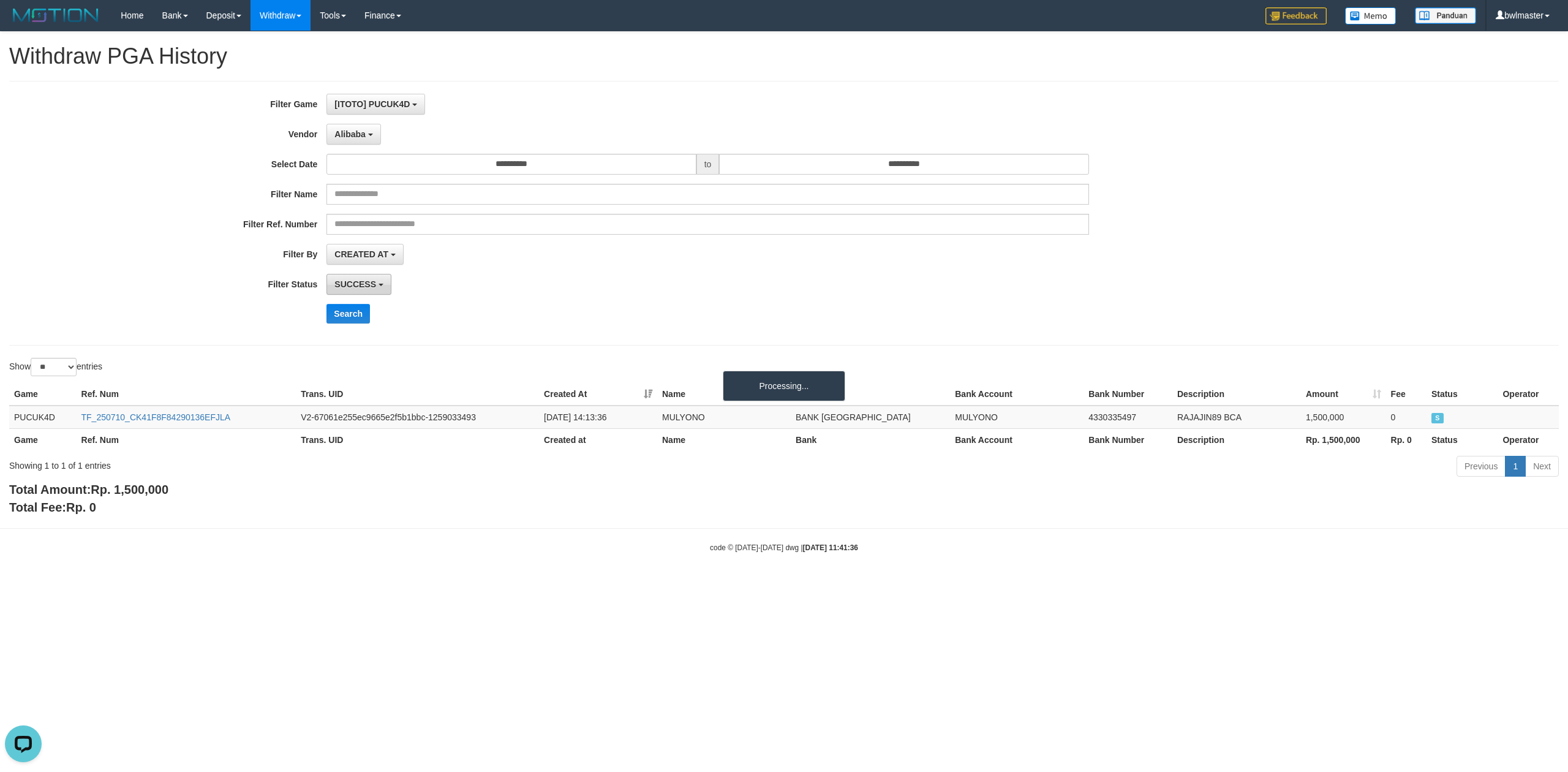 click on "SUCCESS" at bounding box center [355, 284] 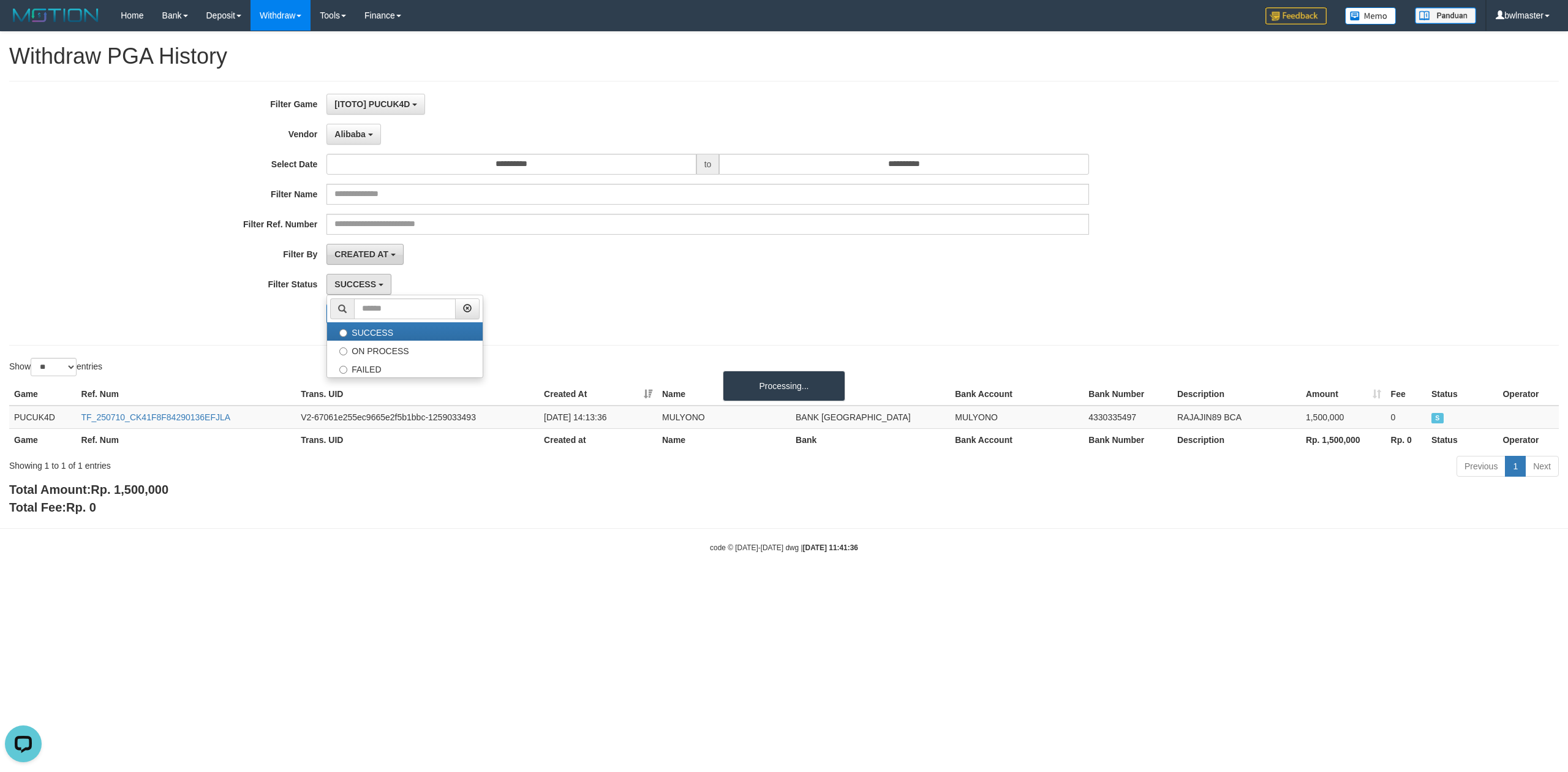 click on "CREATED AT" at bounding box center [361, 254] 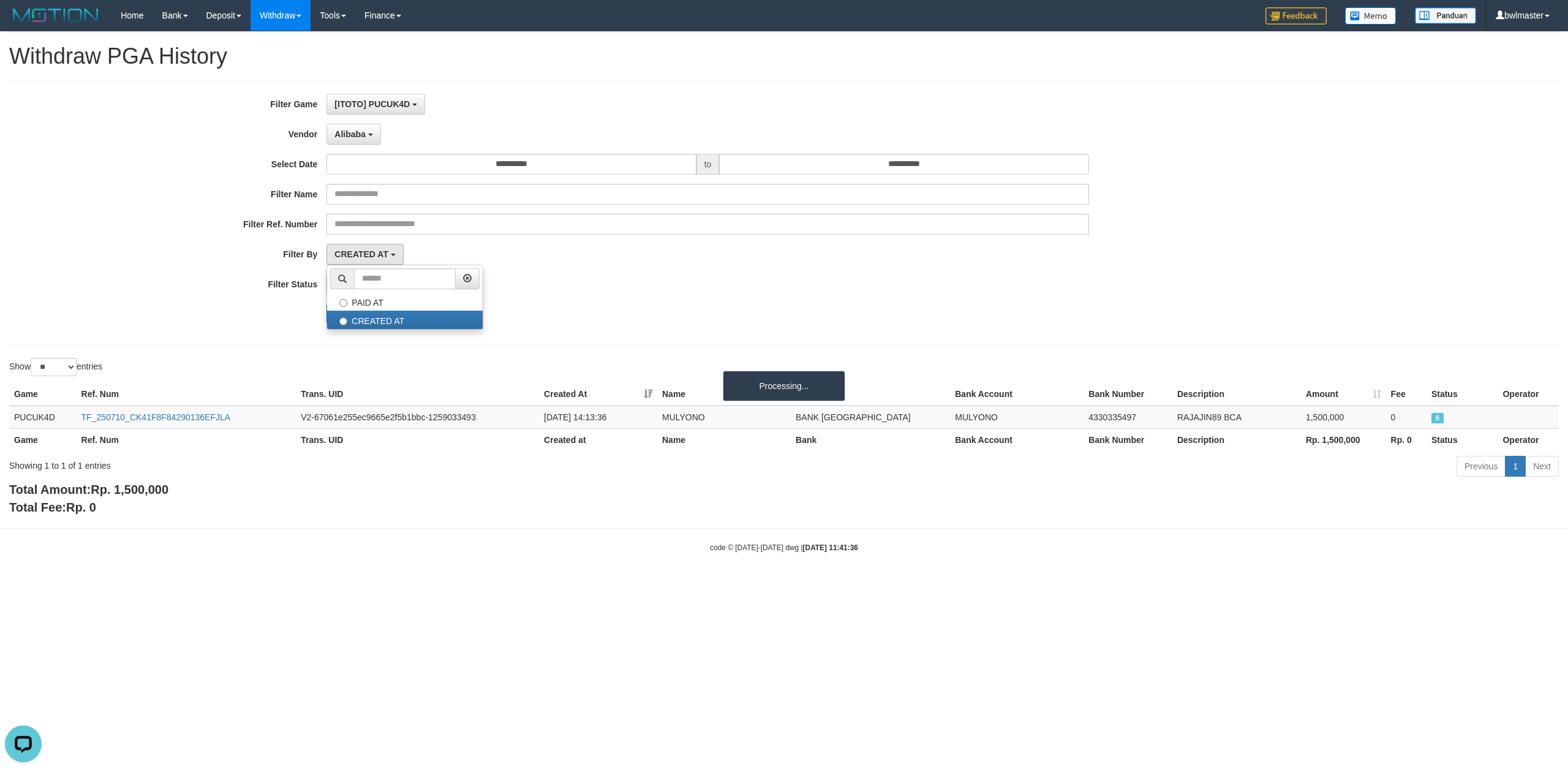click on "CREATED AT
PAID AT
CREATED AT" at bounding box center [707, 254] 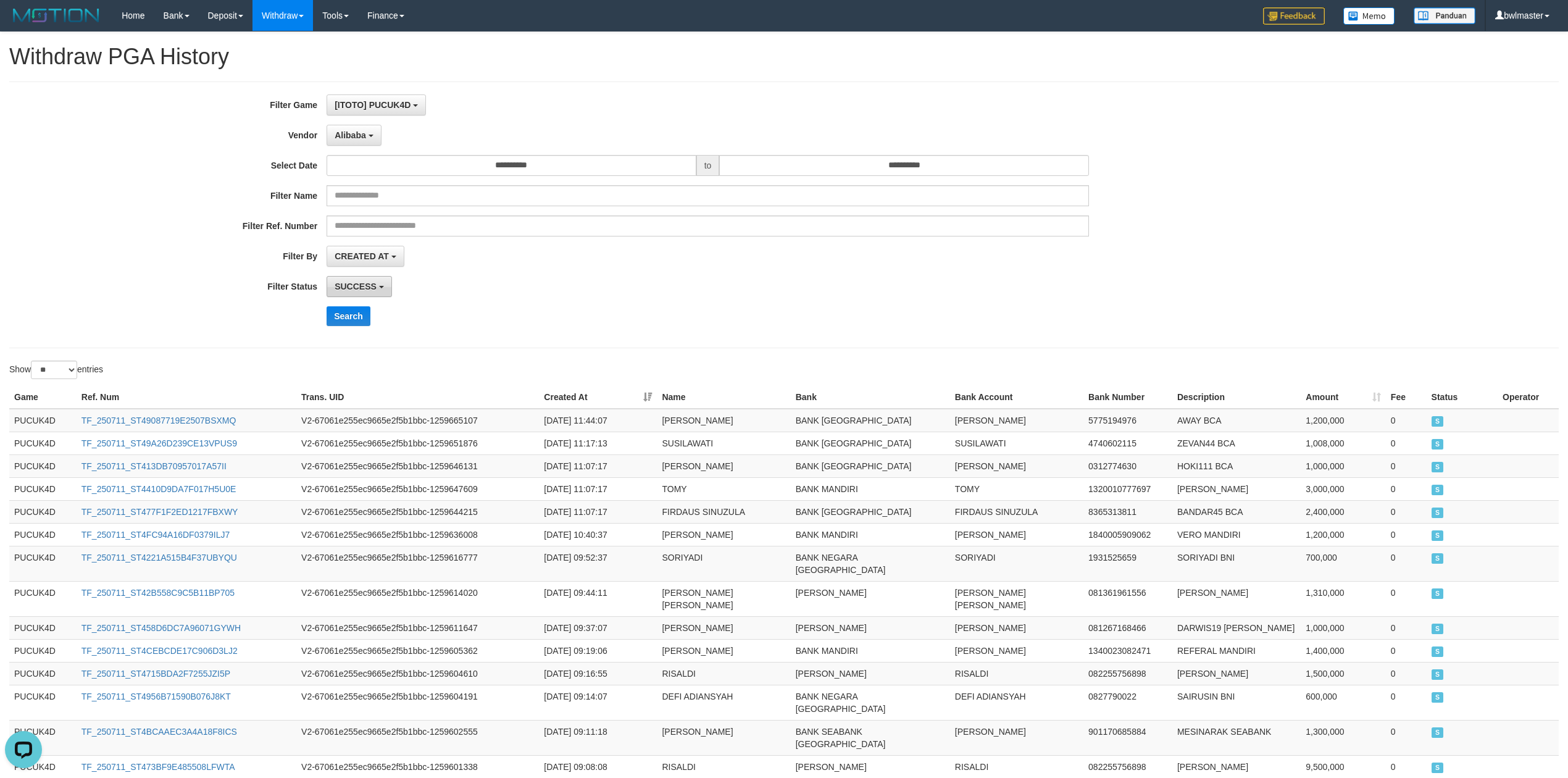 click on "SUCCESS" at bounding box center (356, 287) 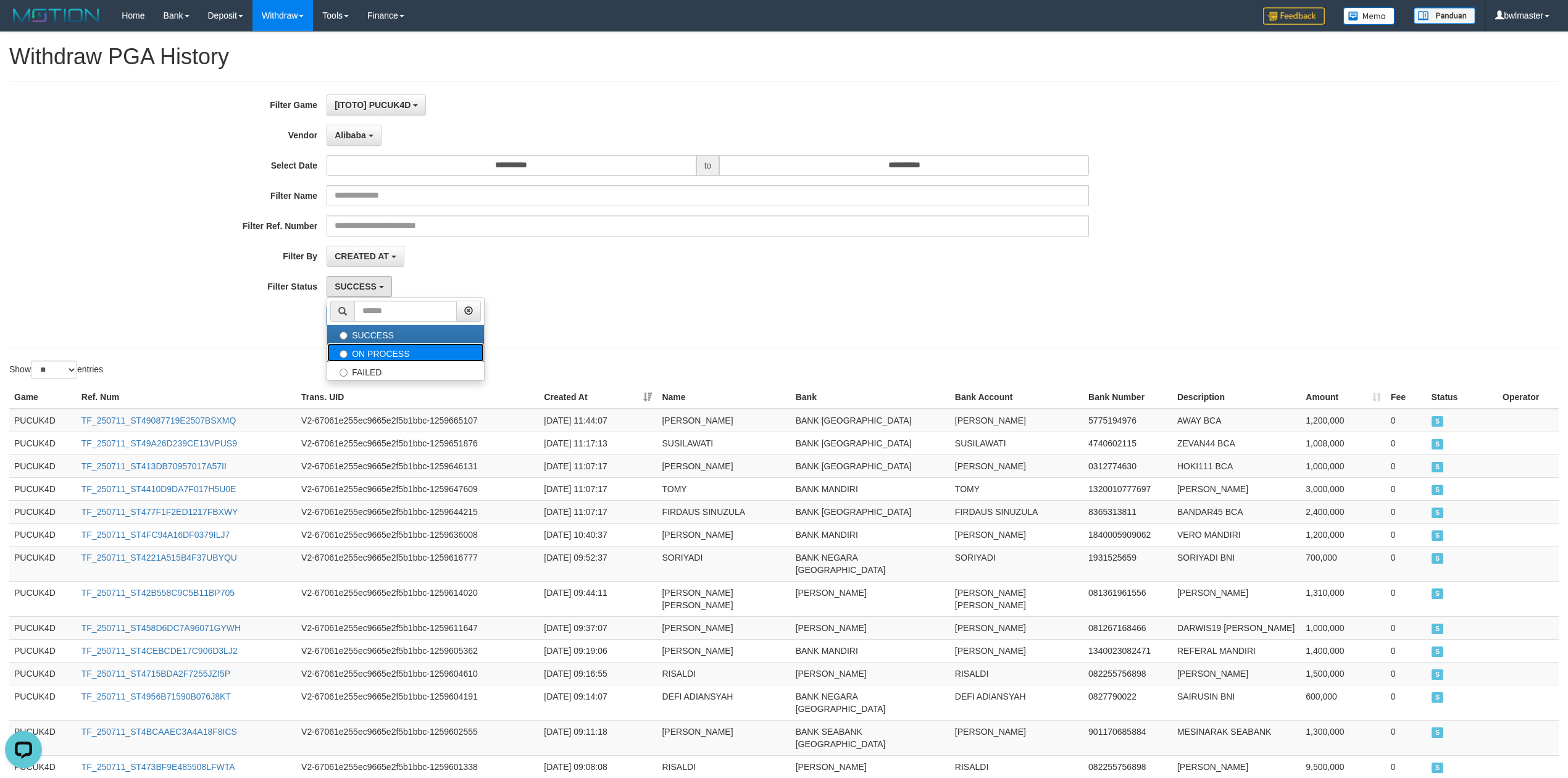 click on "ON PROCESS" at bounding box center [406, 353] 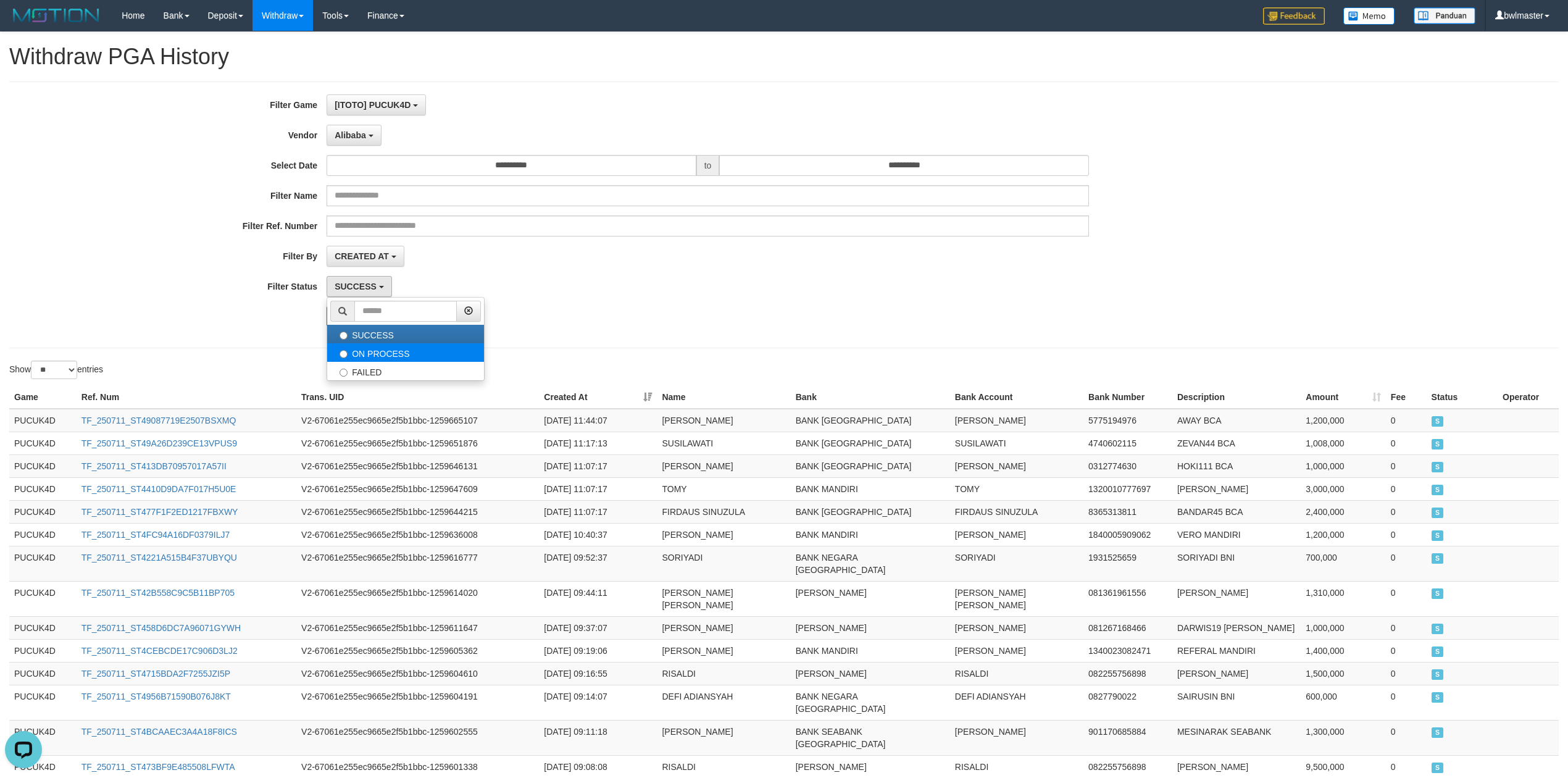 select on "*" 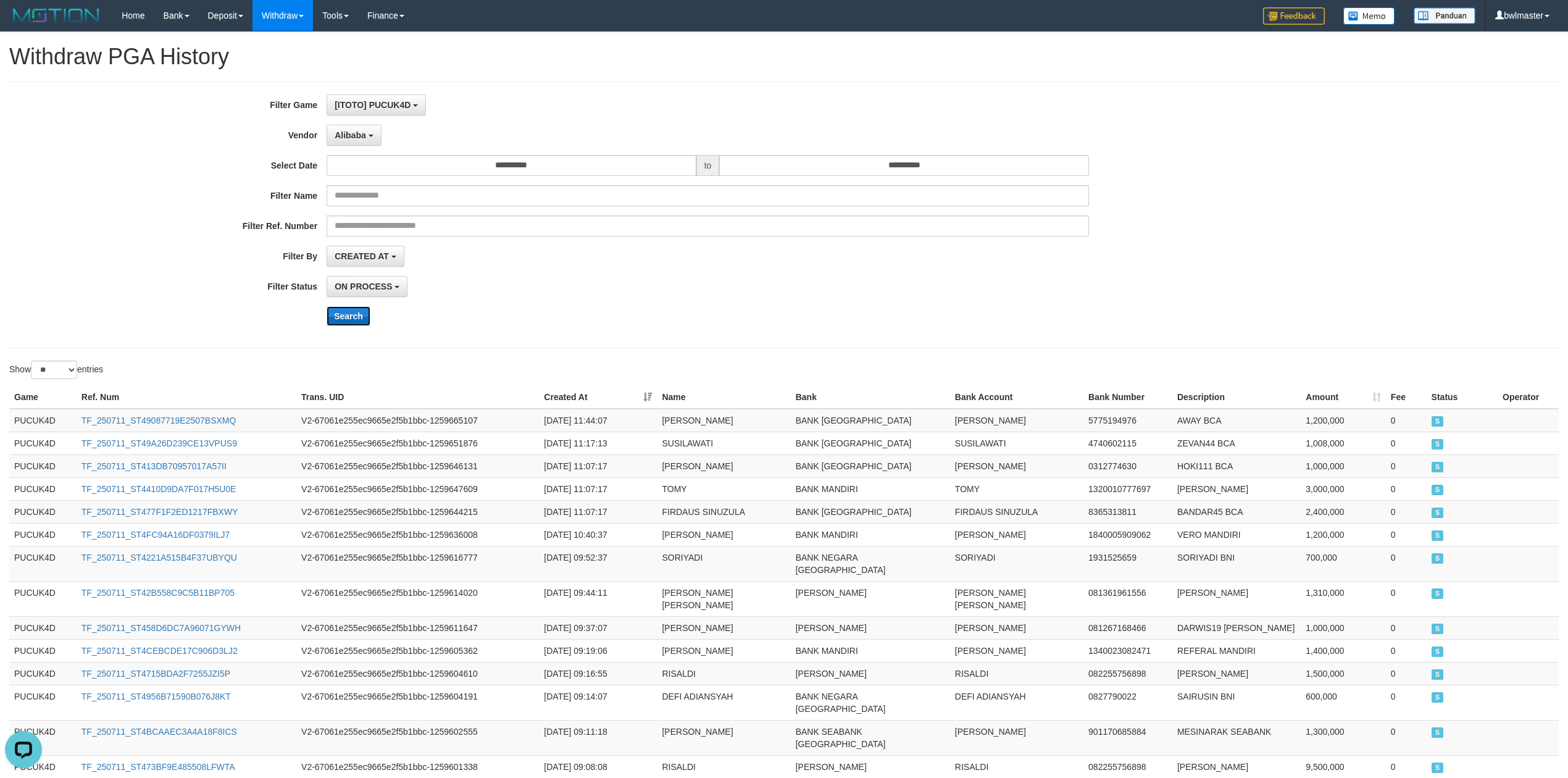 click on "Search" at bounding box center (348, 316) 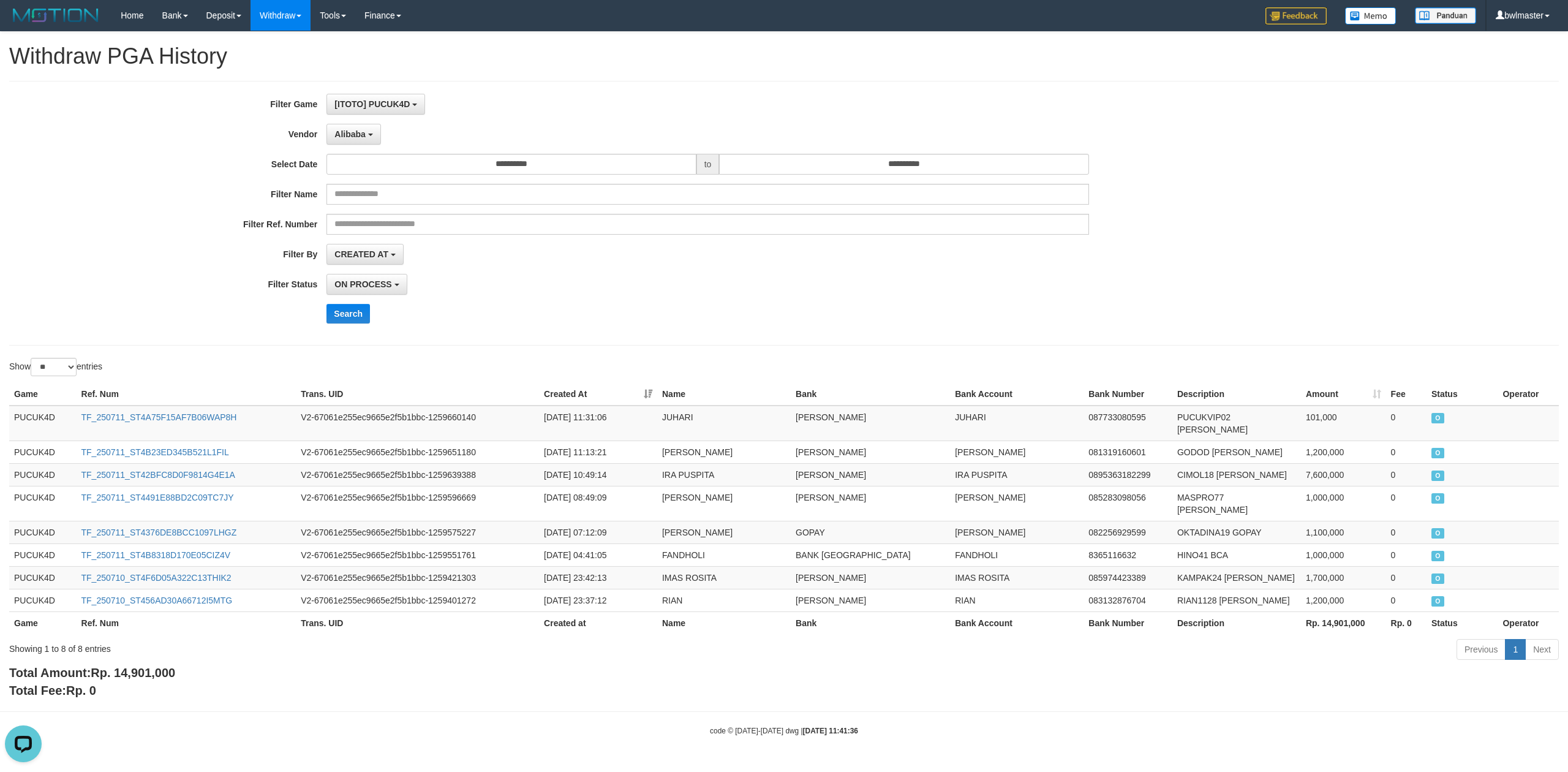 click on "**********" at bounding box center (784, 213) 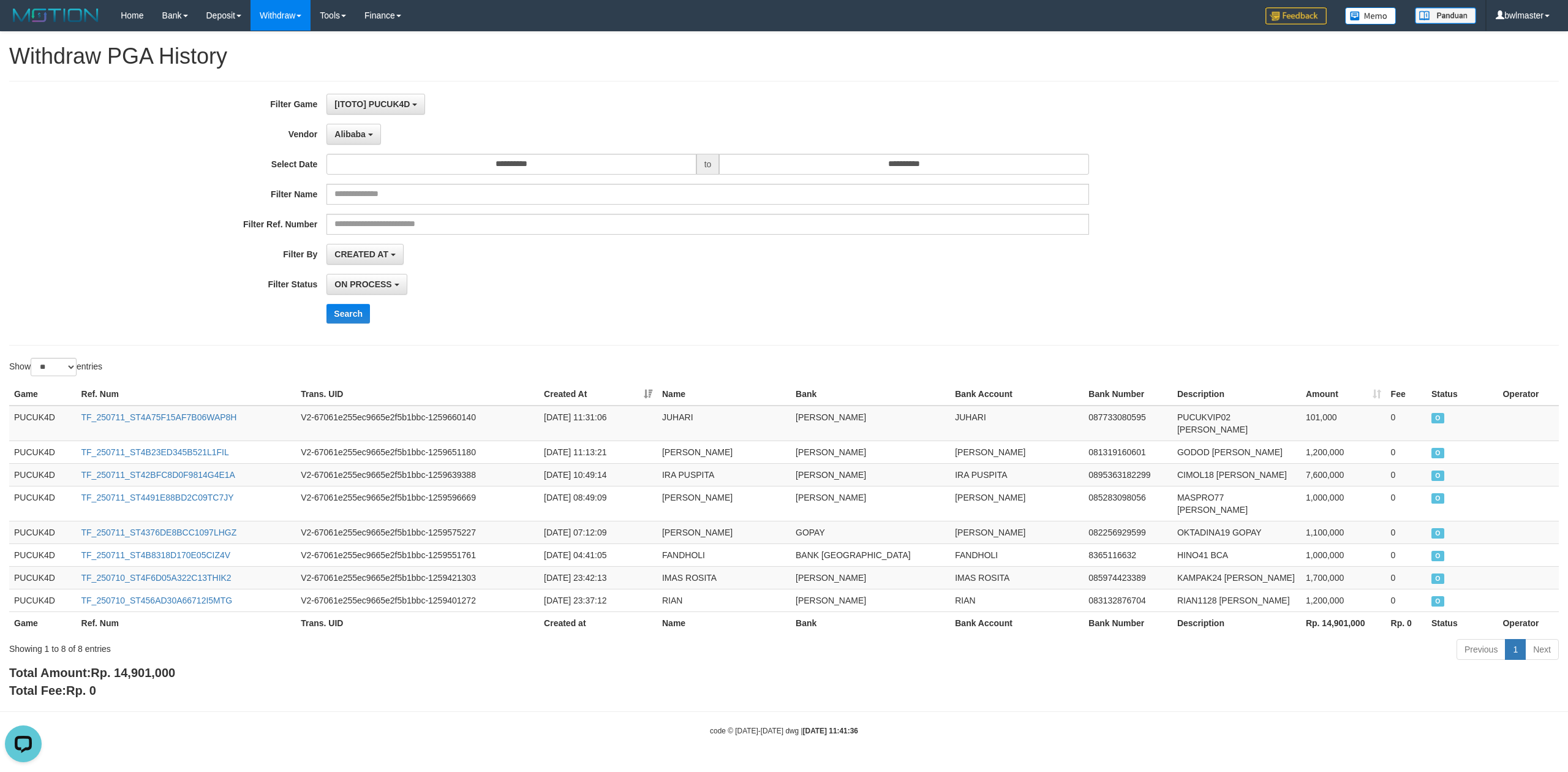 click on "**********" at bounding box center [784, 213] 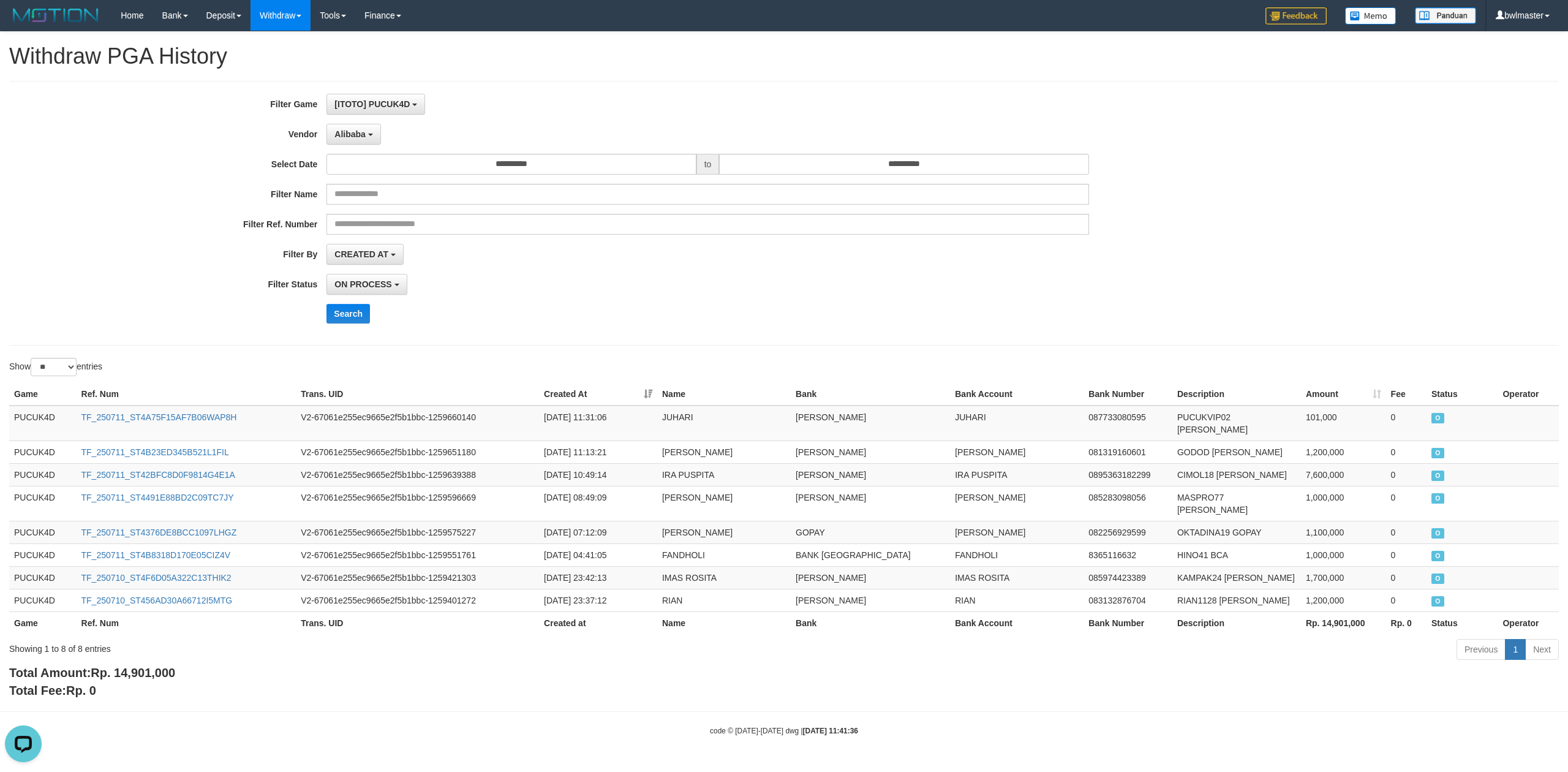 click on "Search" at bounding box center [816, 314] 